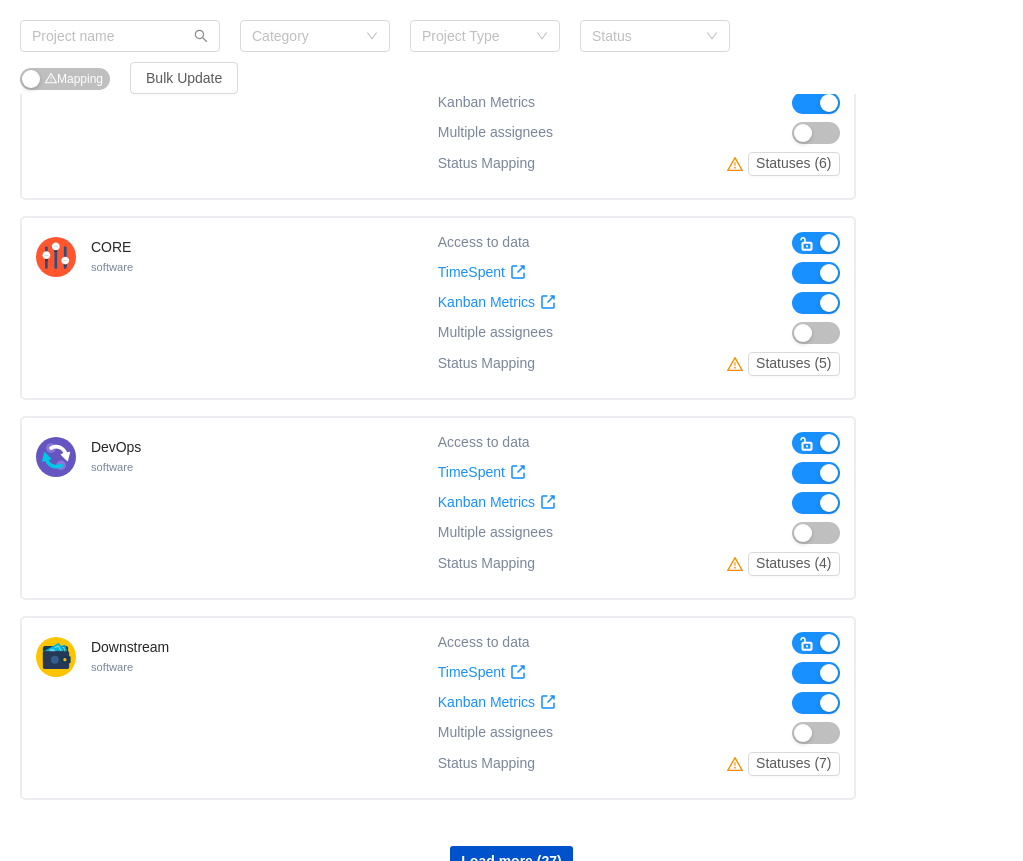 scroll, scrollTop: 1489, scrollLeft: 0, axis: vertical 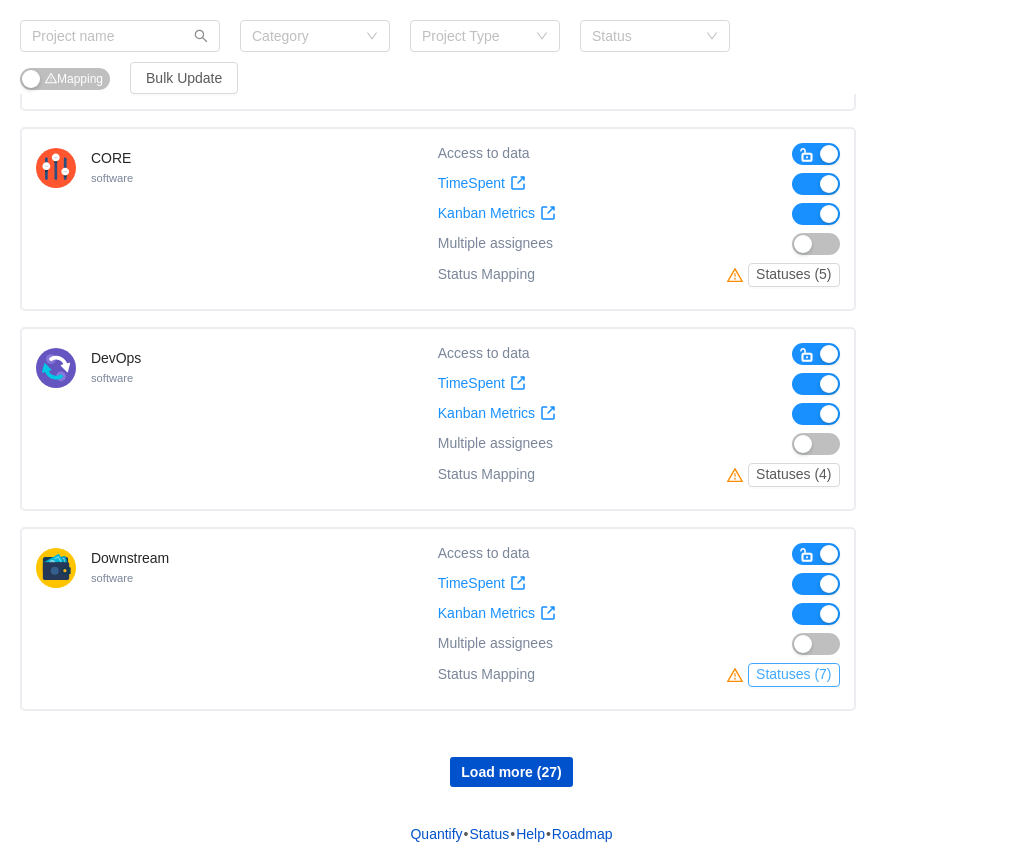 click on "Statuses (7)" at bounding box center (793, 675) 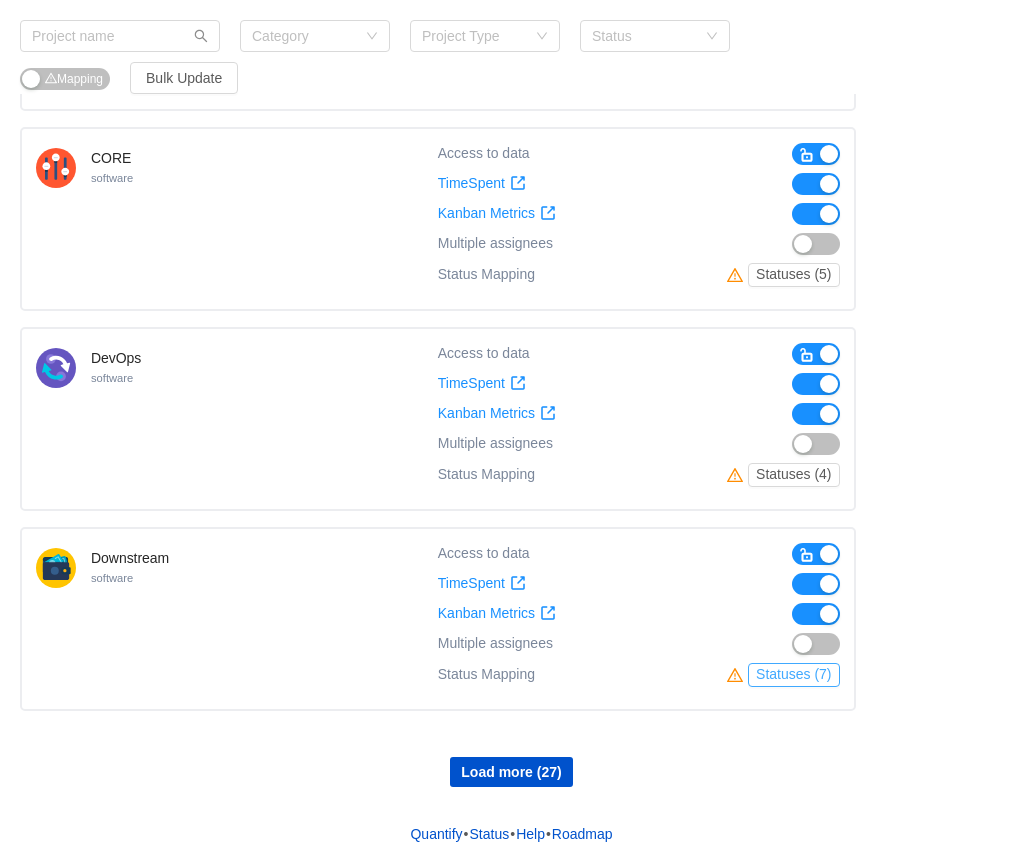 scroll, scrollTop: 0, scrollLeft: 0, axis: both 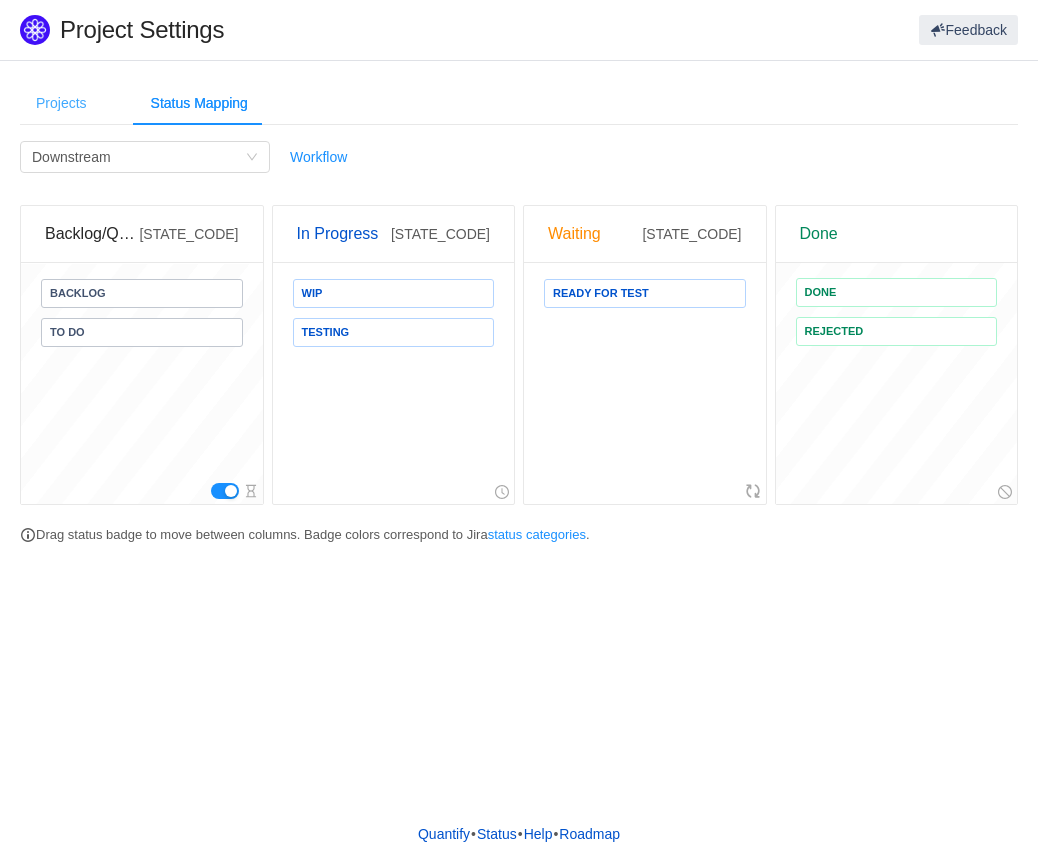 click on "Projects" at bounding box center (61, 103) 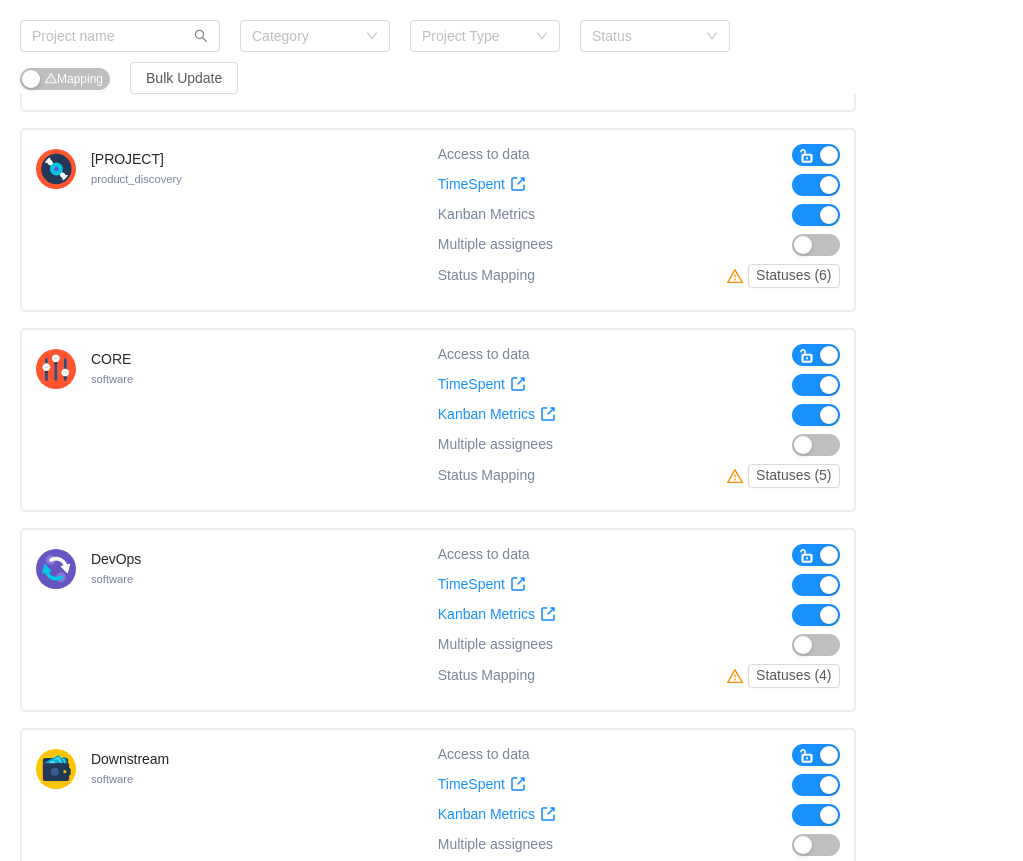 scroll, scrollTop: 1489, scrollLeft: 0, axis: vertical 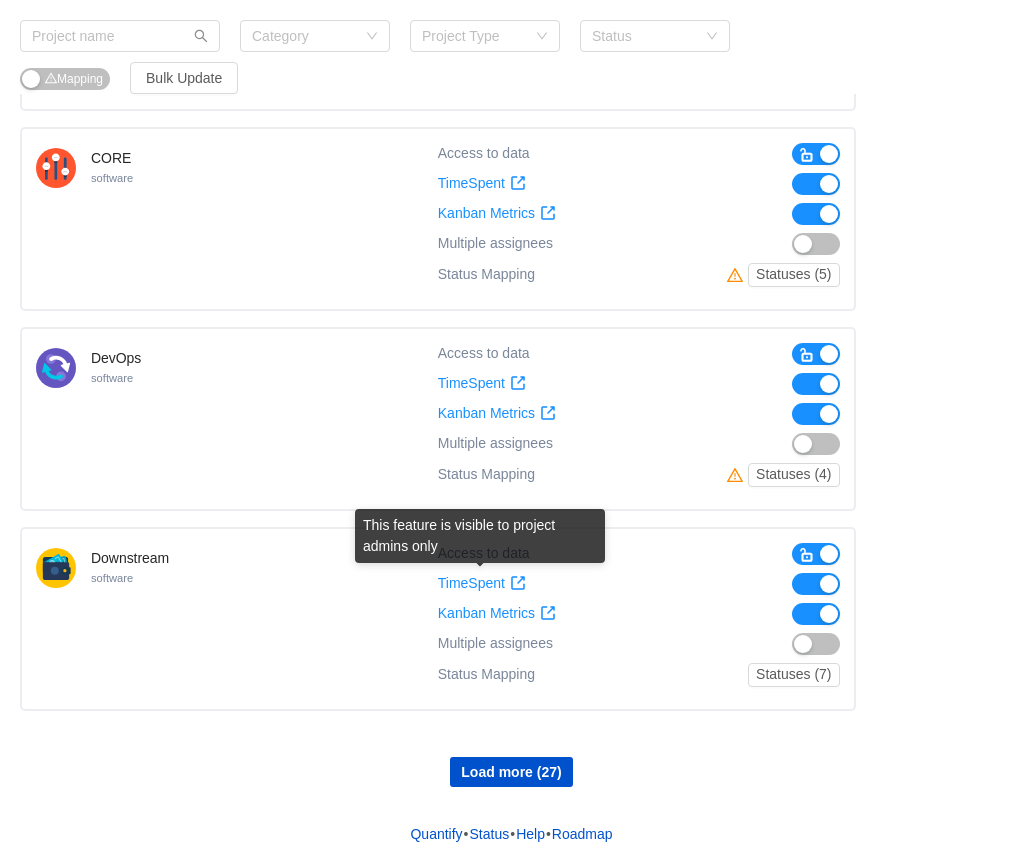 drag, startPoint x: 507, startPoint y: 582, endPoint x: 650, endPoint y: 553, distance: 145.91093 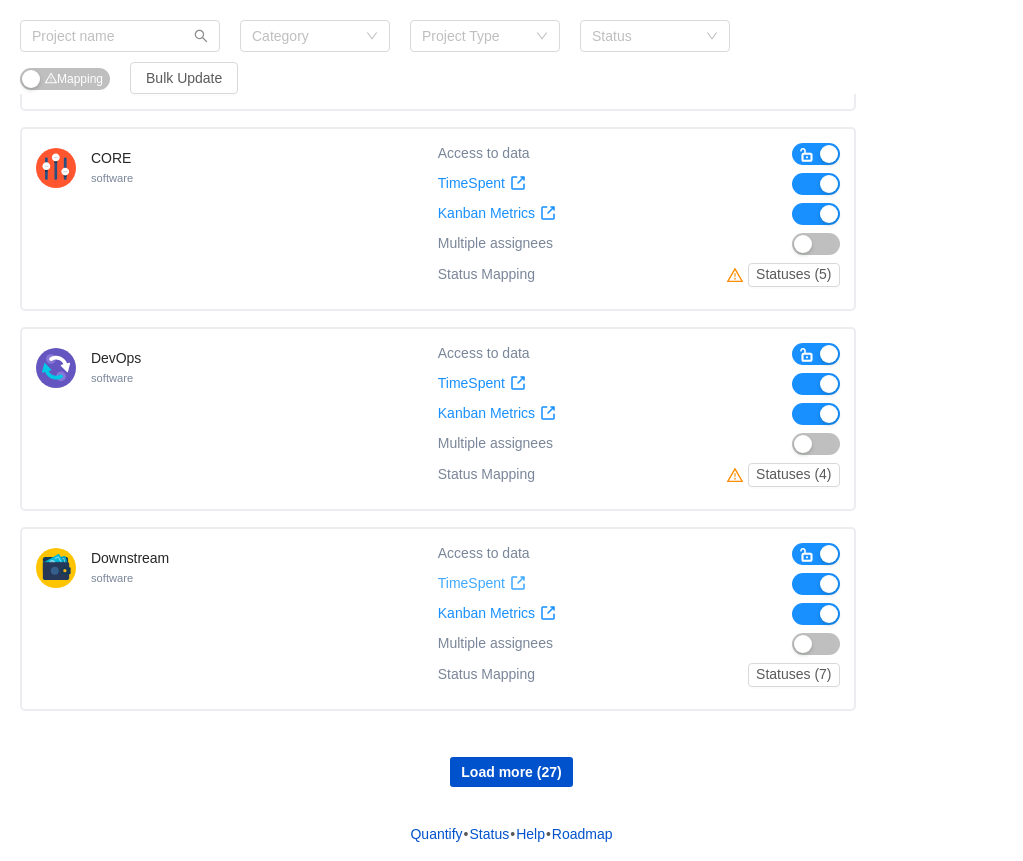 click on "TimeSpent" at bounding box center [471, 583] 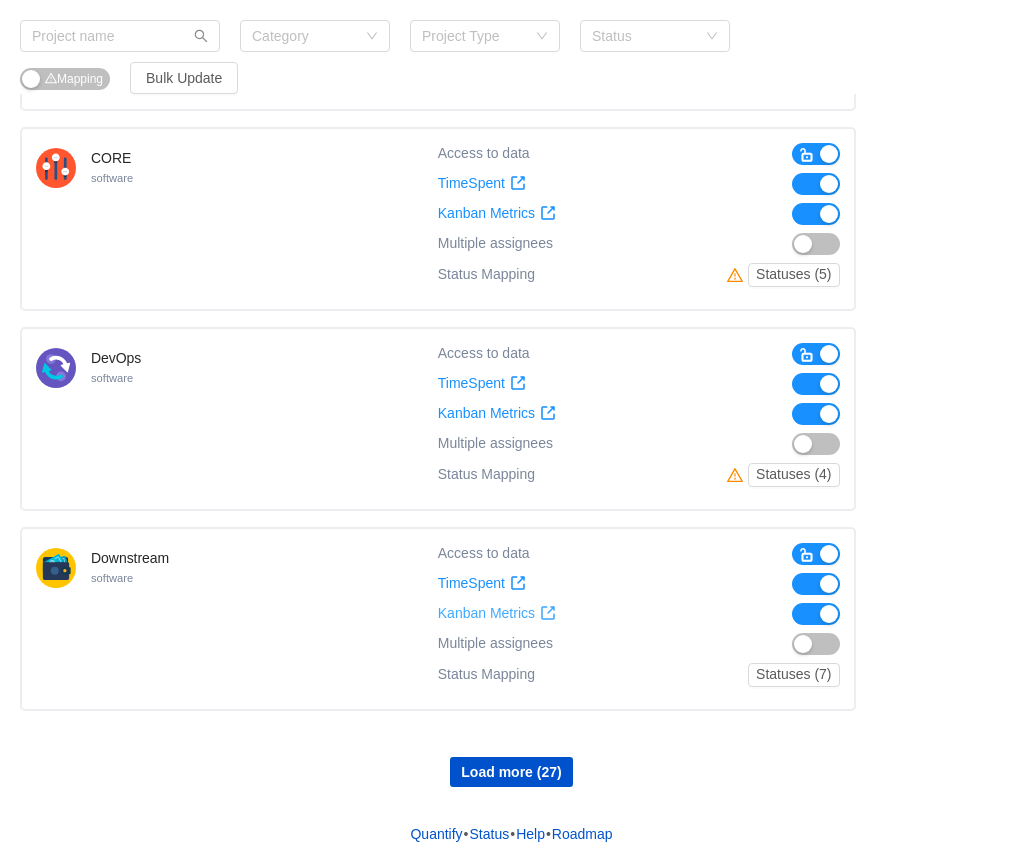 click on "Kanban Metrics" at bounding box center [497, 613] 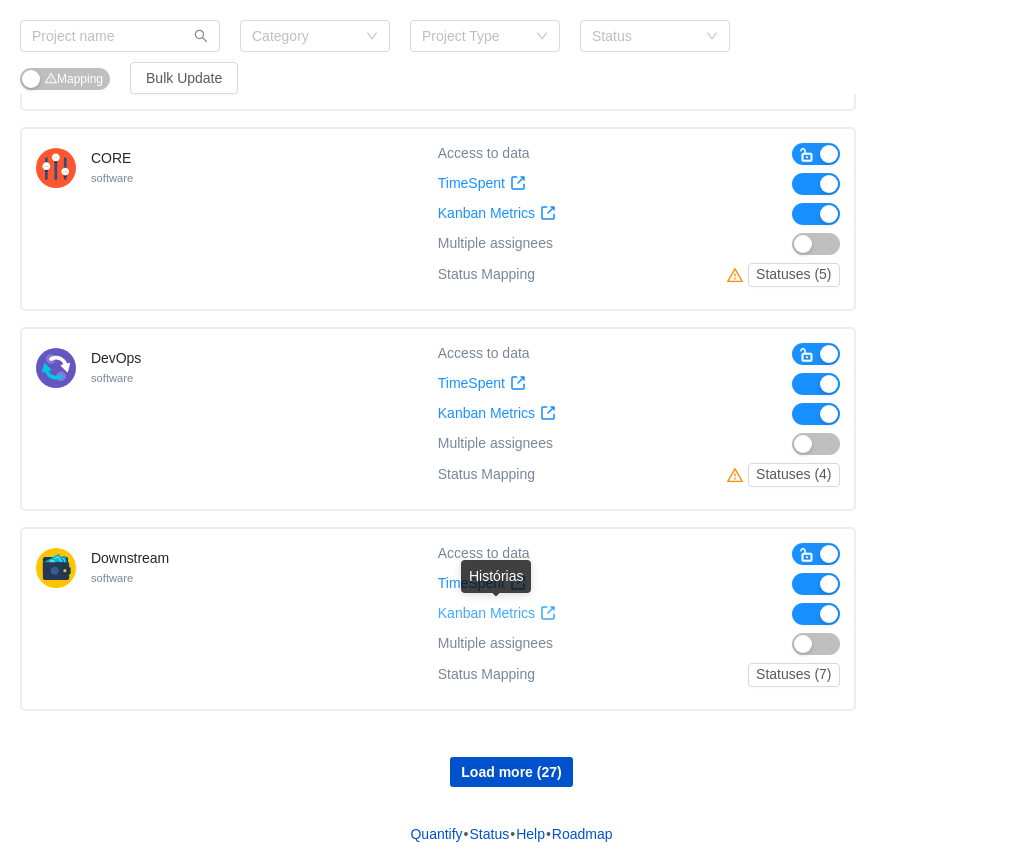 click on "Kanban Metrics" at bounding box center (486, 613) 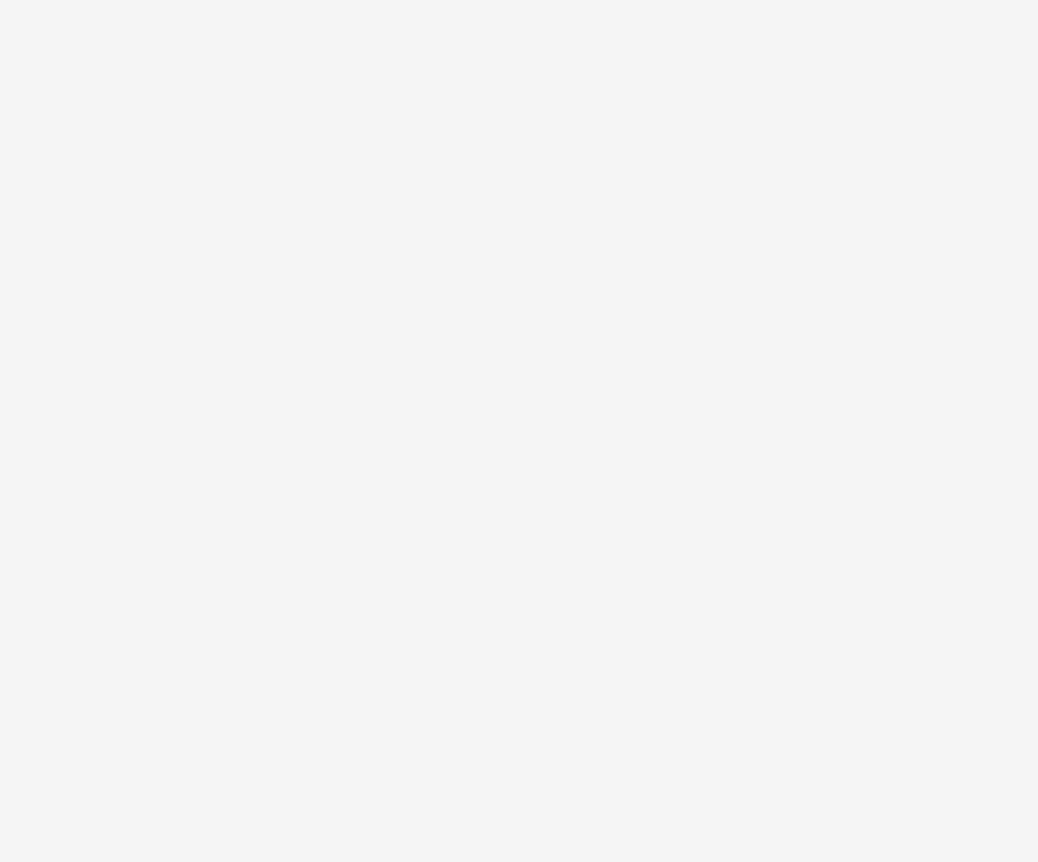 scroll, scrollTop: 0, scrollLeft: 0, axis: both 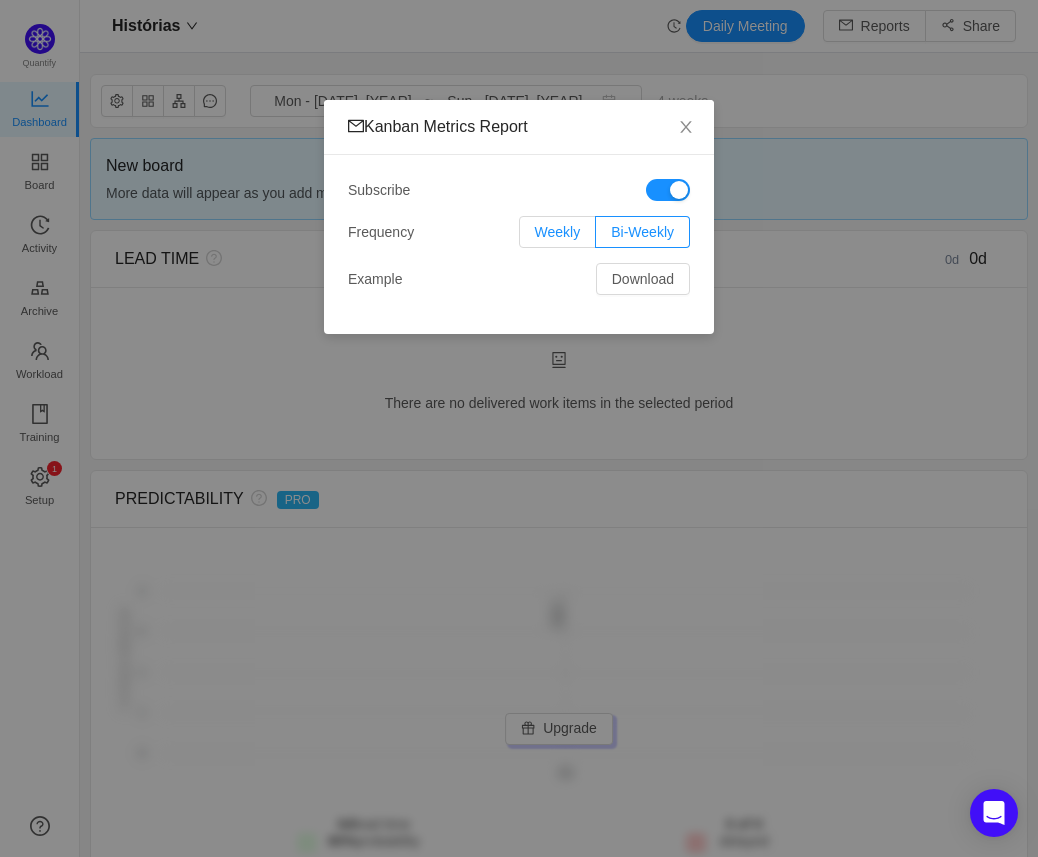 click on "Weekly" at bounding box center [558, 232] 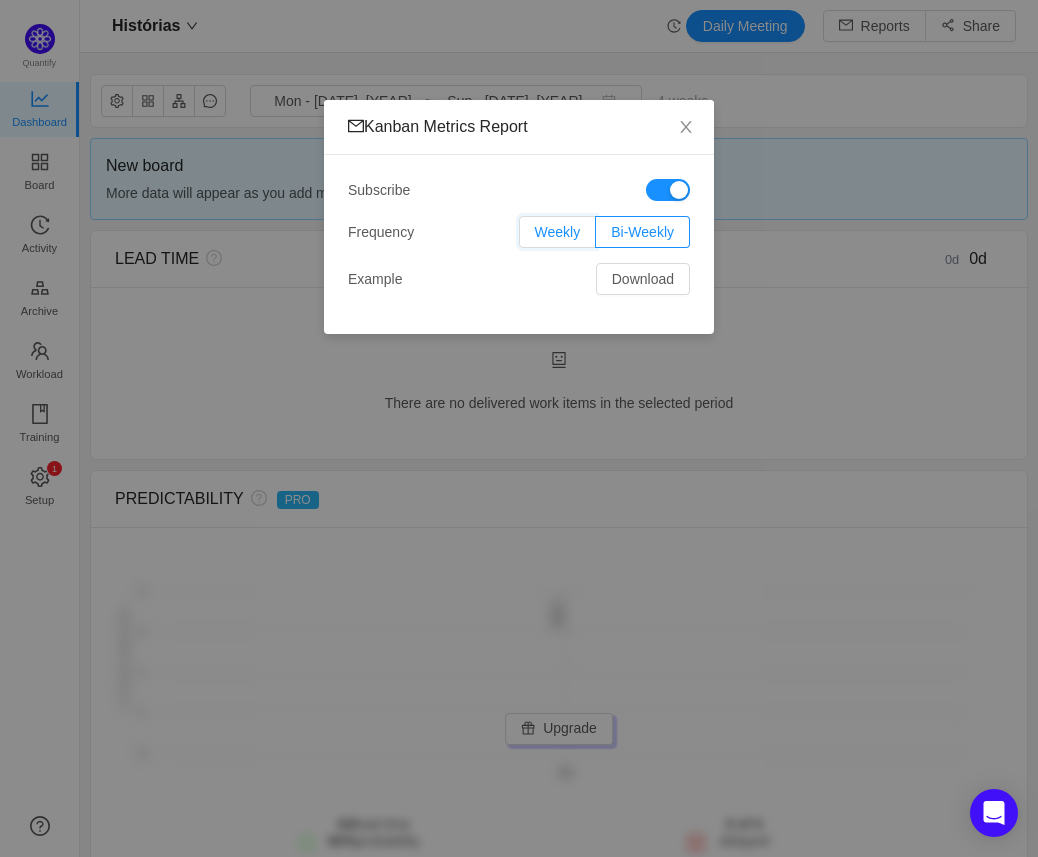 click on "Weekly" at bounding box center [535, 237] 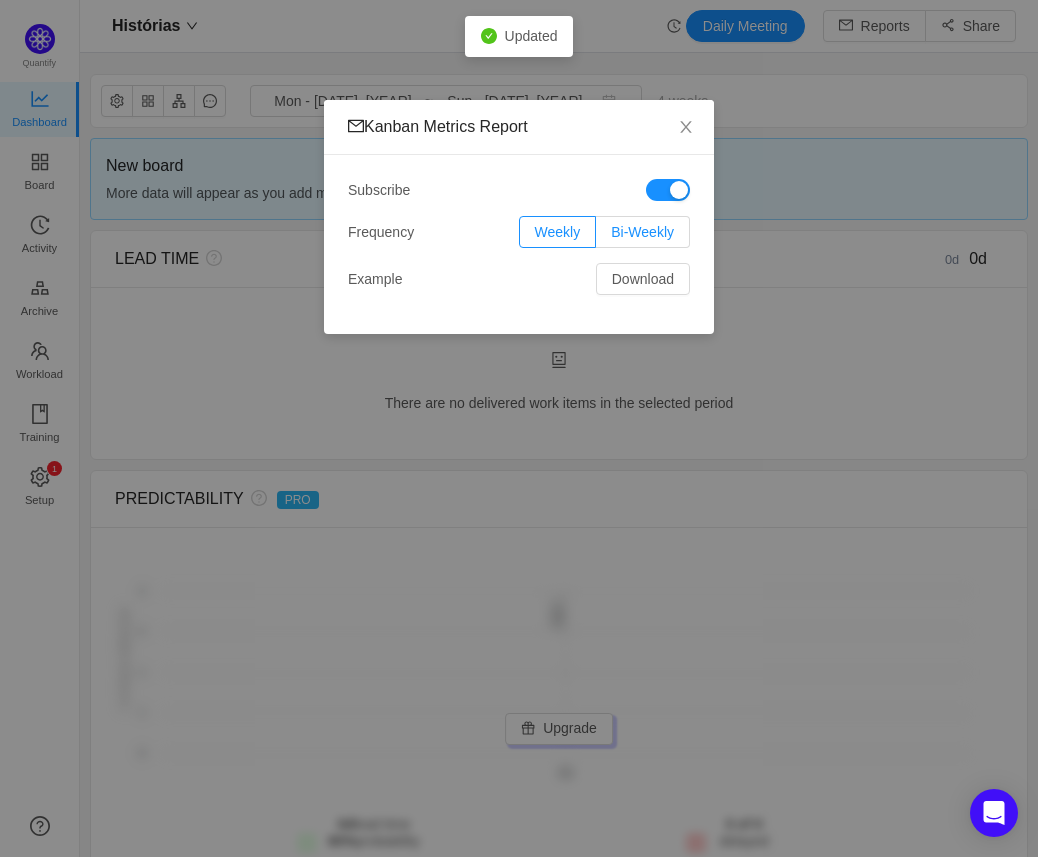 click on "Bi-Weekly" at bounding box center (642, 232) 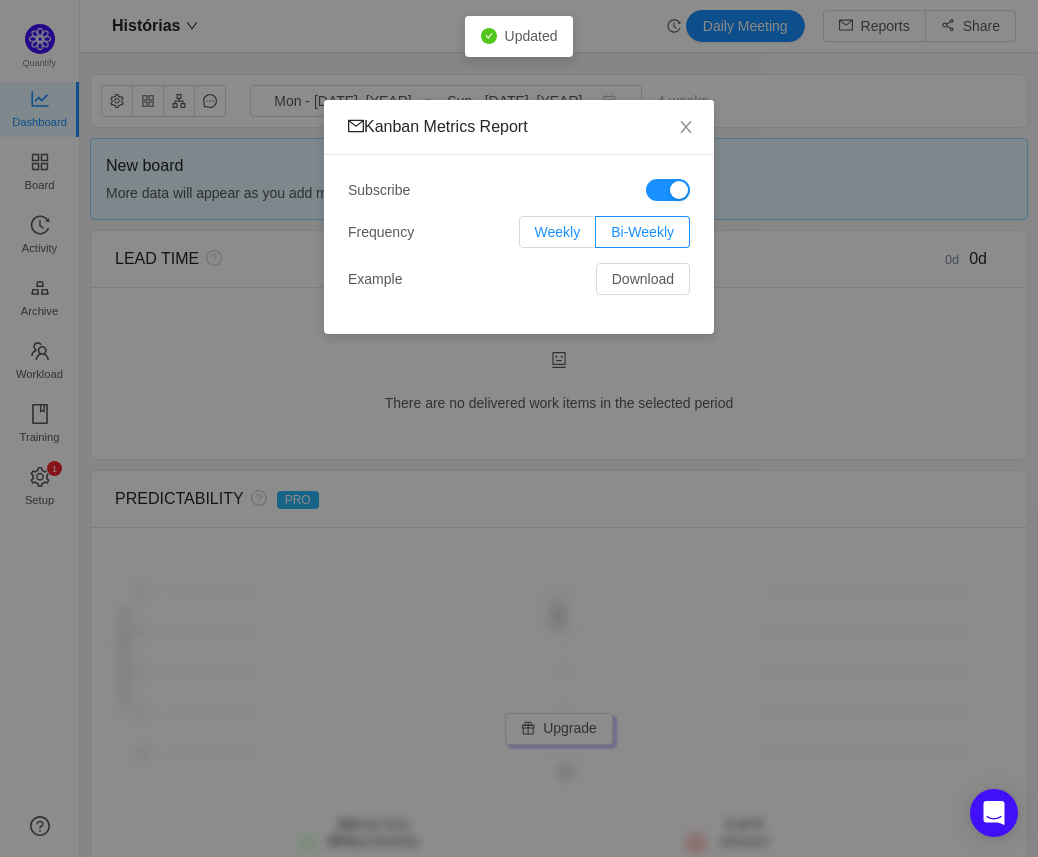 click on "Weekly" at bounding box center [558, 232] 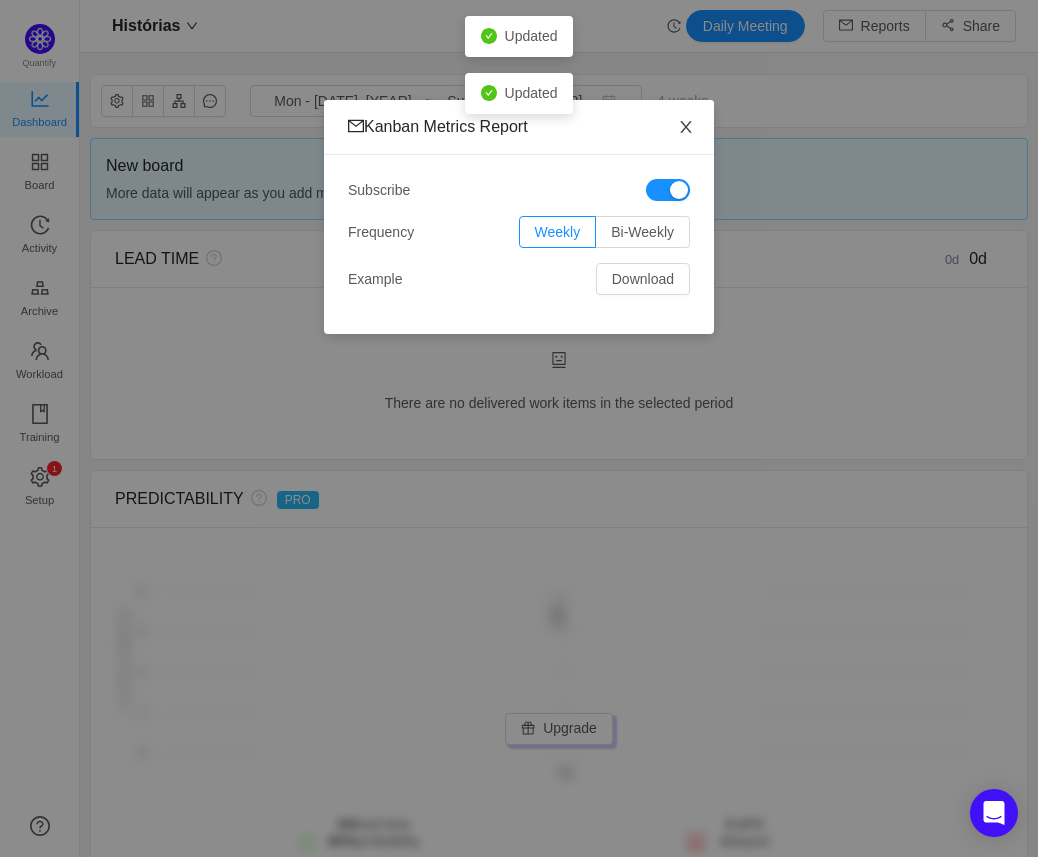 click at bounding box center [686, 128] 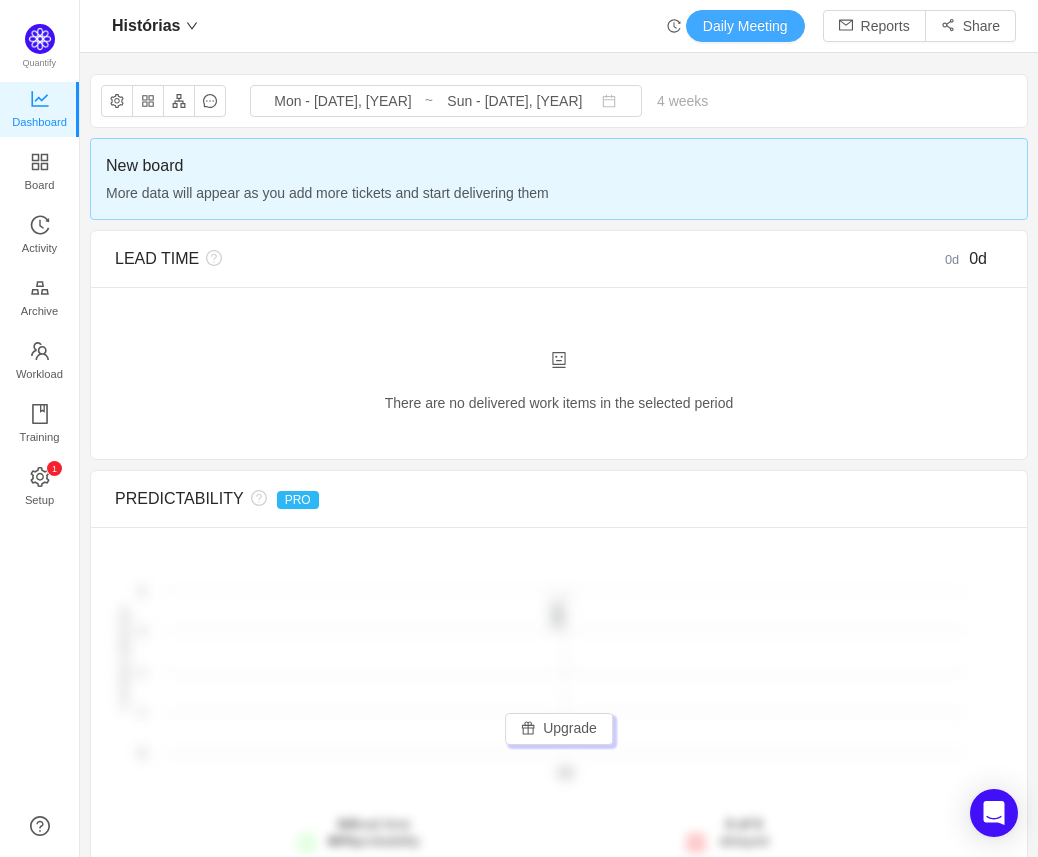 click on "Daily Meeting" at bounding box center (745, 26) 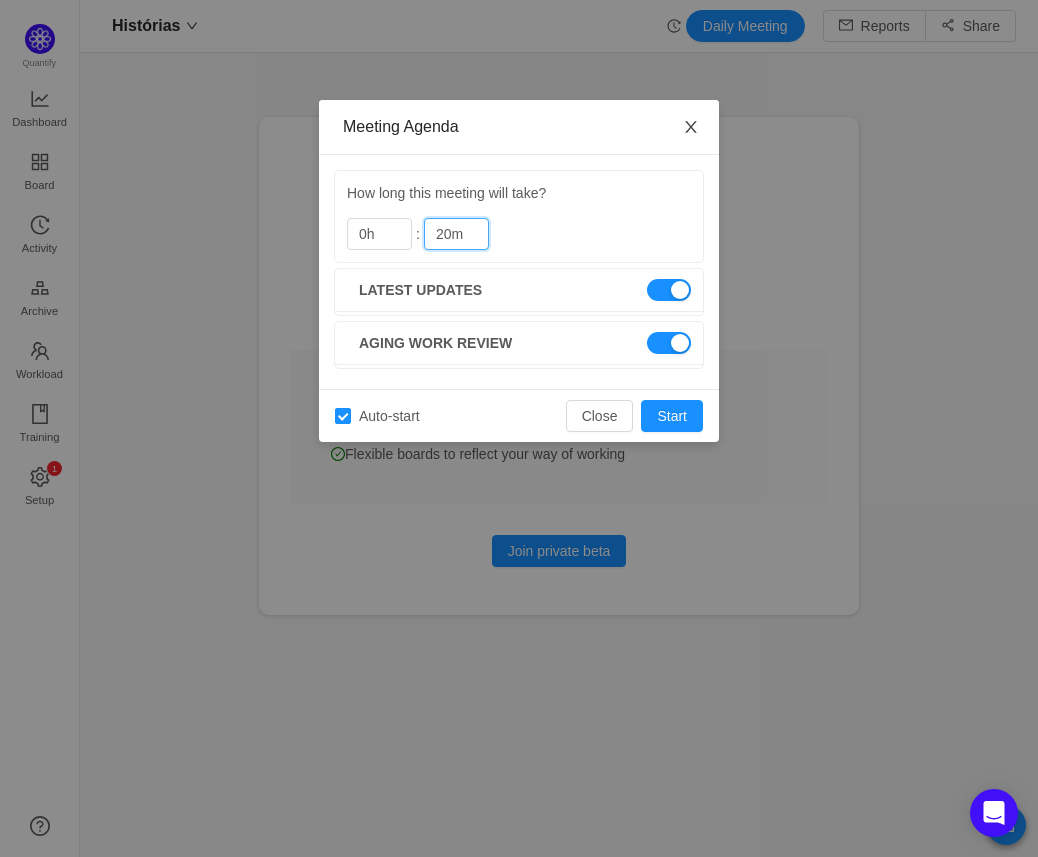 click at bounding box center [691, 128] 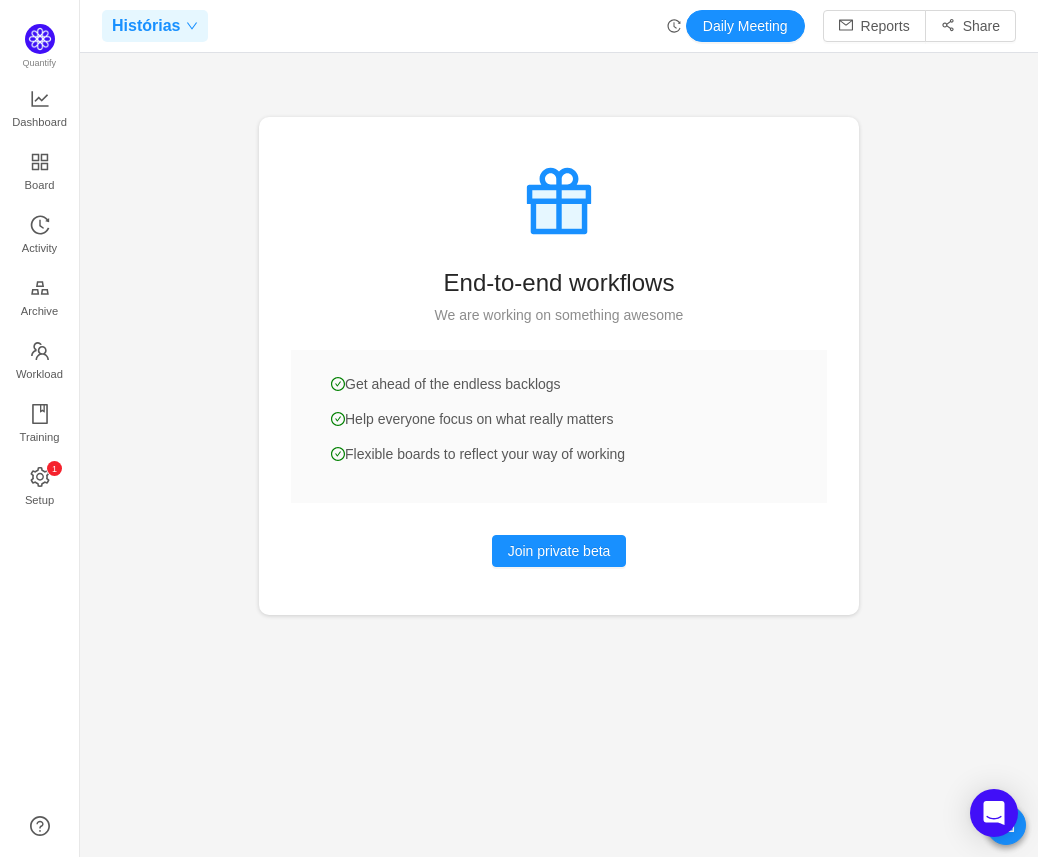 click on "Histórias" at bounding box center [146, 26] 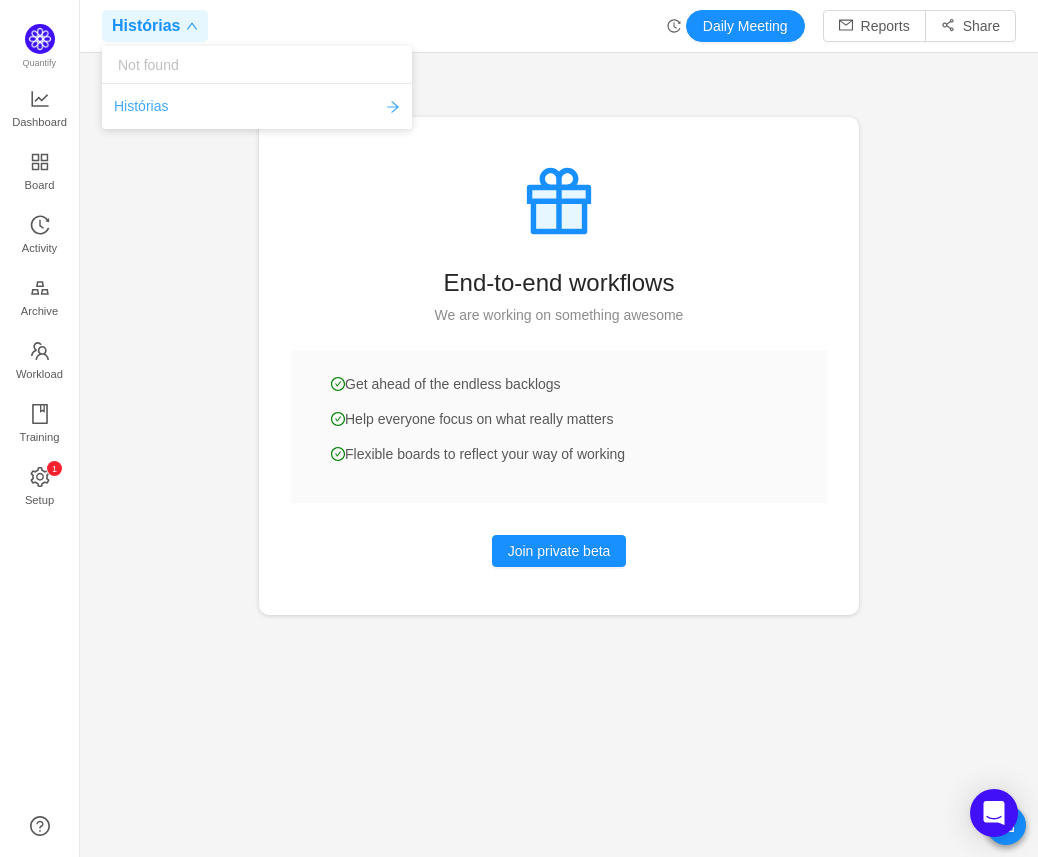 click on "Histórias" at bounding box center (141, 106) 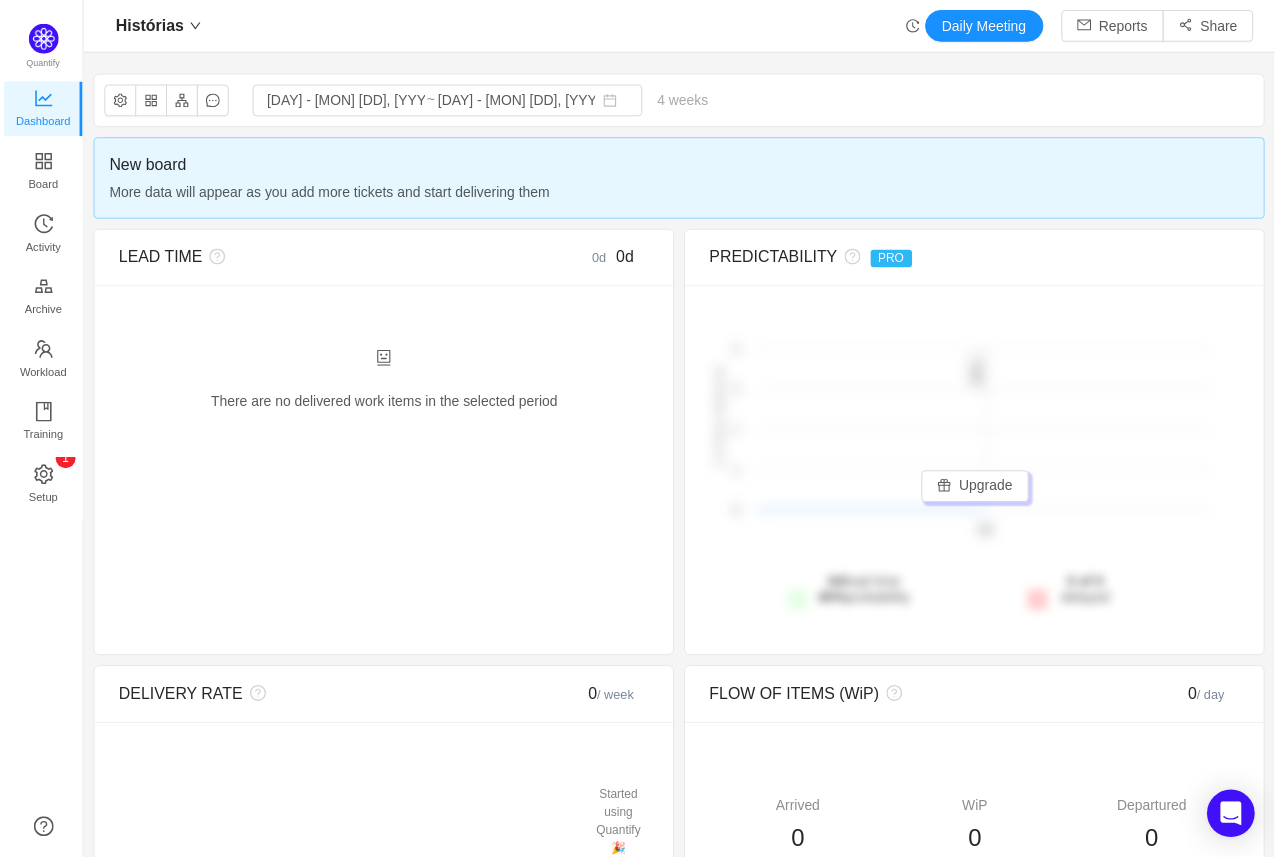 scroll, scrollTop: 0, scrollLeft: 0, axis: both 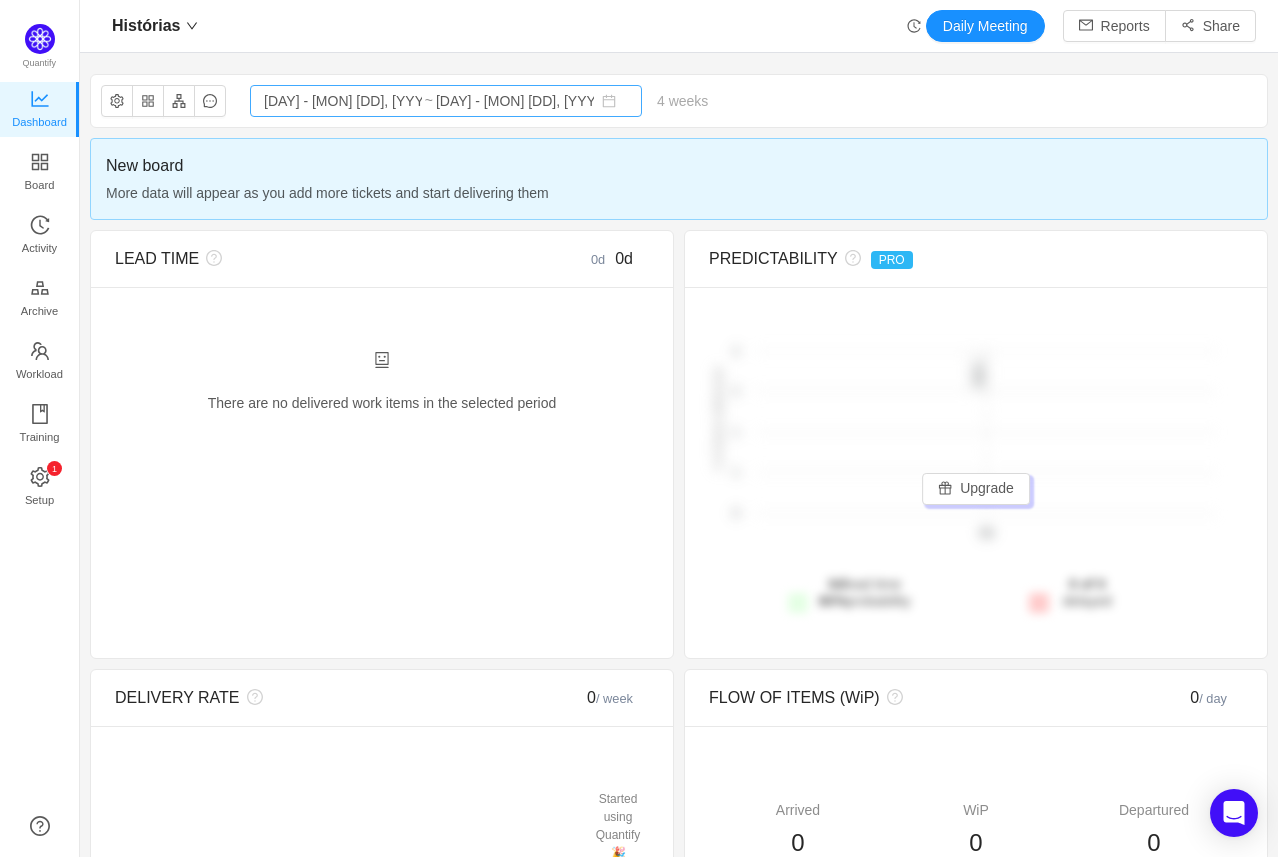 click on "[DAY] - [MON] [DD], [YYYY]" at bounding box center [515, 101] 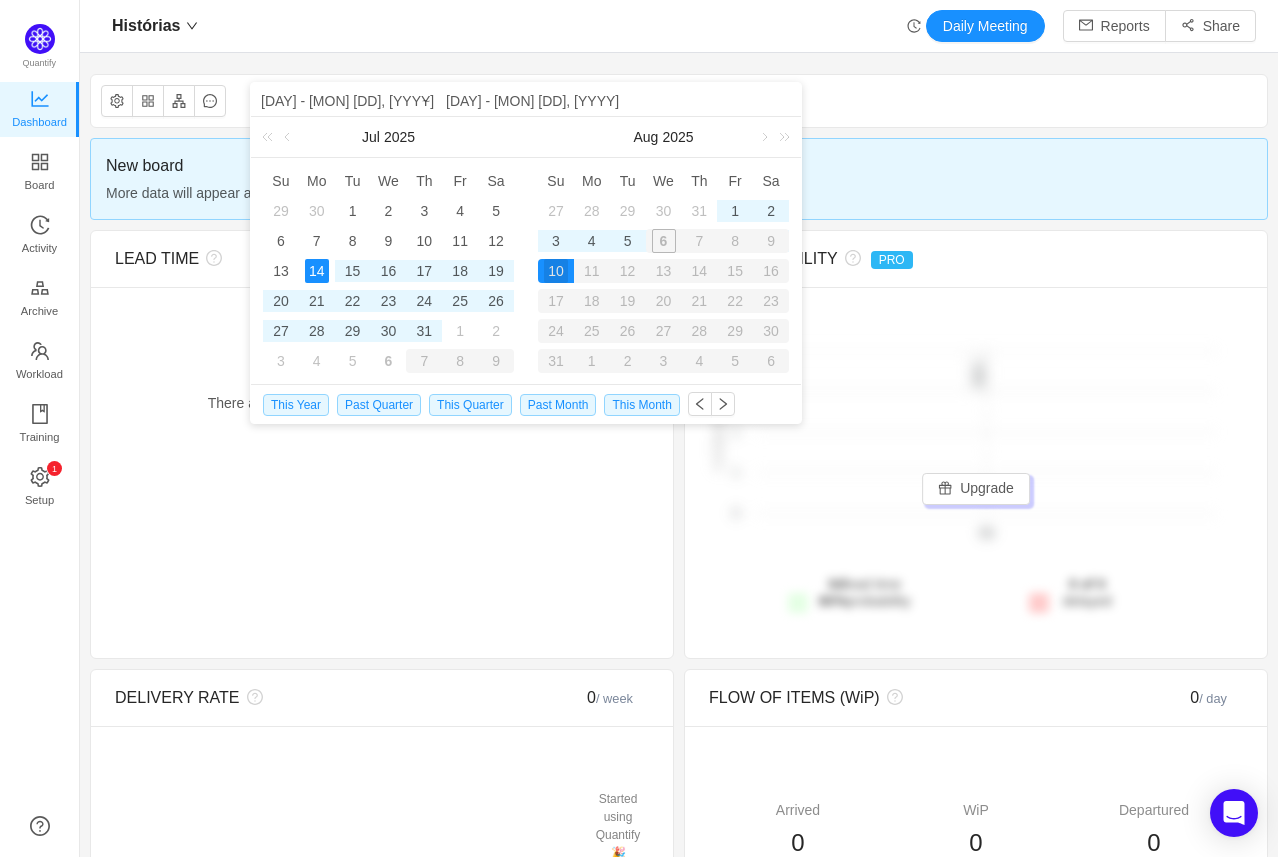 click on "Histórias [DAY] - [MON] [DD], [YYYY]  ~  [DAY] - [MON] [DD], [YYYY]   4 weeks  0 items New board More data will appear as you add more tickets and start delivering them  LEAD TIME   0d   0d   There are no delivered work items in the selected period  Possible solutions PREDICTABILITY  PRO  2 2 2 2 1 1 1 1 0 0 # of items delivered 0d 0d 80% ✕ Download SVG Download PNG Download CSV 0d  lead time  80%  probability 0 of 0  delayed  Upgrade DELIVERY RATE  0  / week ✕          Started using Quantify 🎉   0   0   0   0  FLOW OF ITEMS (WiP)  0  / day Arrived 0 WiP 0 Departured 0 TIME IN STATUS  0d   0d   There are no delivered work items in the selected period  Possible solutions DEFECTS  PRO  100% 100% 80% 80% 60% 60% 40% 40% 20% 20% 0% 0% ✕ Download SVG Download PNG Download CSV Upgrade" at bounding box center (679, 848) 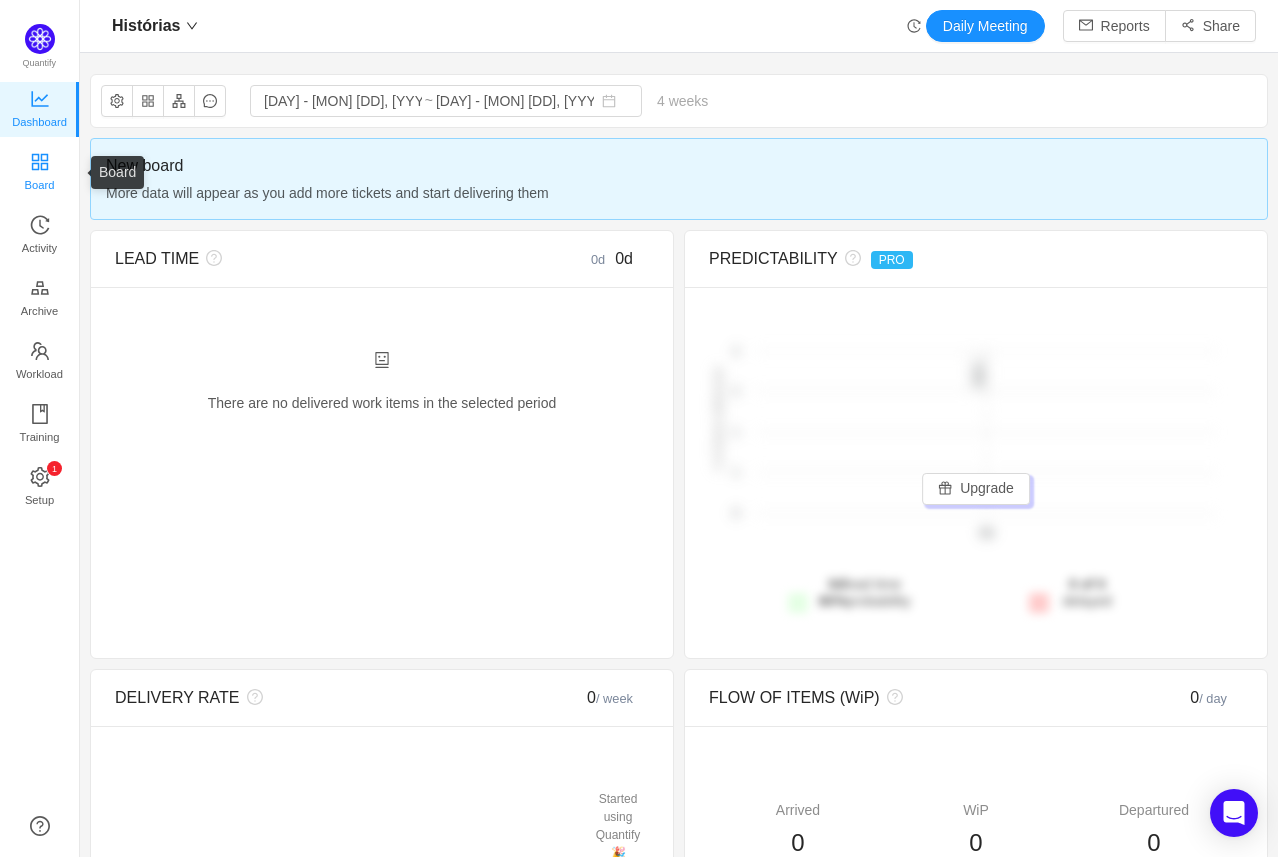 click on "Board" at bounding box center [40, 185] 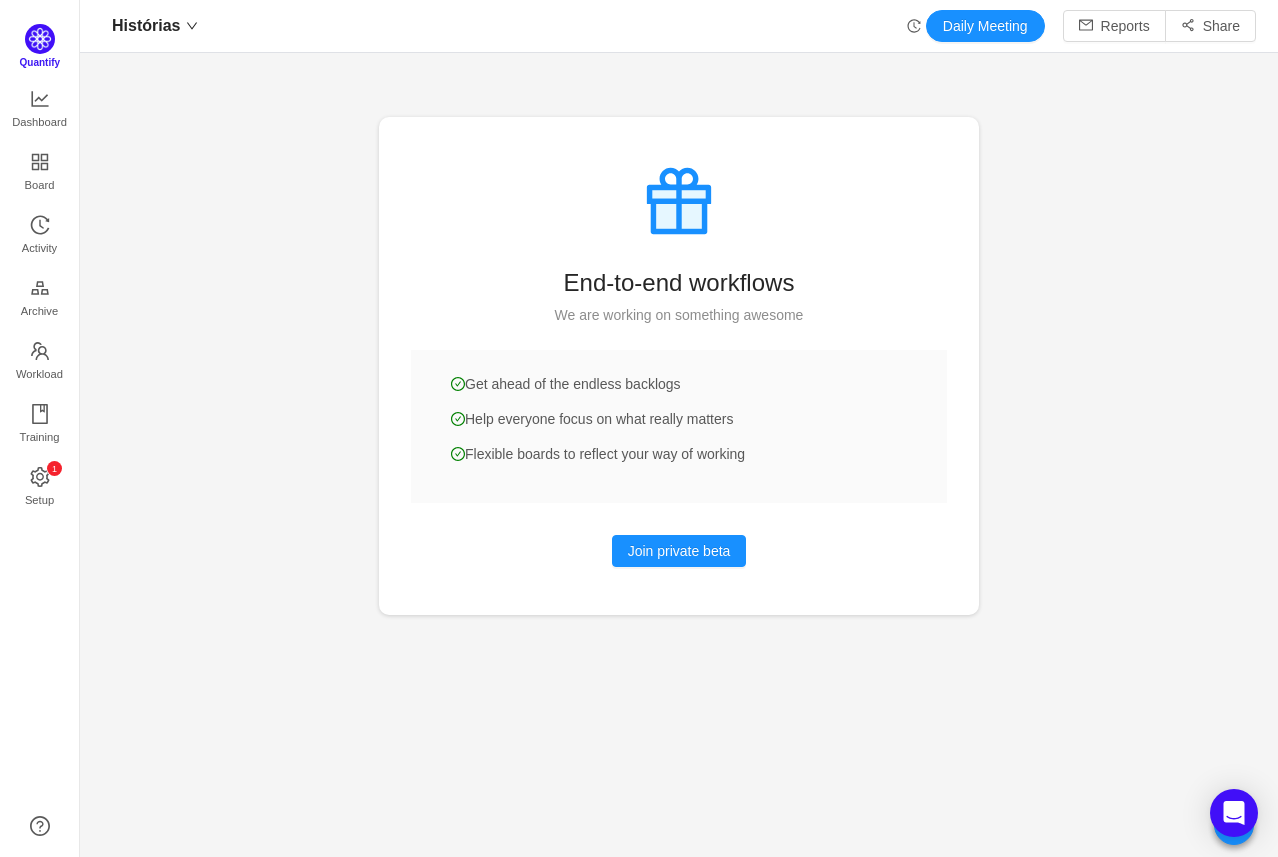 click at bounding box center (40, 39) 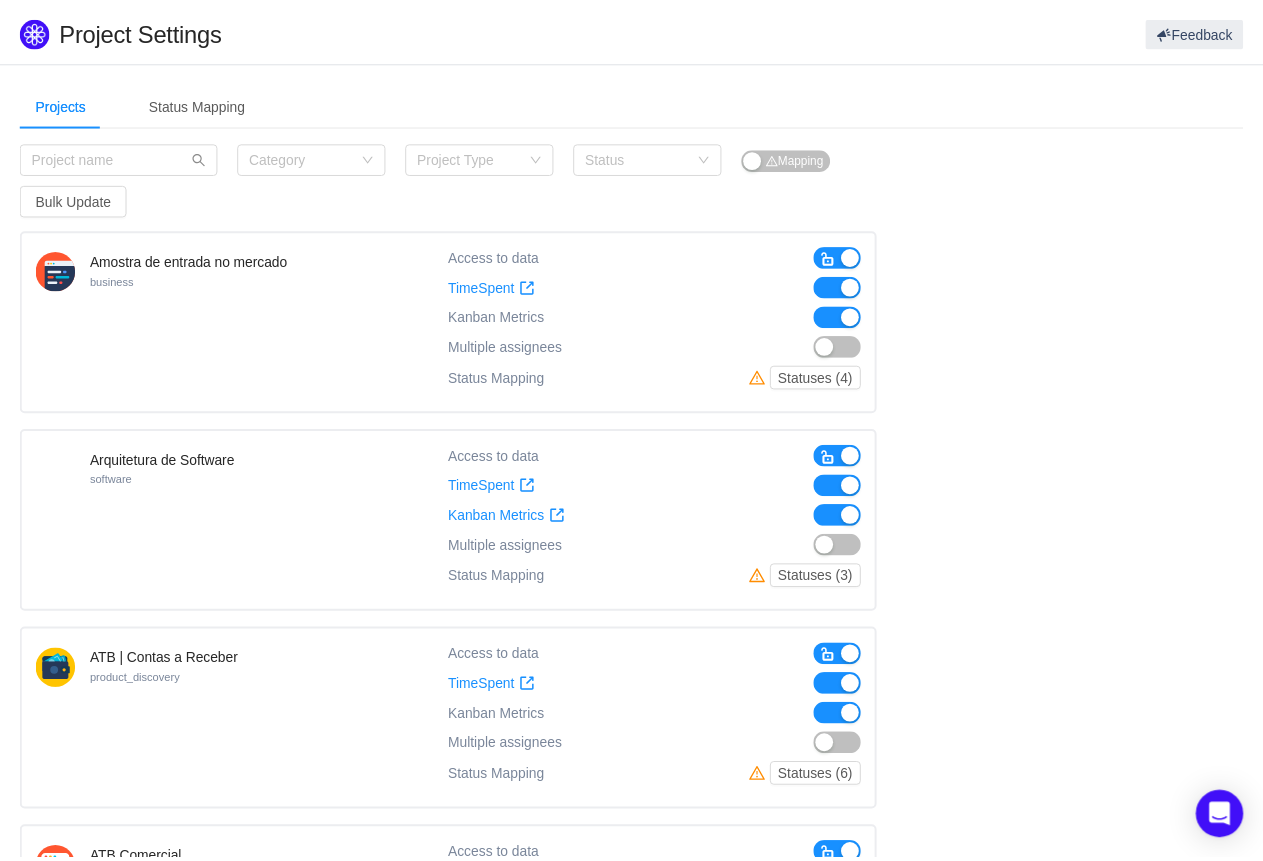 scroll, scrollTop: 0, scrollLeft: 0, axis: both 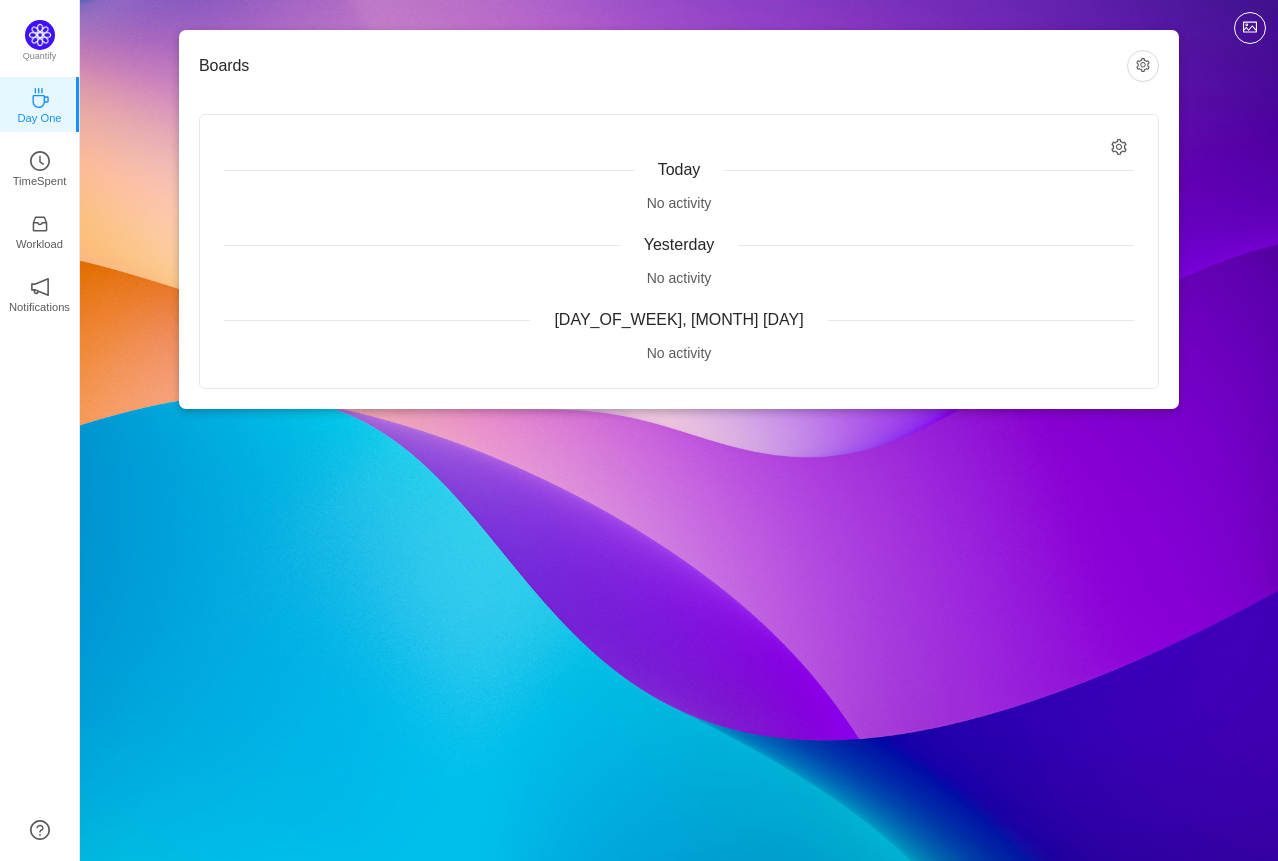 click on "Today" at bounding box center (679, 169) 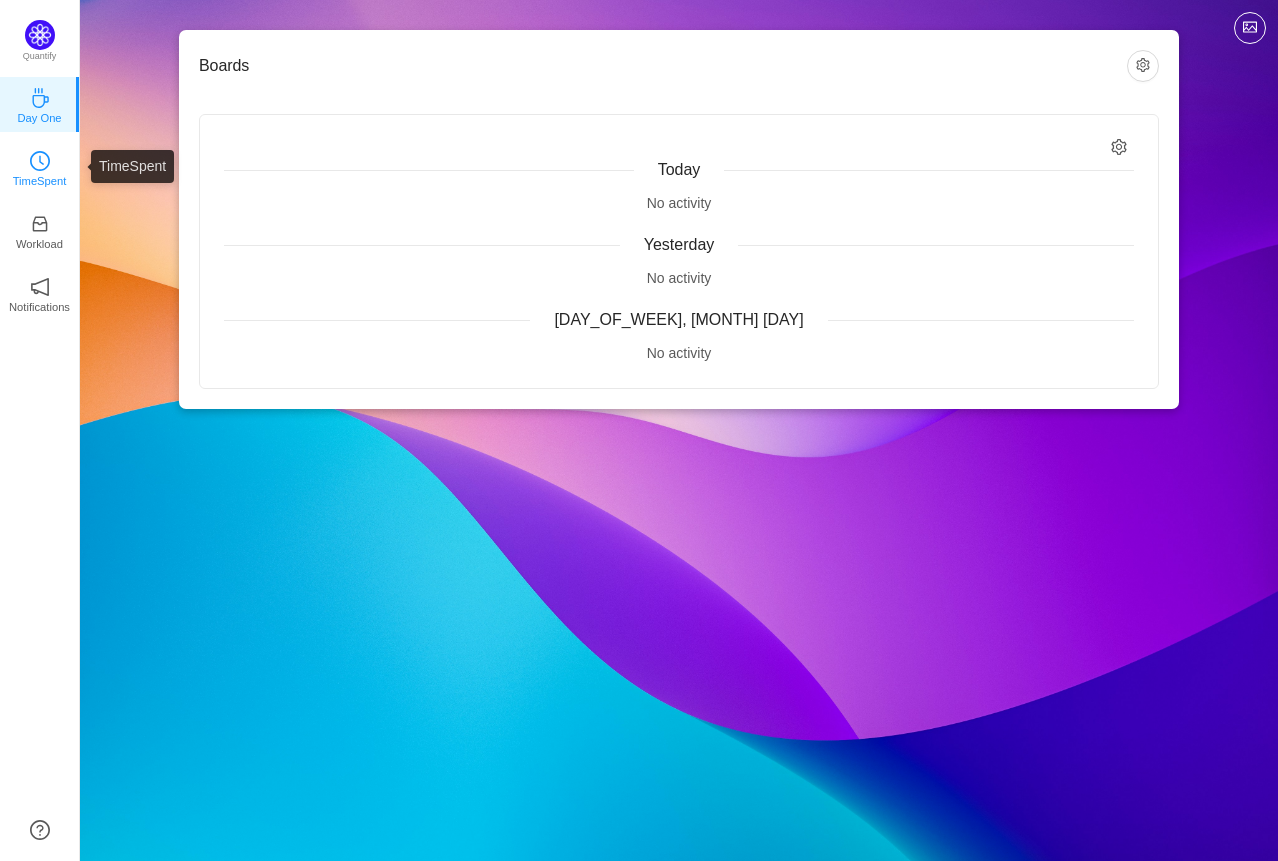 click 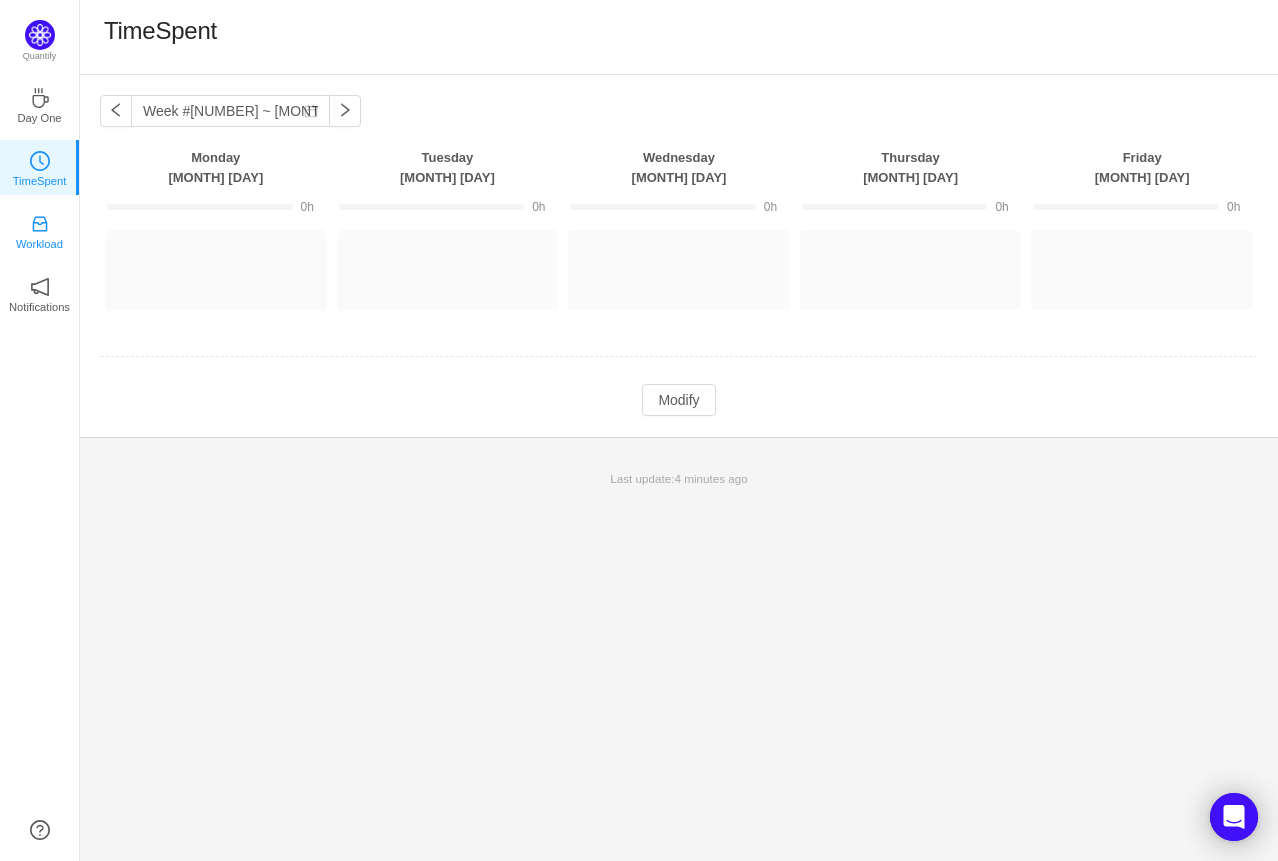 click on "Workload" at bounding box center [40, 230] 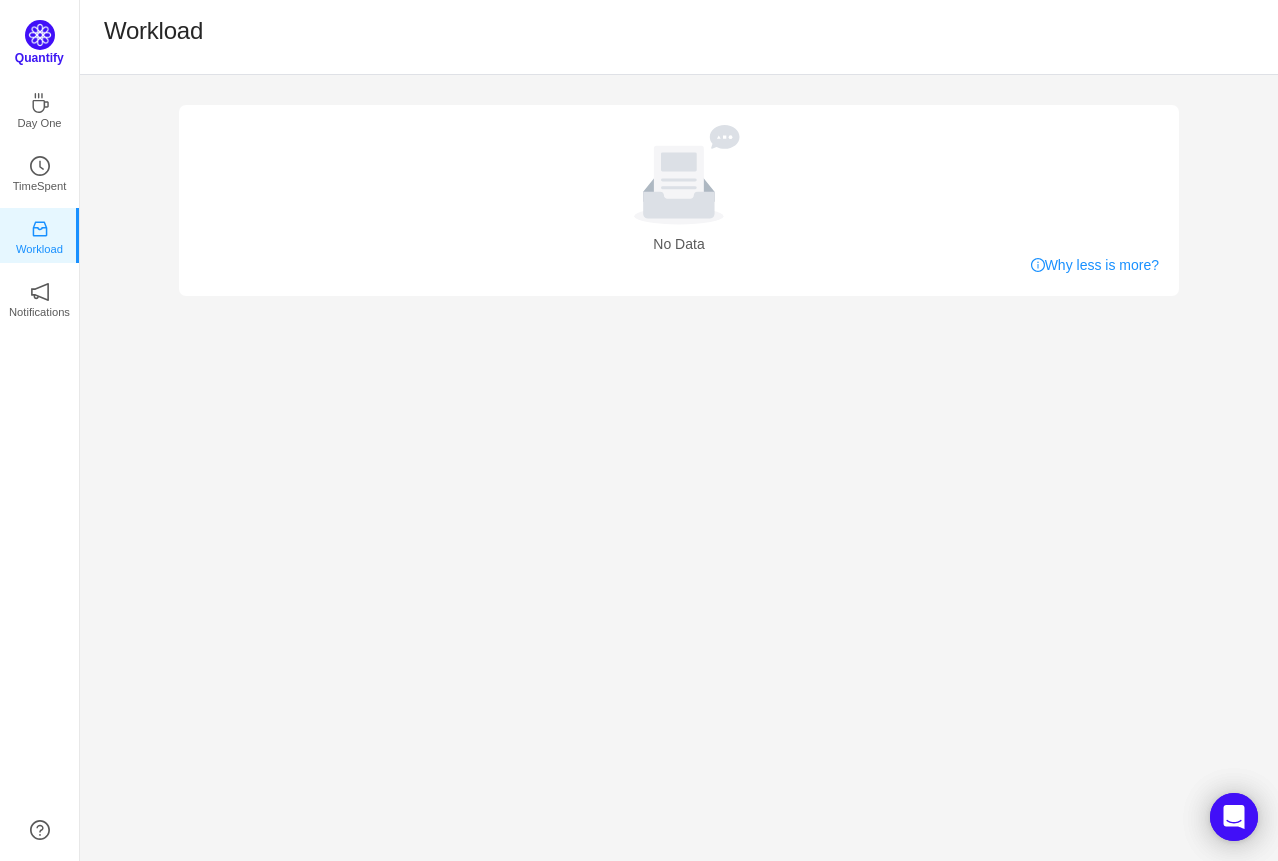 click at bounding box center [40, 35] 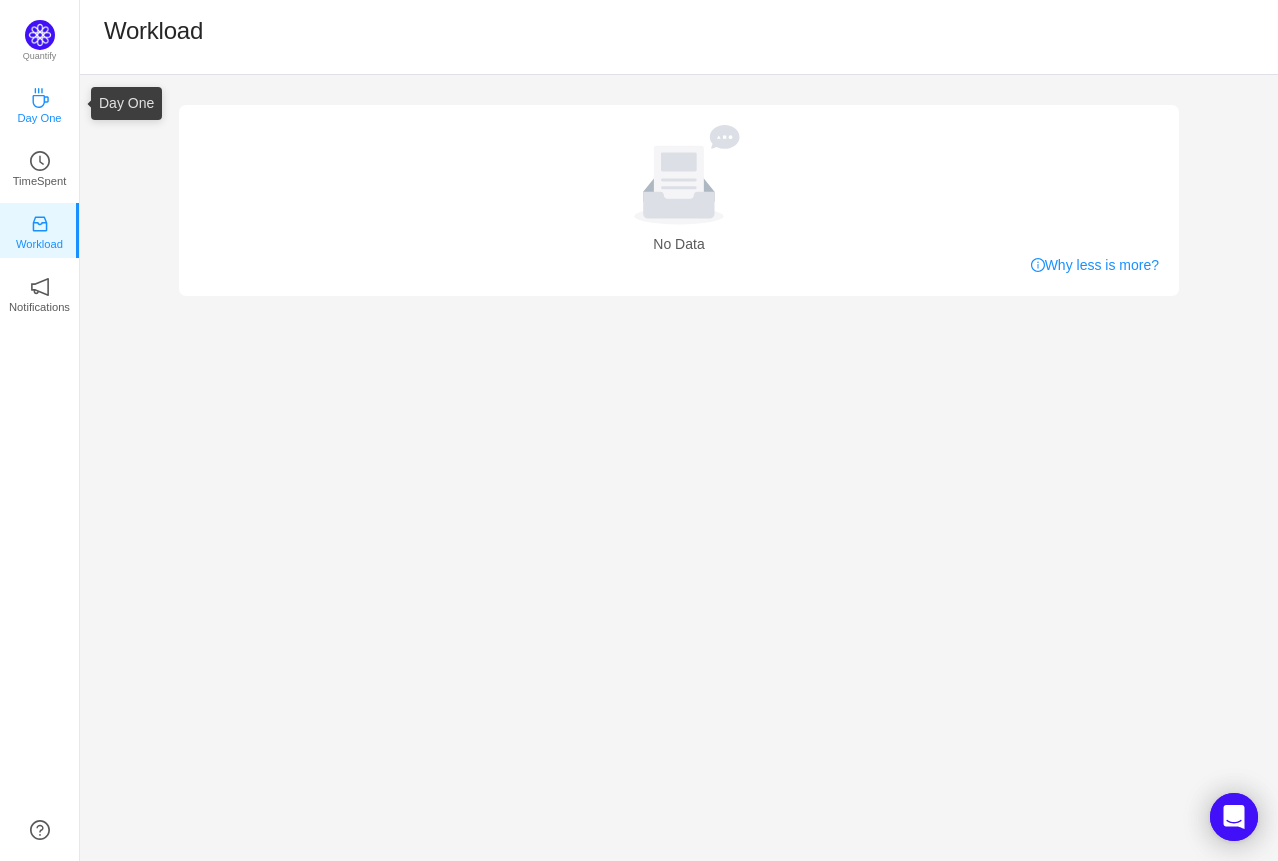 click on "Day One" at bounding box center (39, 118) 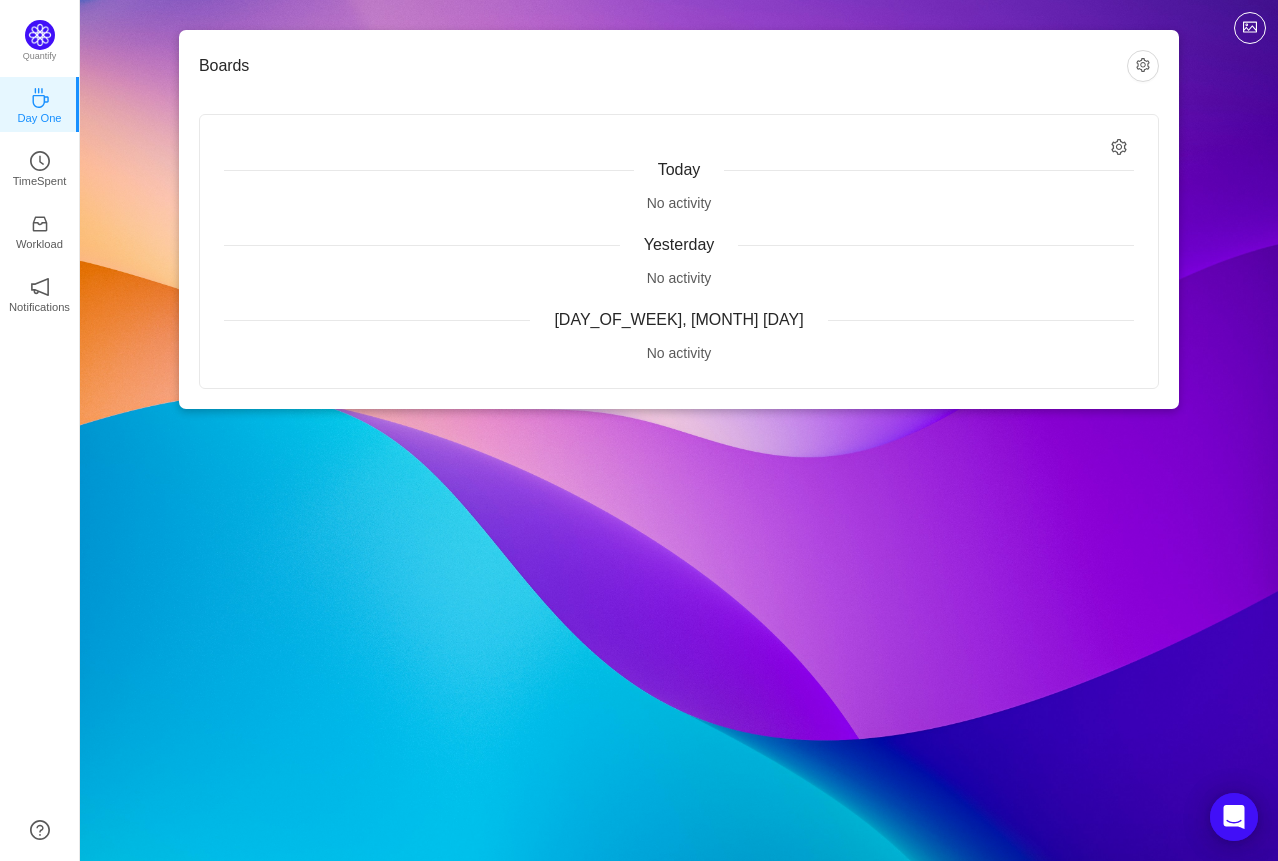 click on "Yesterday" at bounding box center (679, 245) 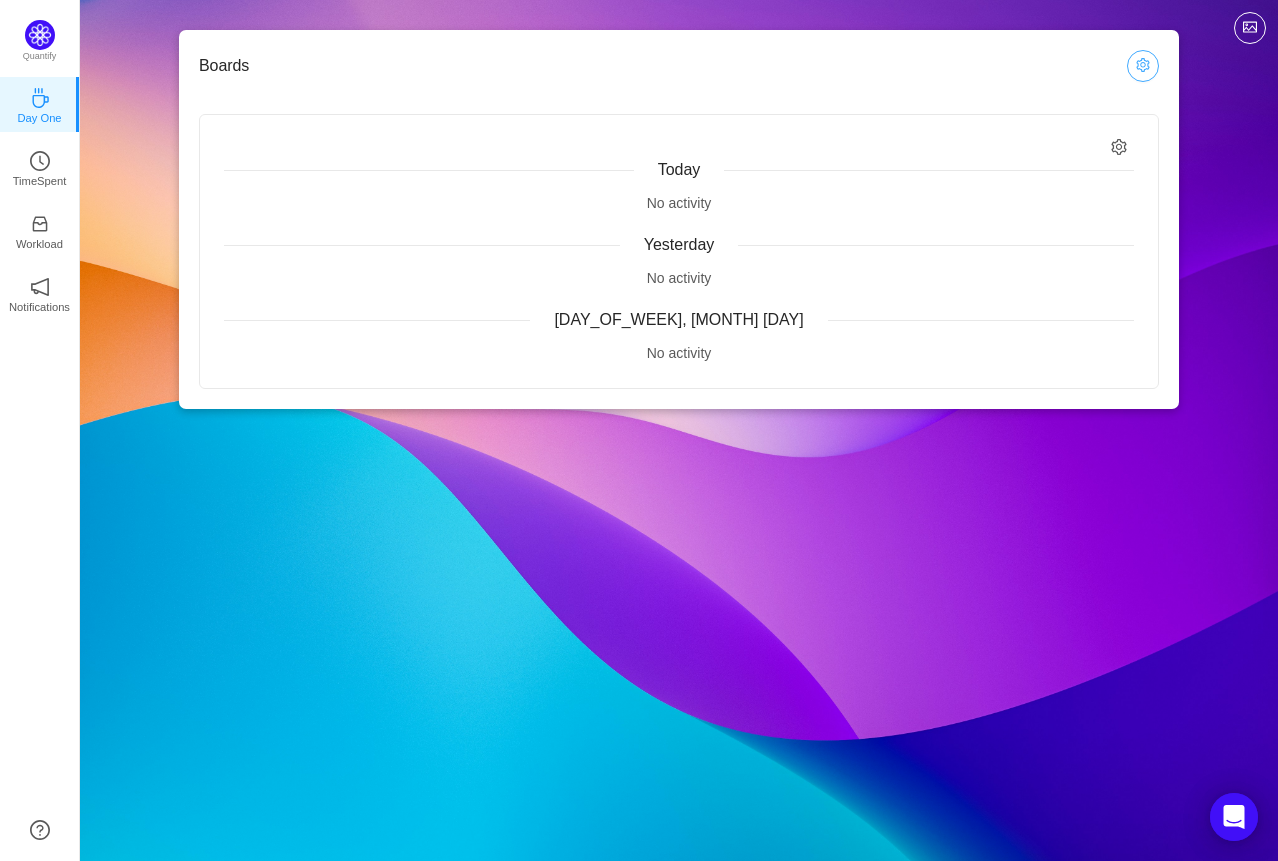 click at bounding box center [1143, 66] 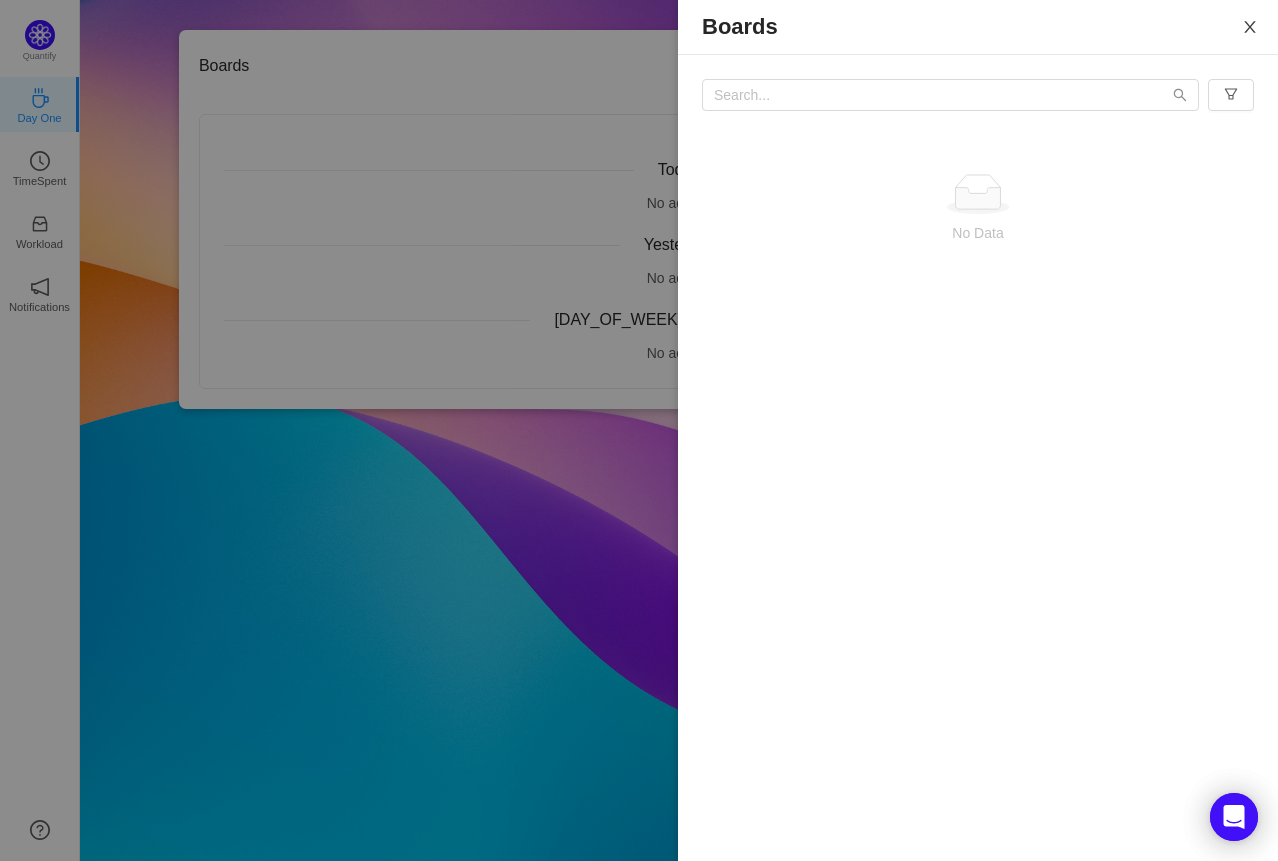 click at bounding box center [1250, 28] 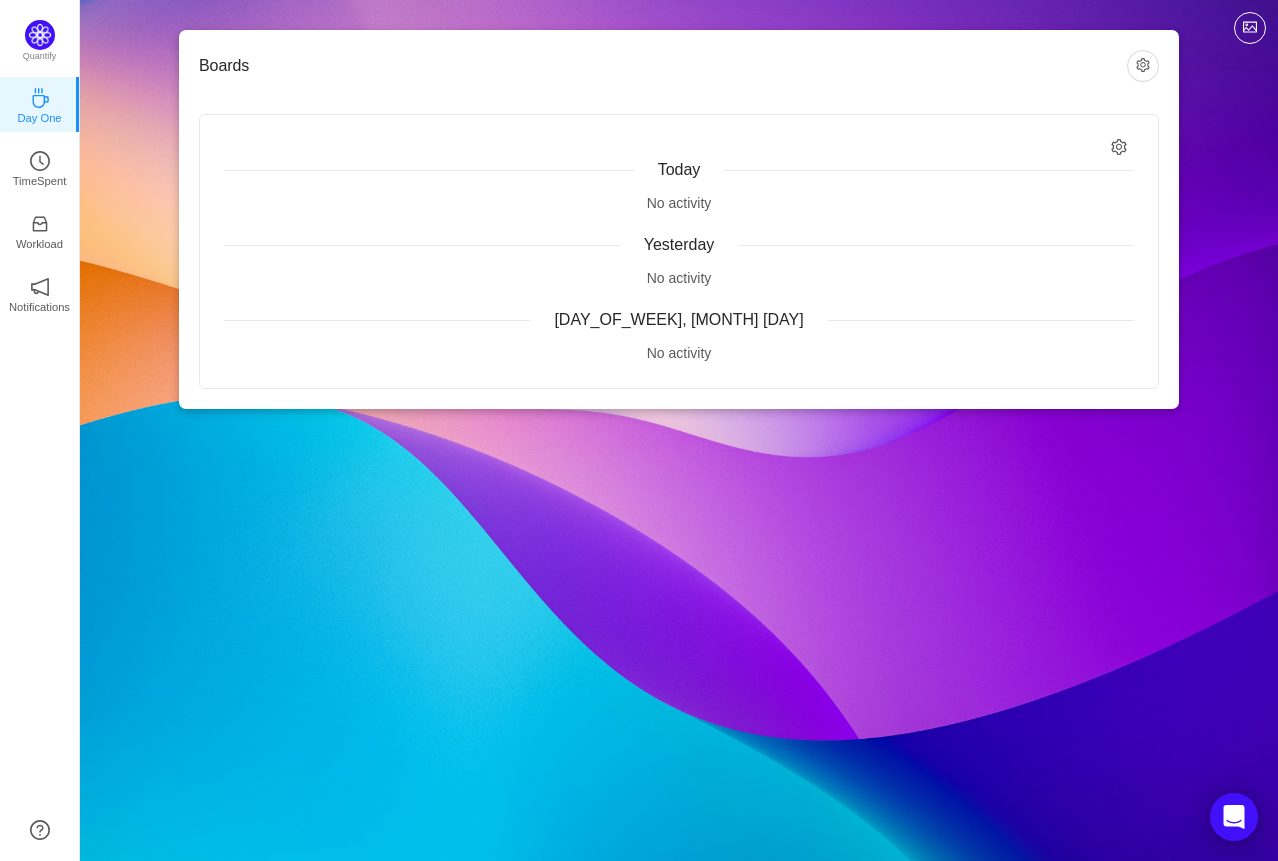 click on "Boards  Today   No activity   Yesterday   No activity   Monday, August 4   No activity" at bounding box center [679, 220] 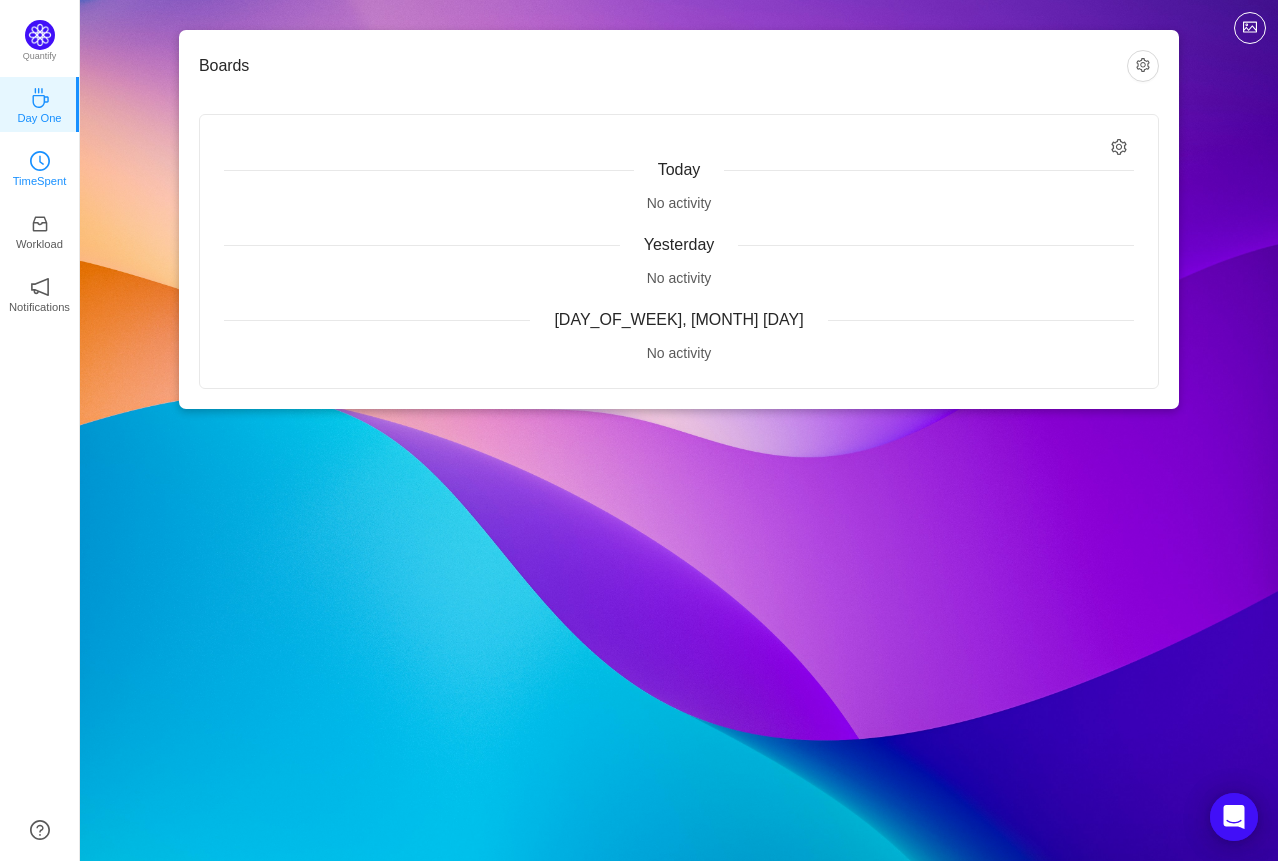 click on "TimeSpent" at bounding box center [40, 167] 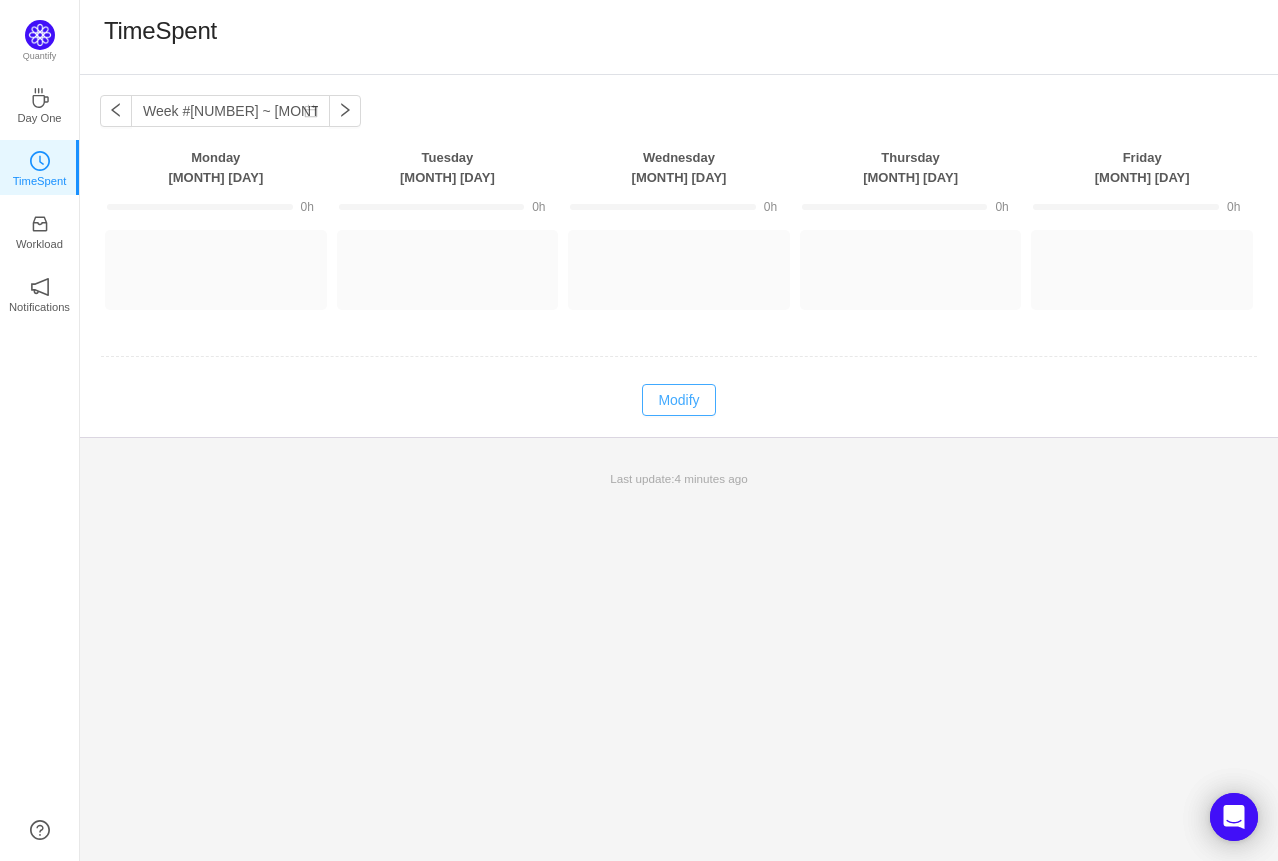 click on "Modify" at bounding box center (678, 400) 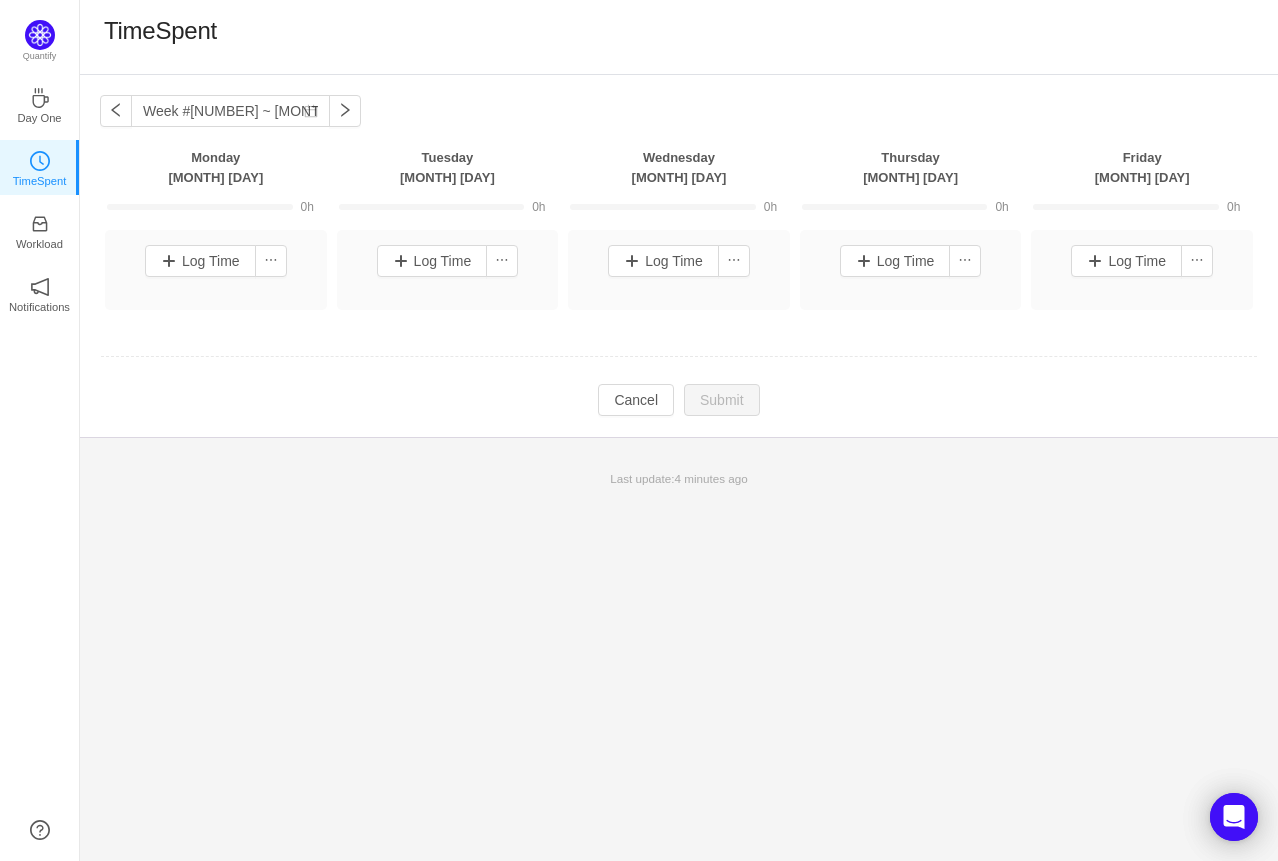 click on "(0)   Other projects (0)  Log Time Log Time Log Time Log Time Log Time" at bounding box center [679, 277] 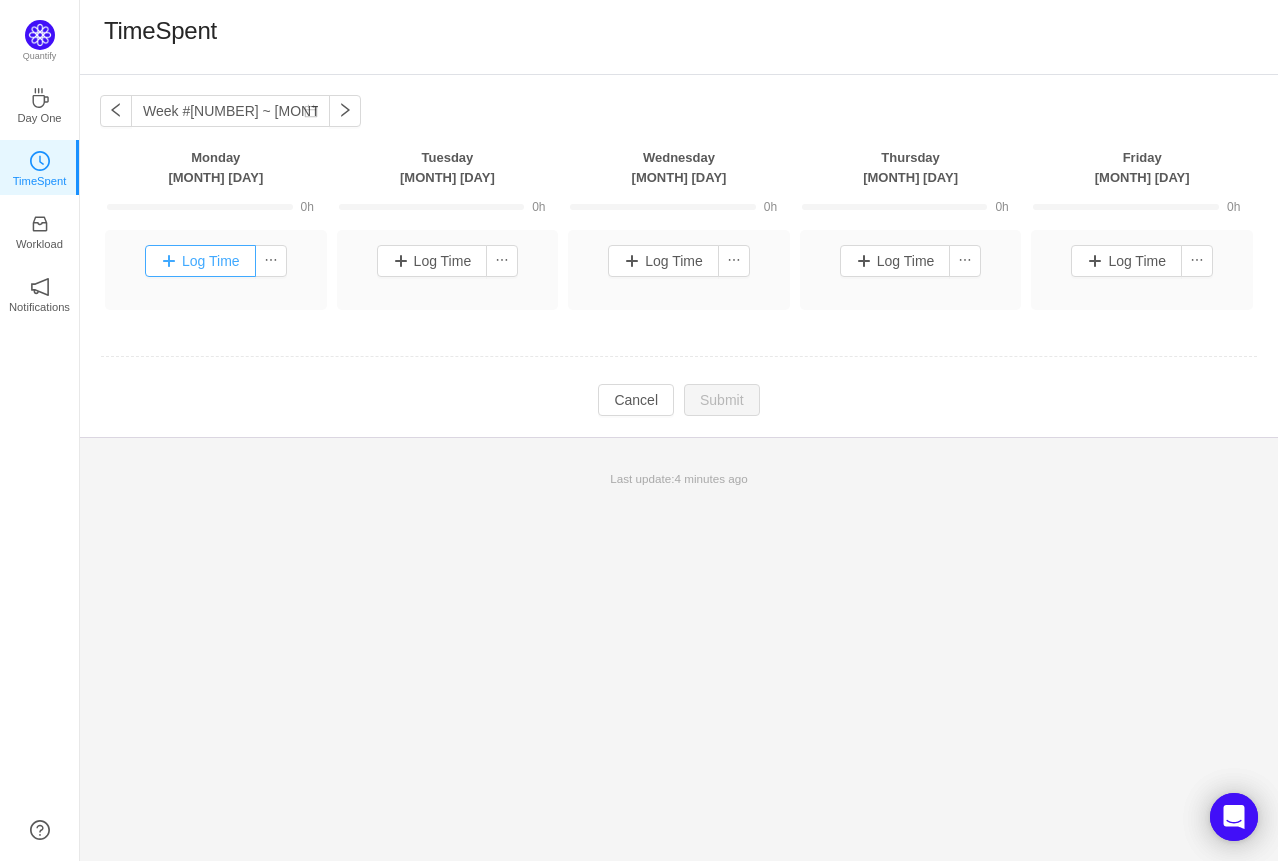 click on "Log Time" at bounding box center [200, 261] 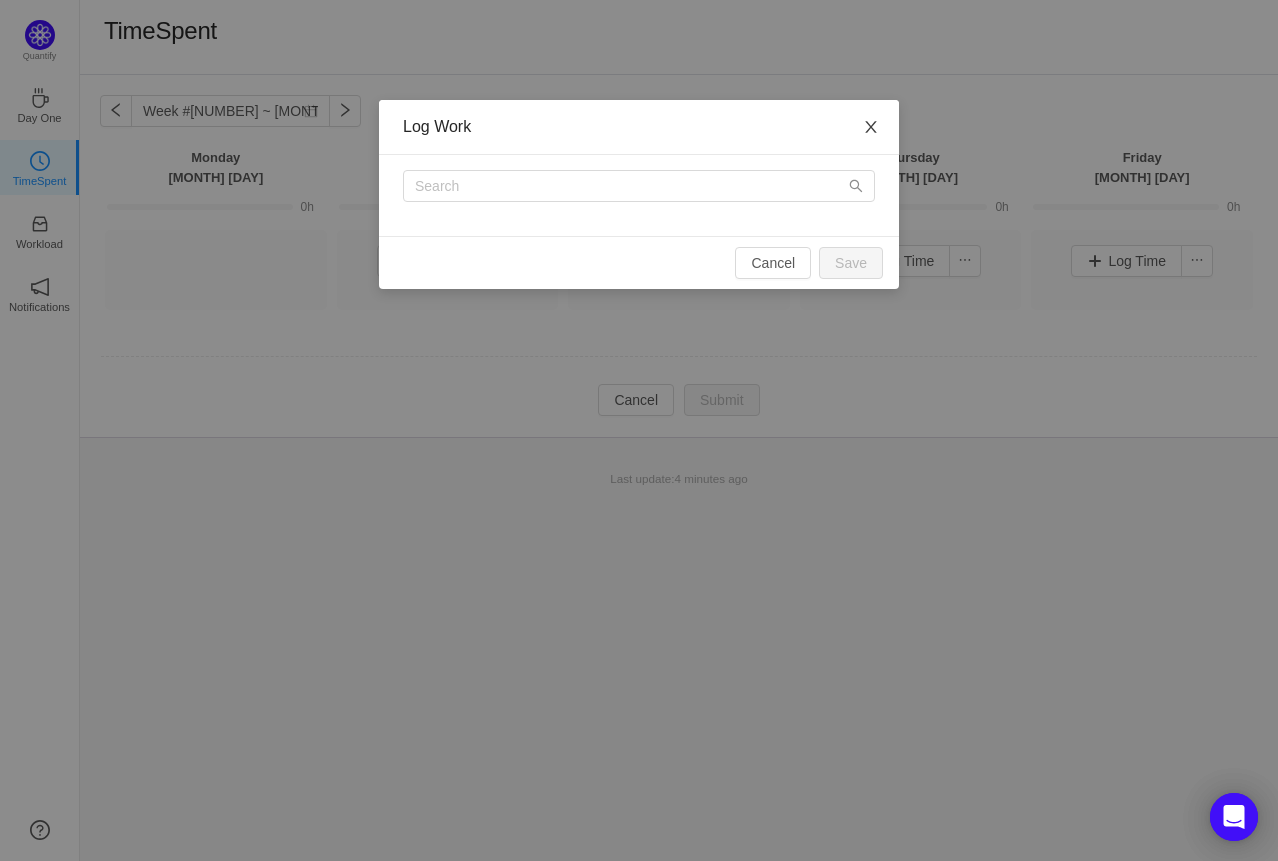 click 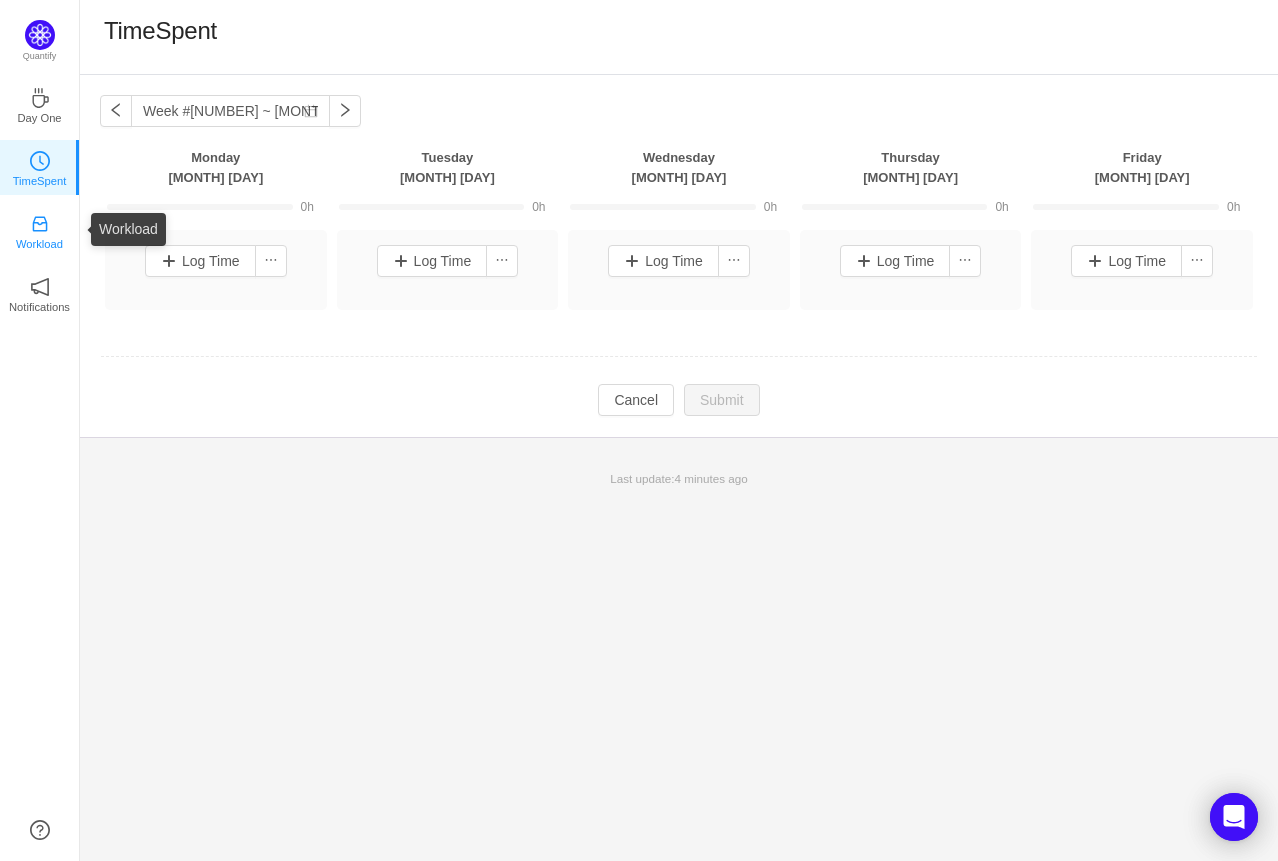 click on "Workload" at bounding box center (40, 230) 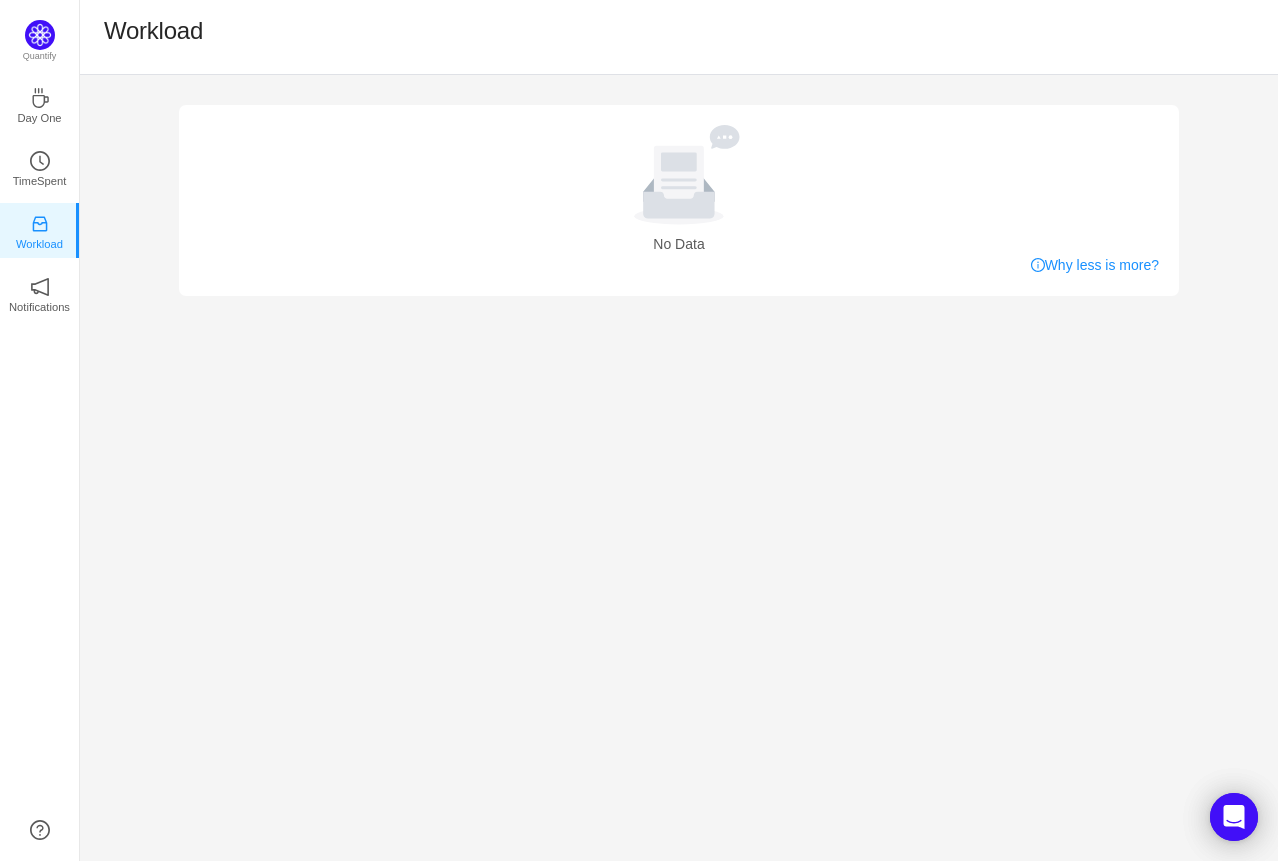 click on "Workload" at bounding box center (153, 31) 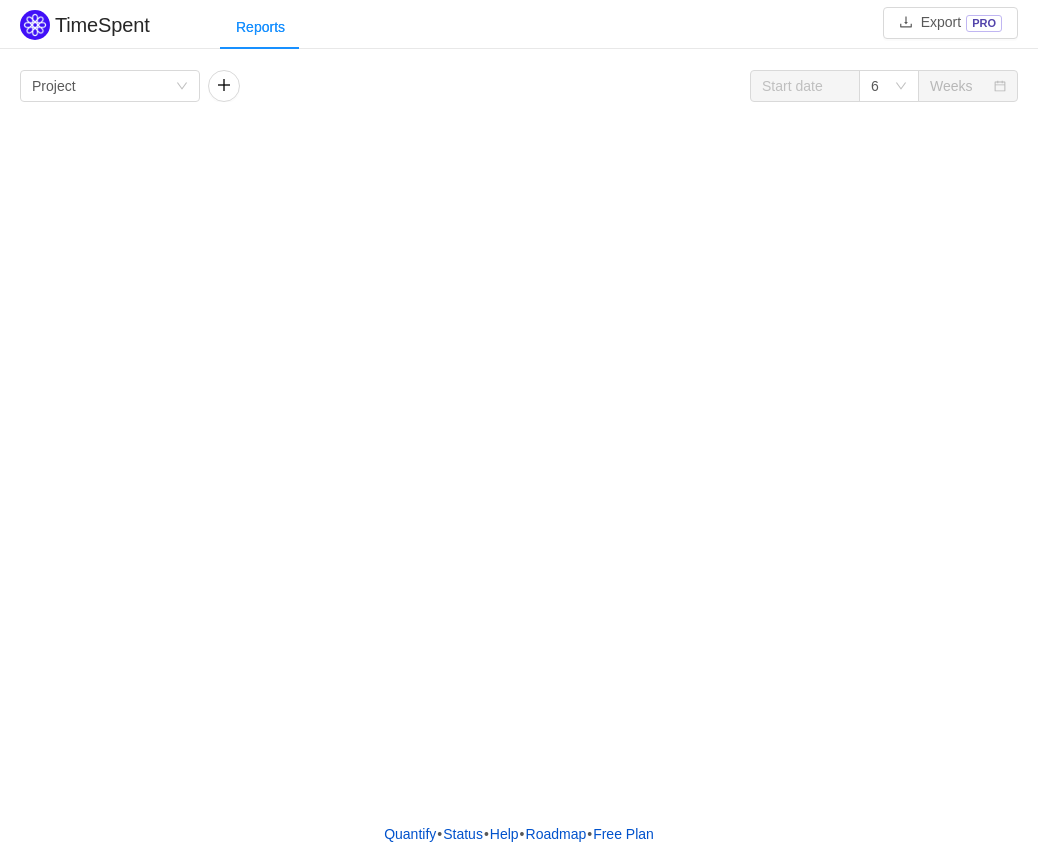 scroll, scrollTop: 0, scrollLeft: 0, axis: both 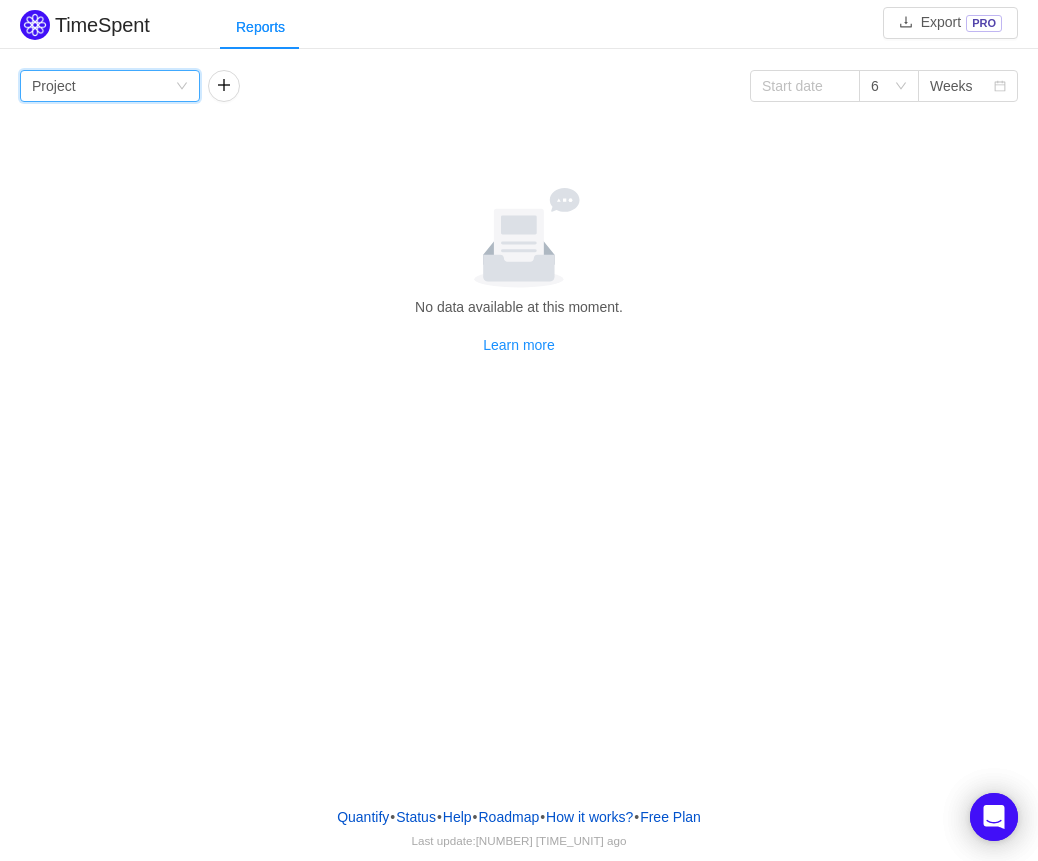 click on "Group by  Project" at bounding box center (103, 86) 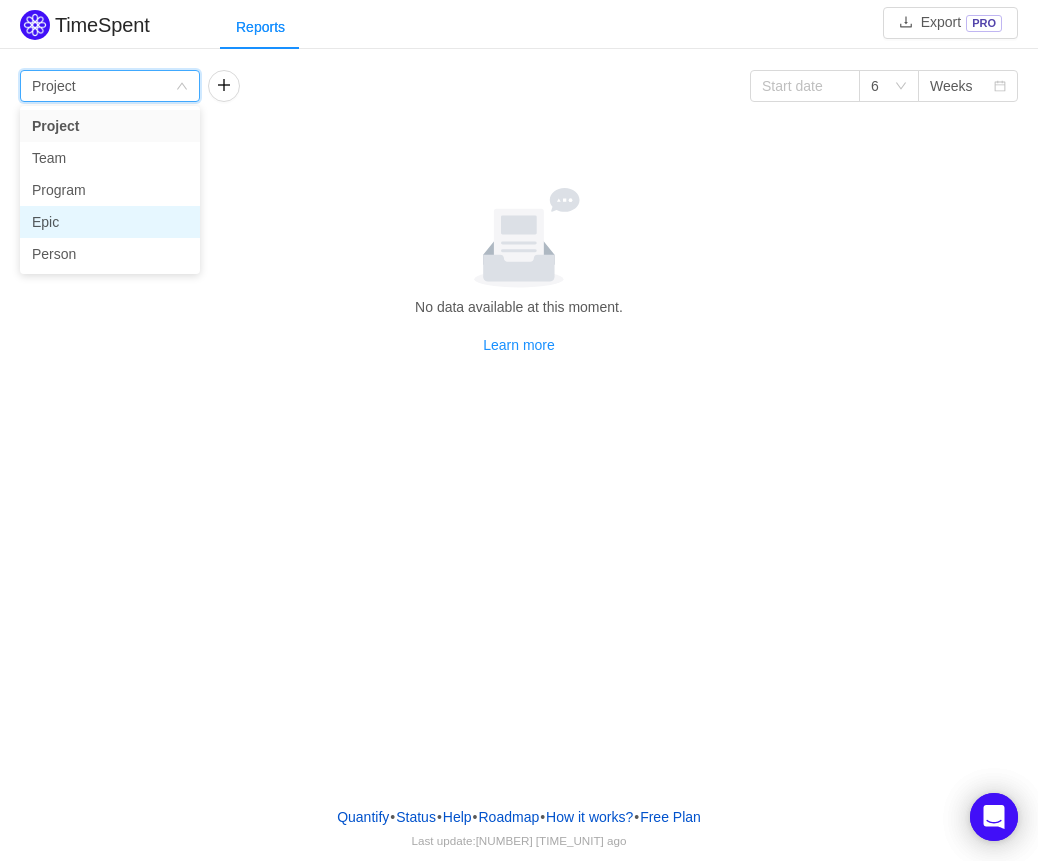 click on "Epic" at bounding box center [110, 222] 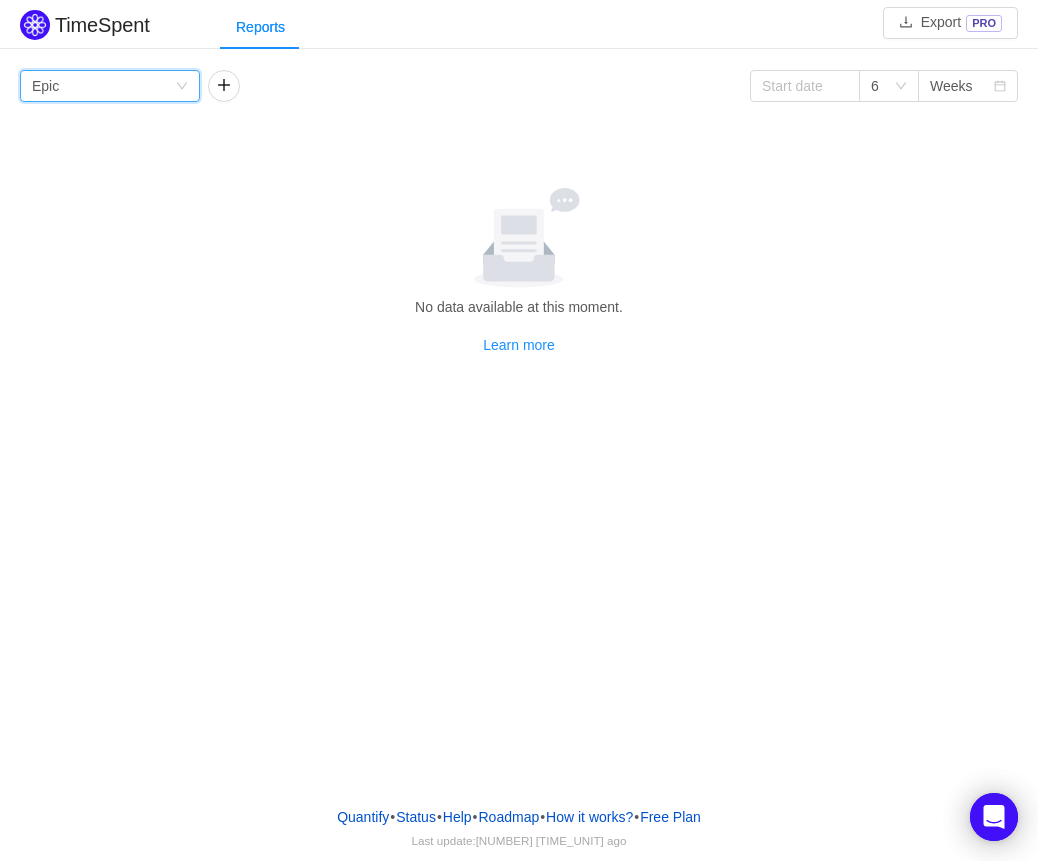 click on "Group by  Epic" at bounding box center [103, 86] 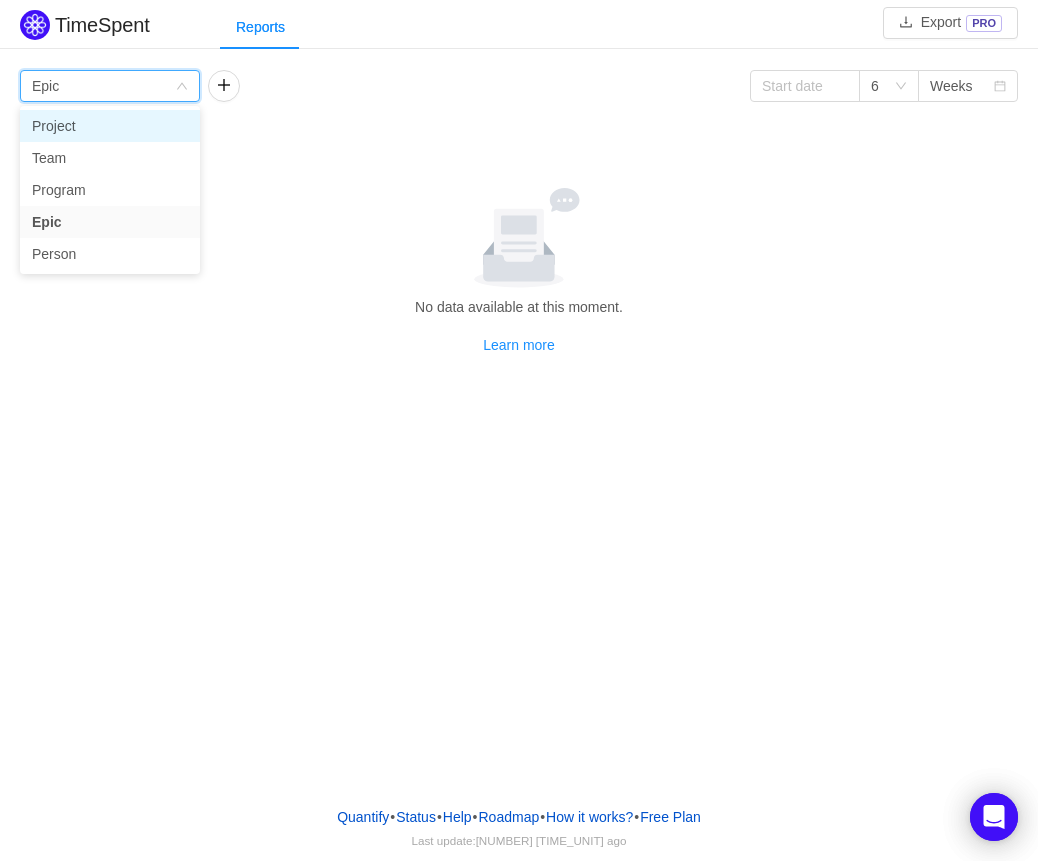 click on "Project" at bounding box center (110, 126) 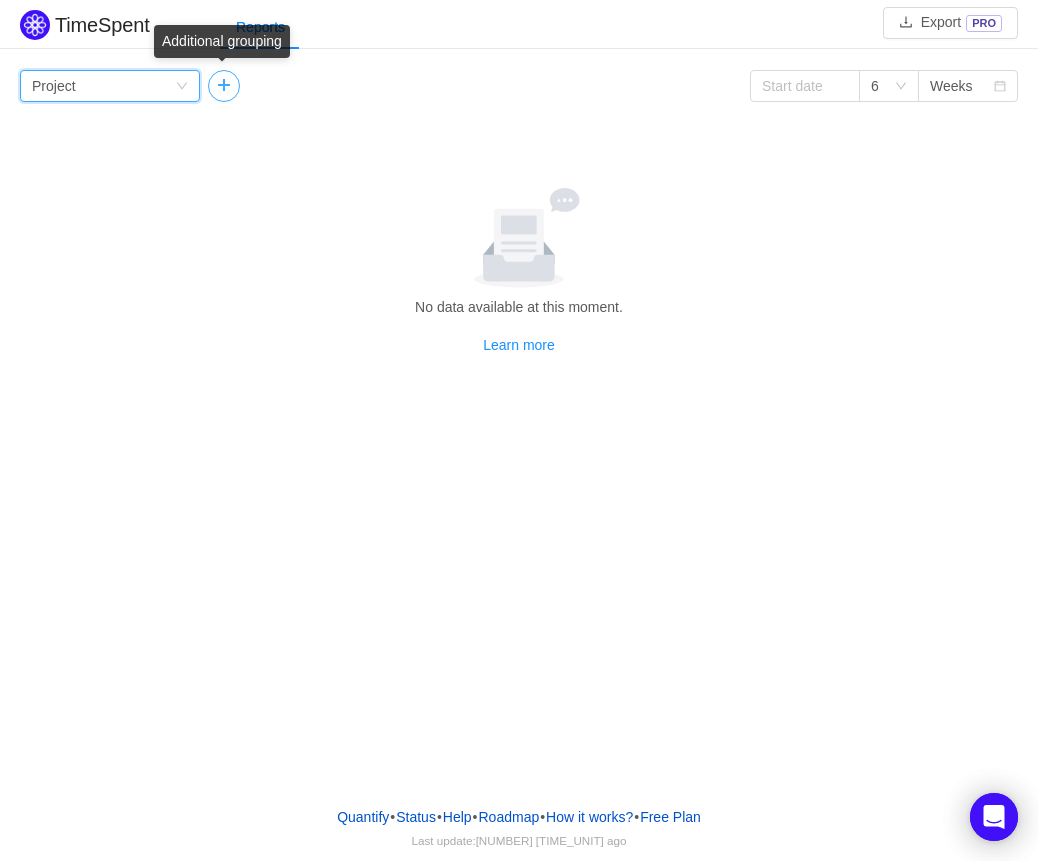 click at bounding box center [224, 86] 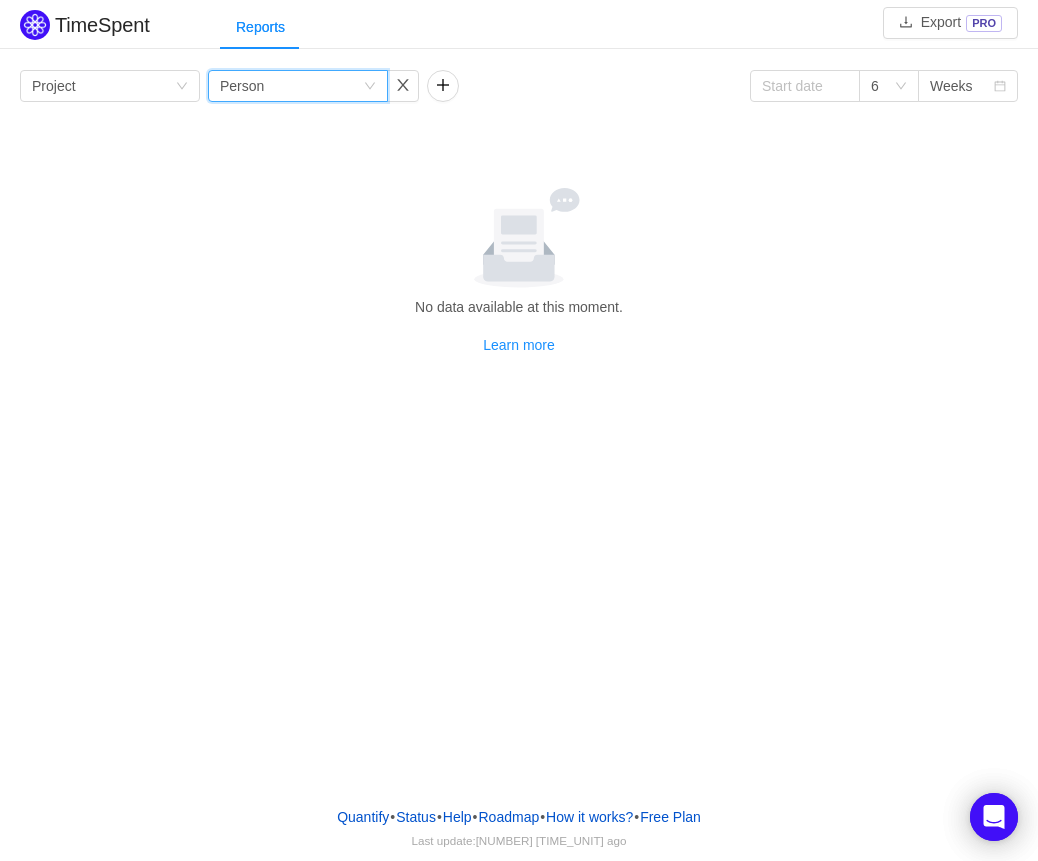 click on "Group by  Person" at bounding box center (291, 86) 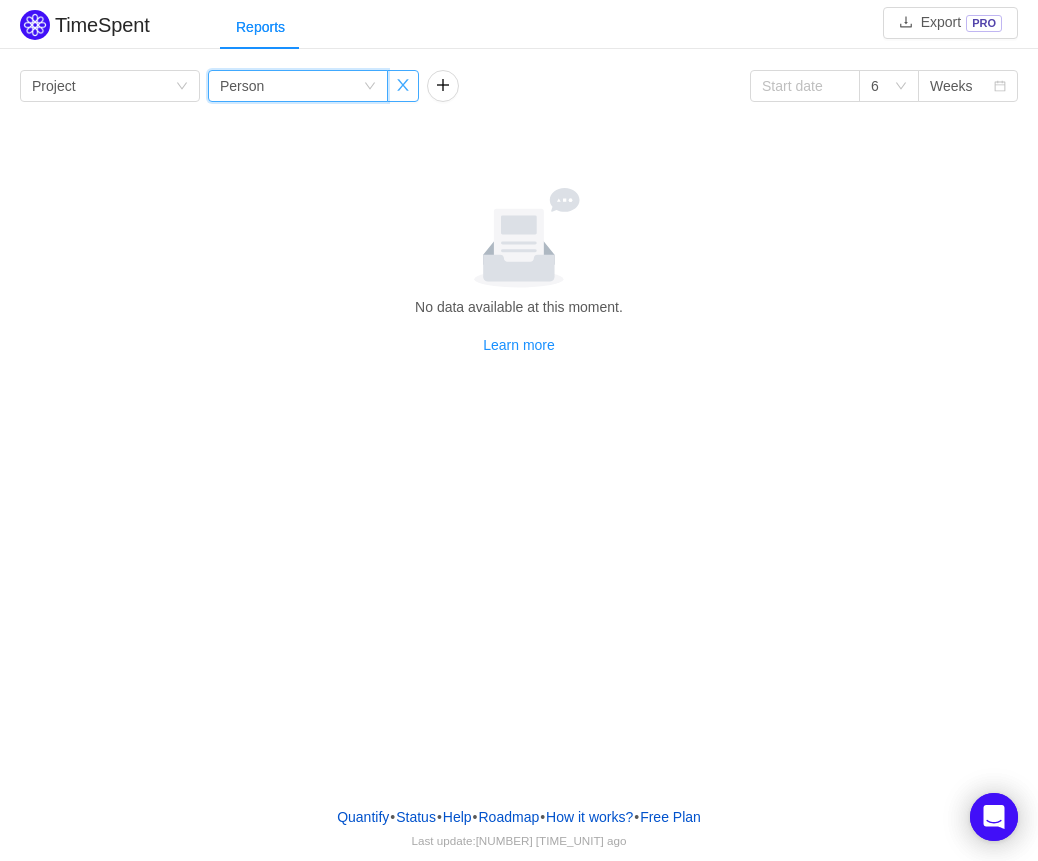 click at bounding box center (403, 86) 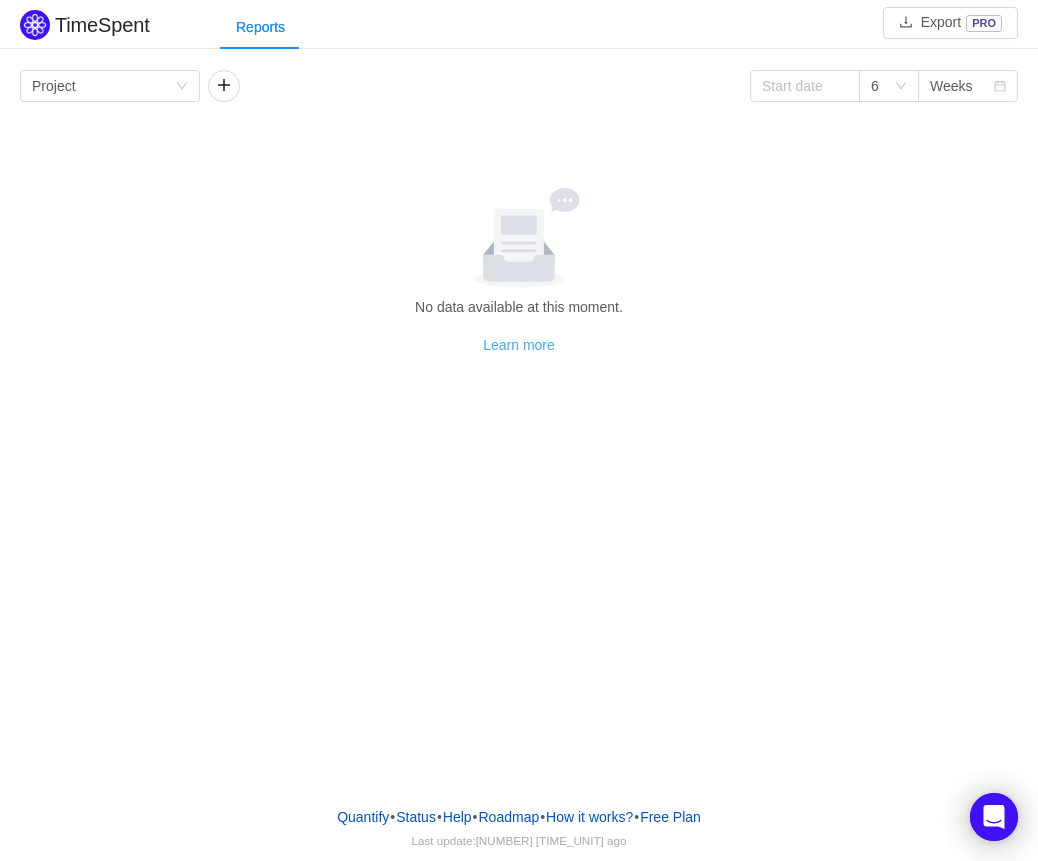 click on "Learn more" at bounding box center [519, 345] 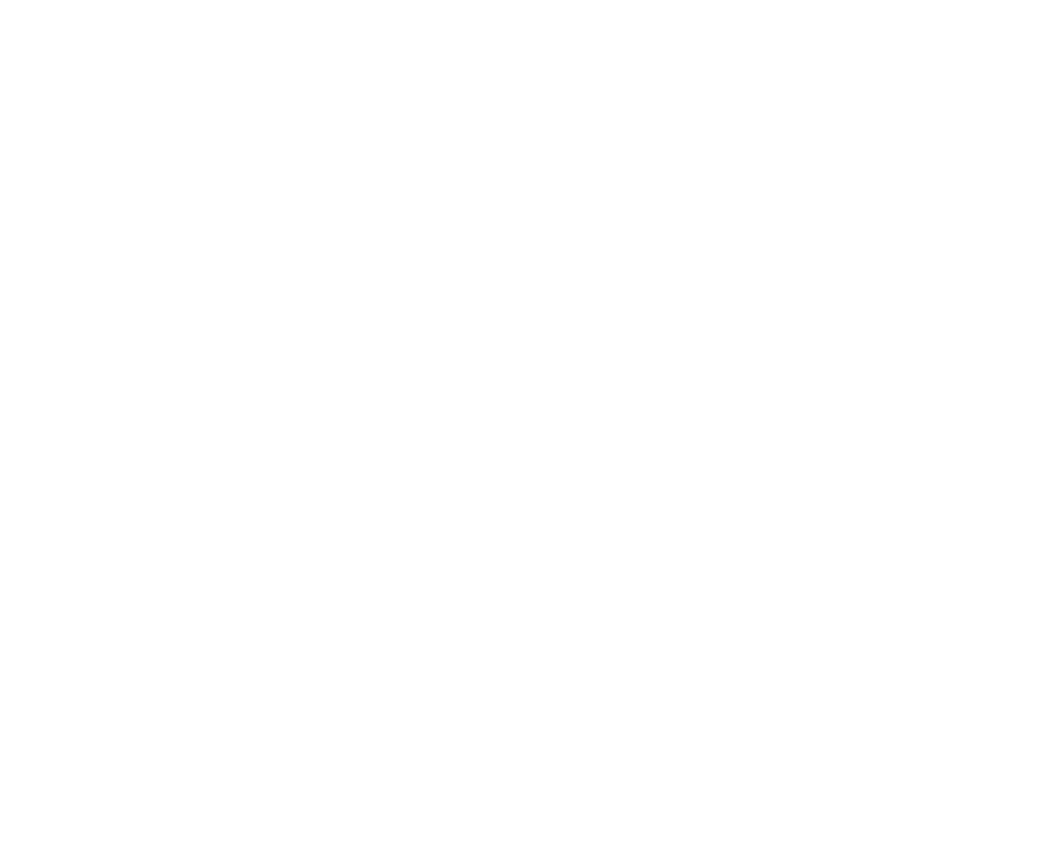 scroll, scrollTop: 0, scrollLeft: 0, axis: both 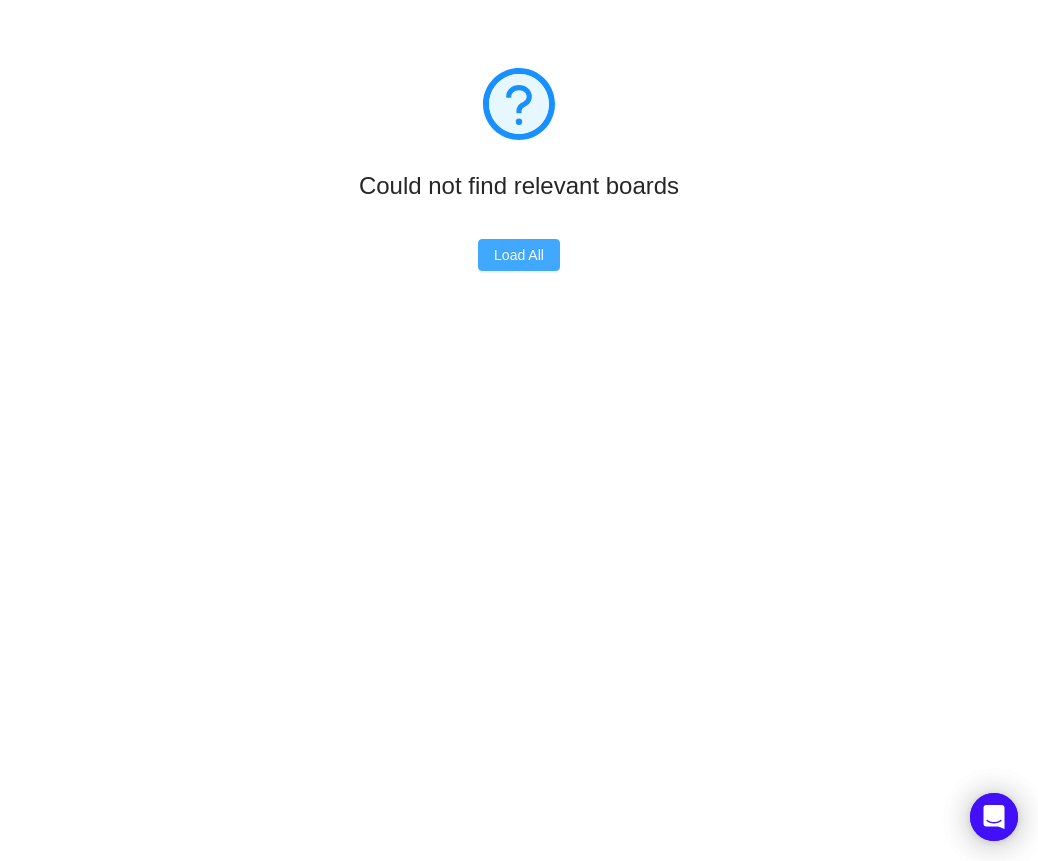 click on "Load All" at bounding box center [519, 255] 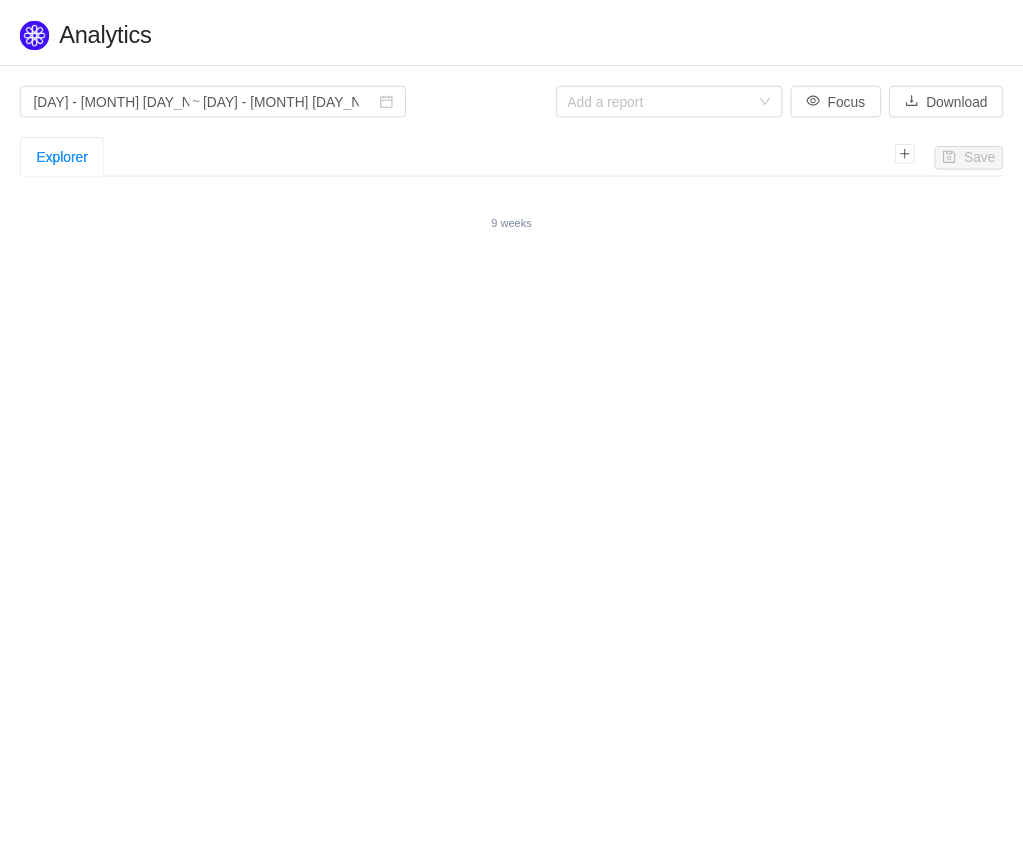 scroll, scrollTop: 0, scrollLeft: 0, axis: both 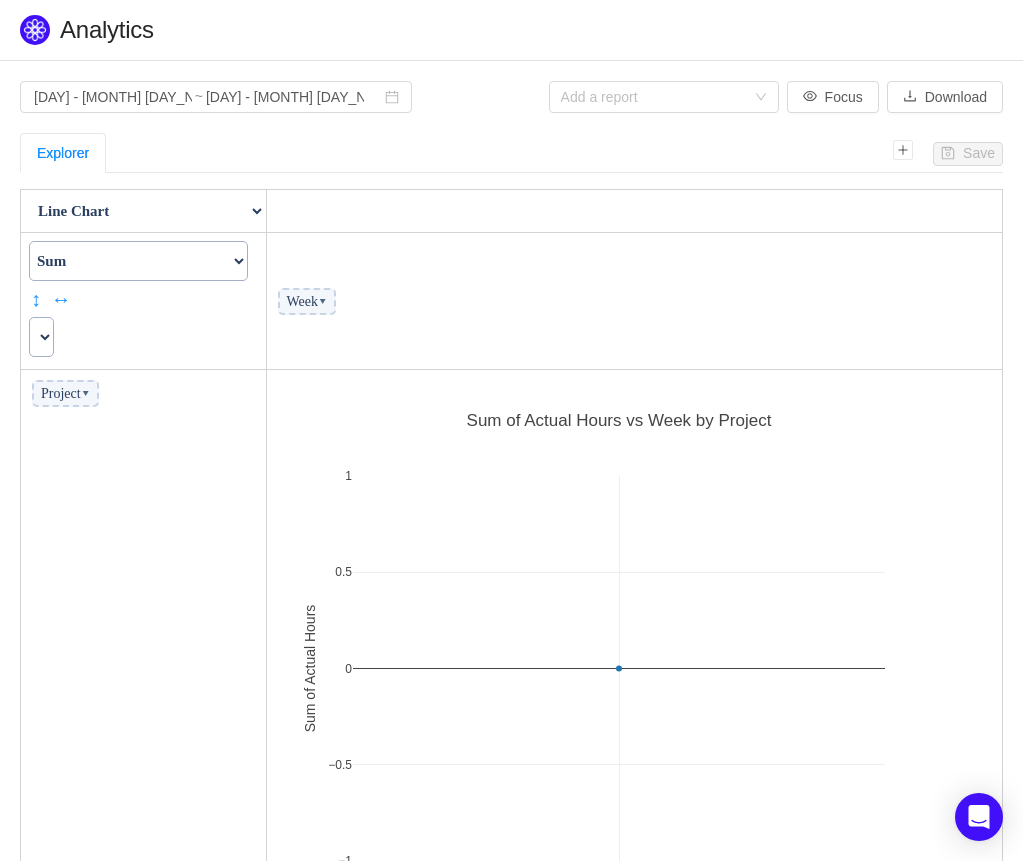 click on "Count Count Unique Values List Unique Values Sum Integer Sum Average Median Sample Variance Sample Standard Deviation Minimum Maximum First Last Sum over Sum Sum as Fraction of Total Sum as Fraction of Rows Sum as Fraction of Columns Count as Fraction of Total Count as Fraction of Rows Count as Fraction of Columns" at bounding box center [138, 261] 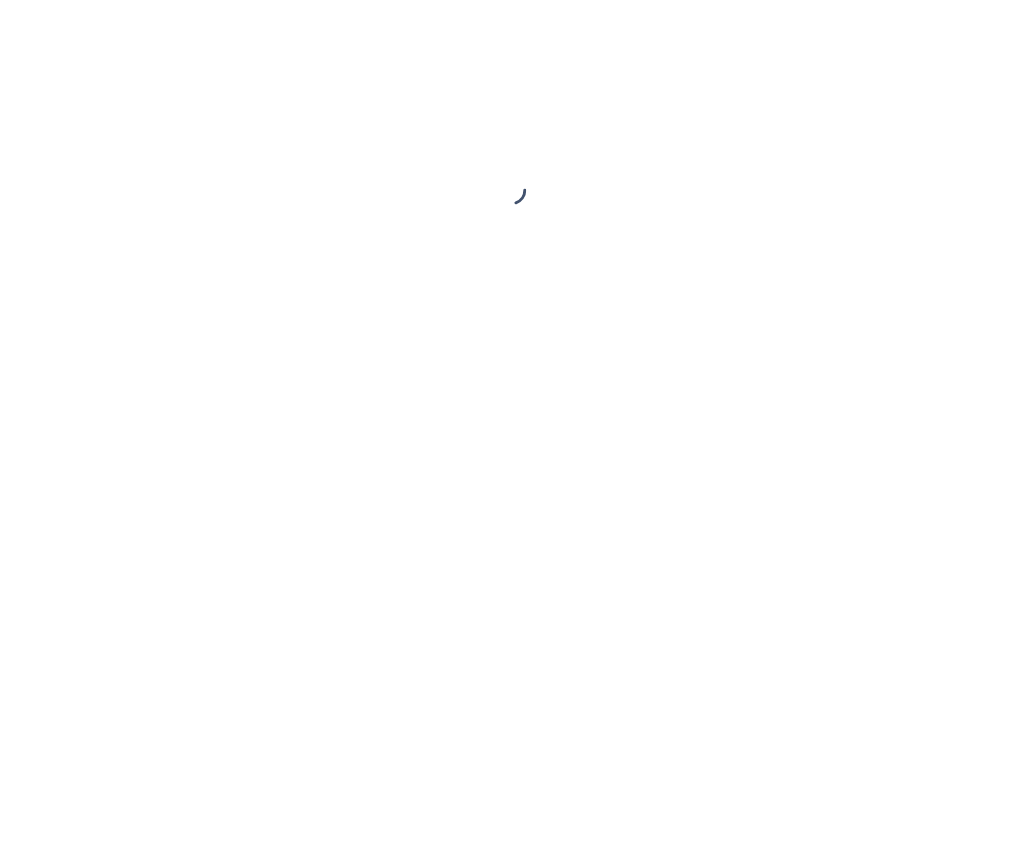 scroll, scrollTop: 0, scrollLeft: 0, axis: both 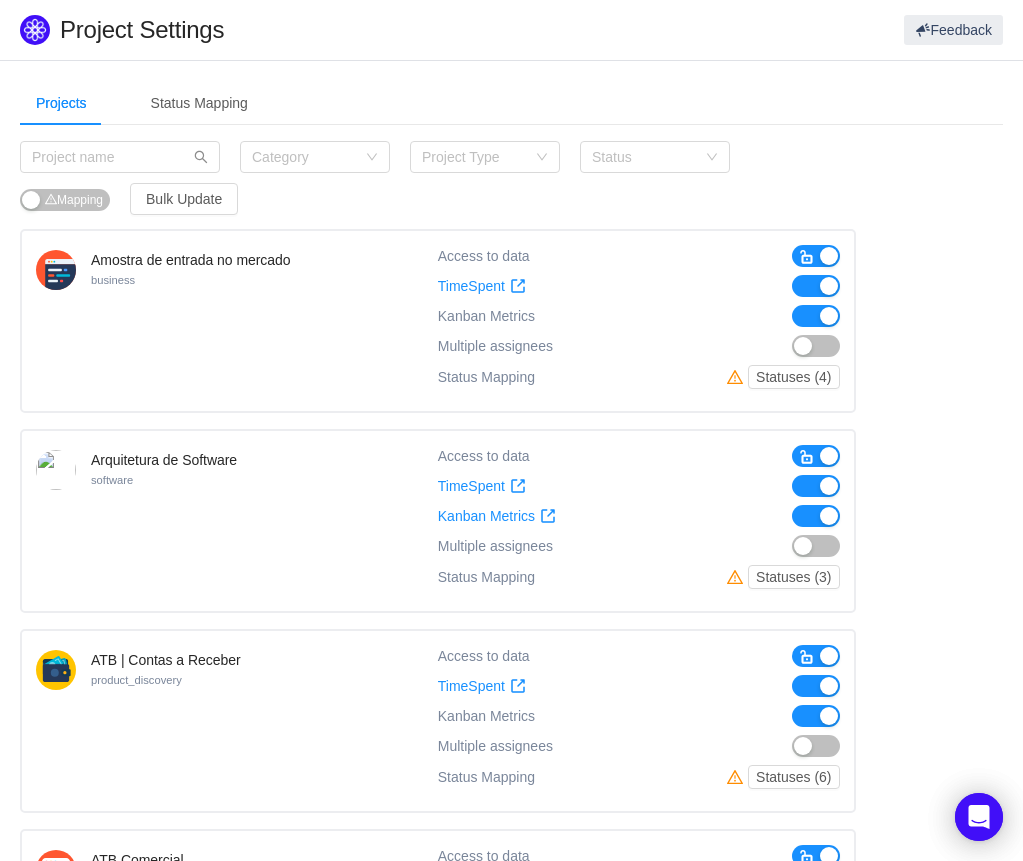 click at bounding box center [816, 286] 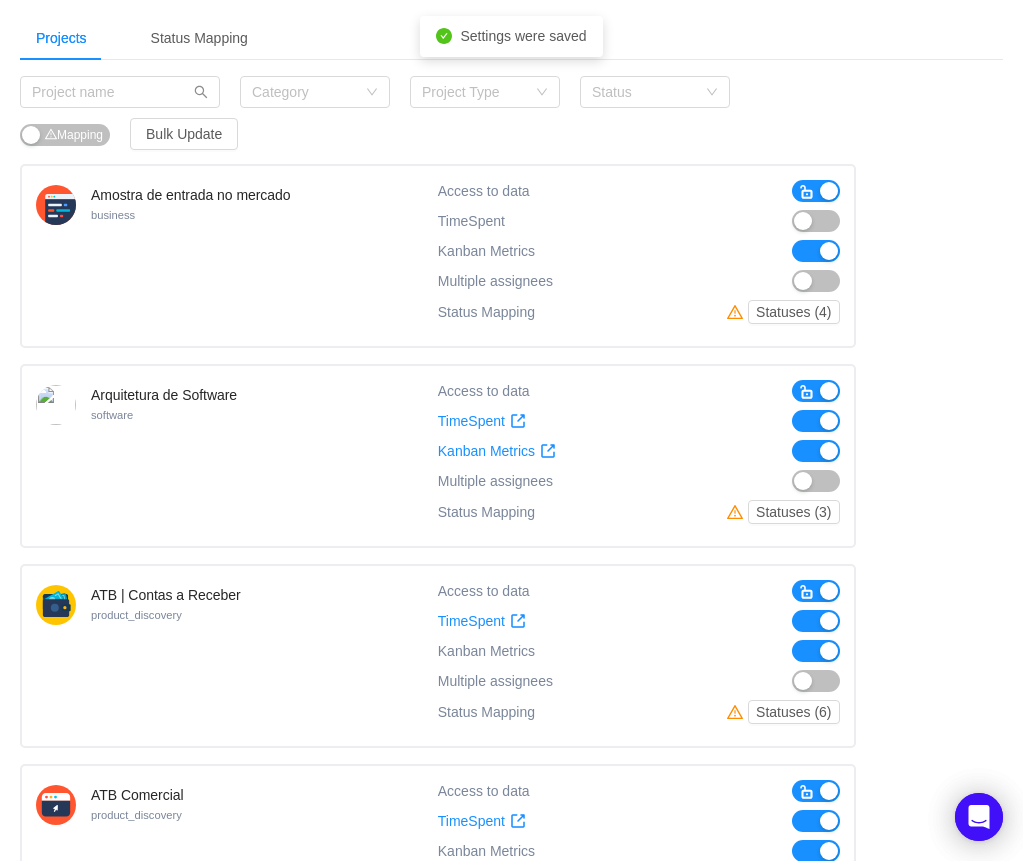 scroll, scrollTop: 100, scrollLeft: 0, axis: vertical 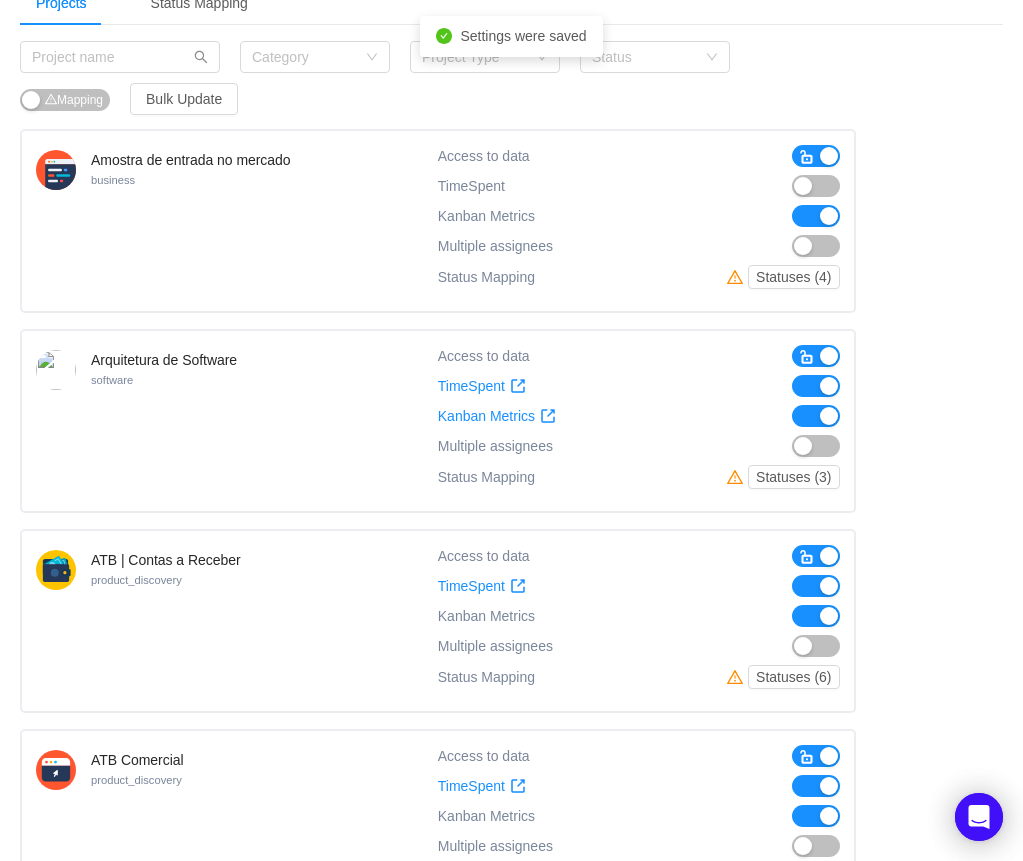 click at bounding box center [816, 386] 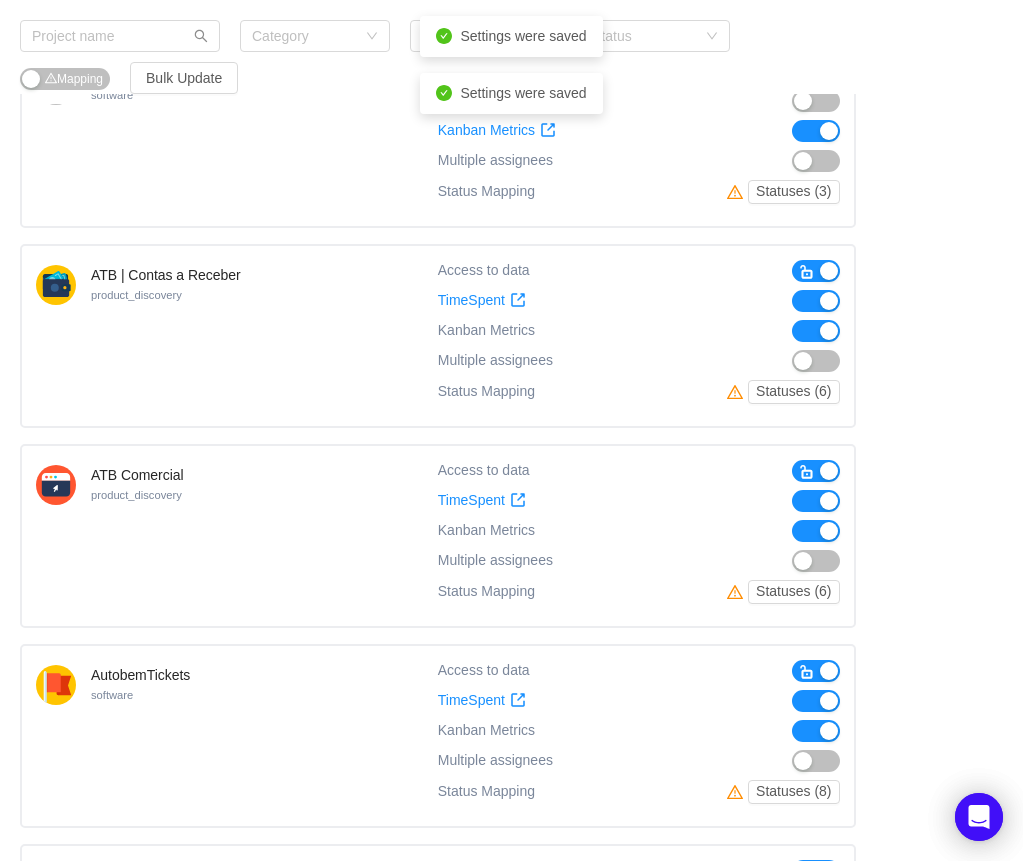 scroll, scrollTop: 400, scrollLeft: 0, axis: vertical 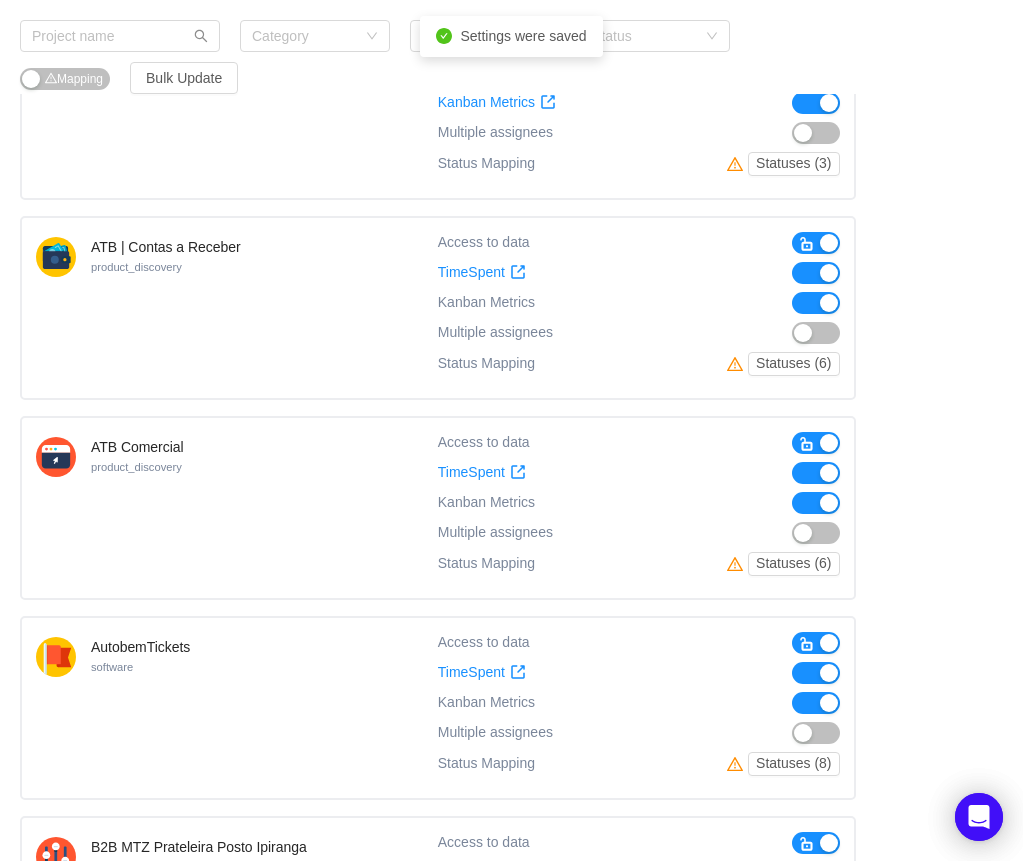 click at bounding box center [816, 273] 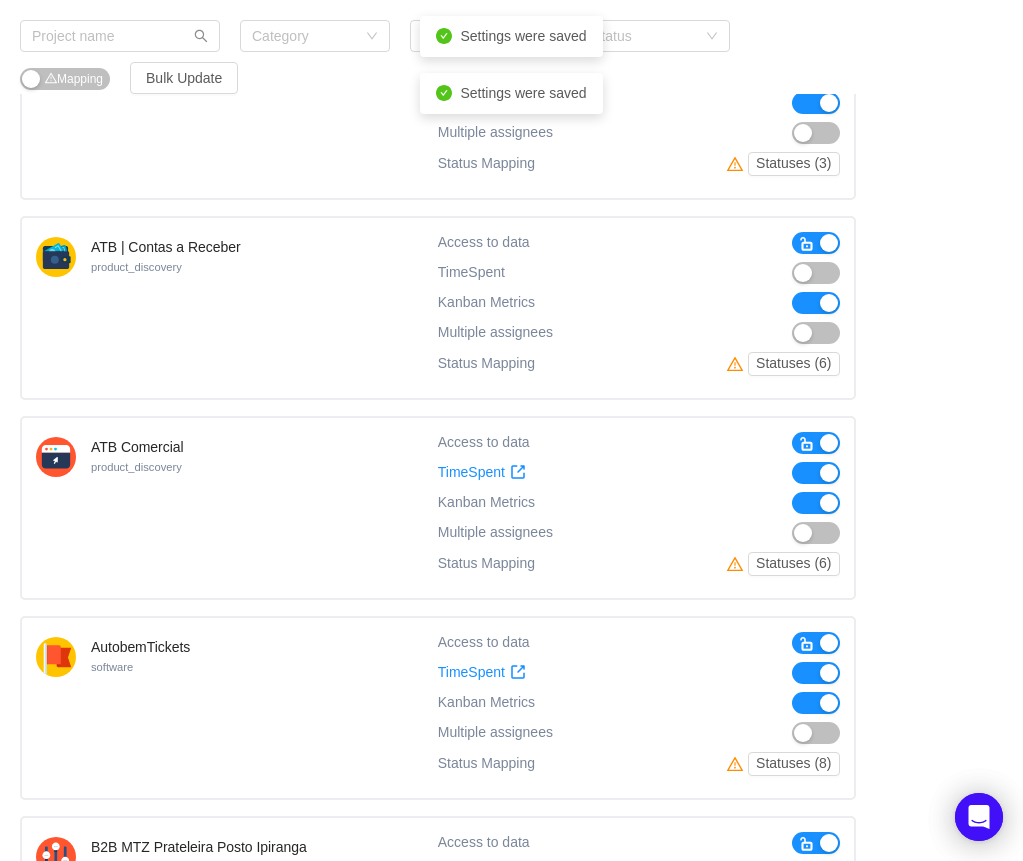 click at bounding box center [816, 473] 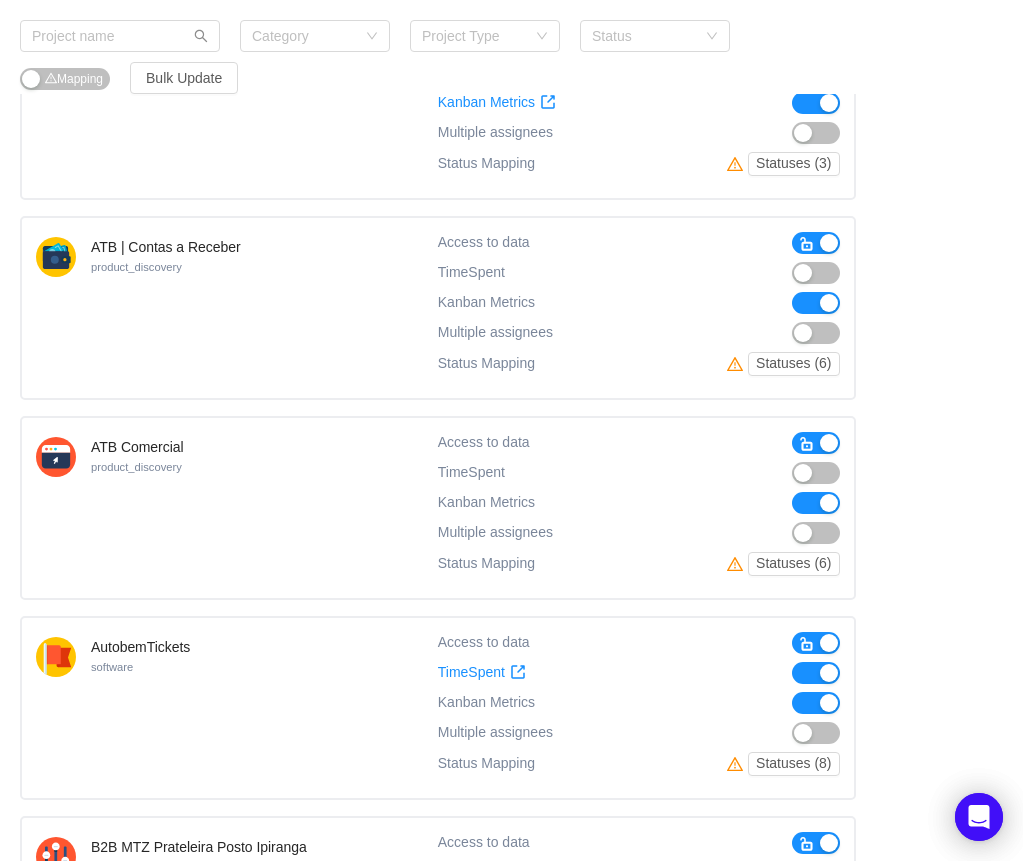 click at bounding box center (816, 443) 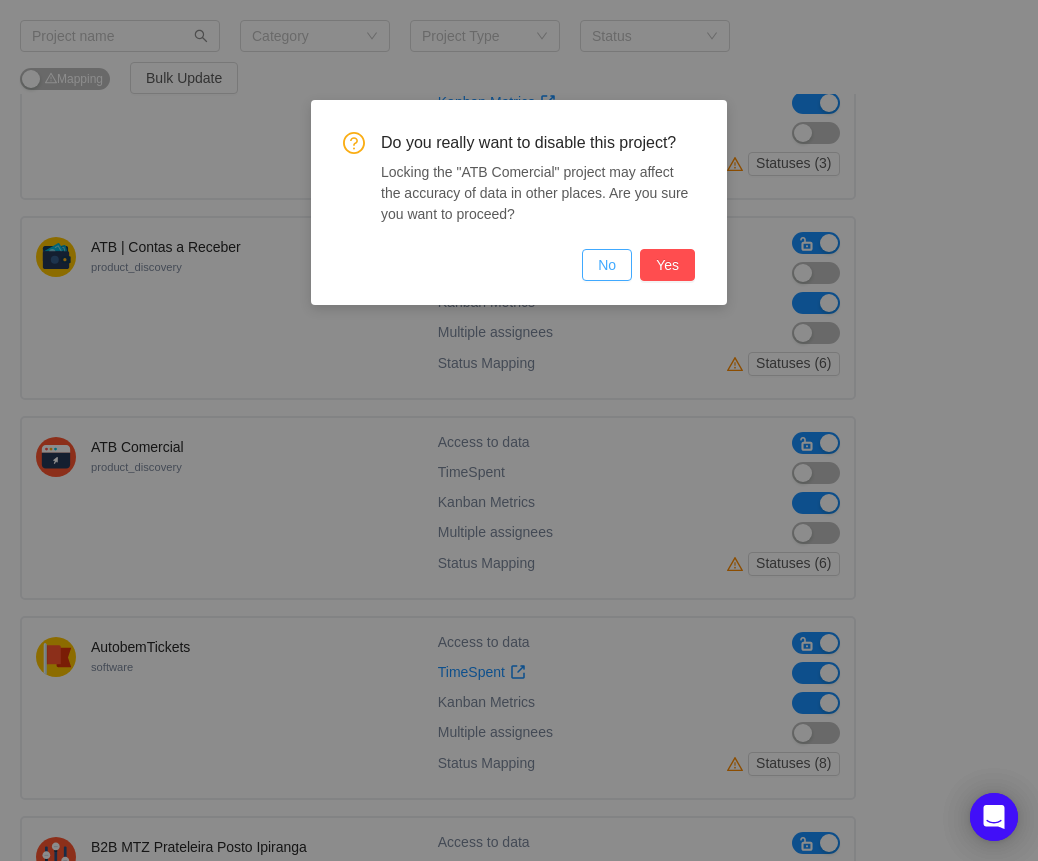 click on "No" at bounding box center [607, 265] 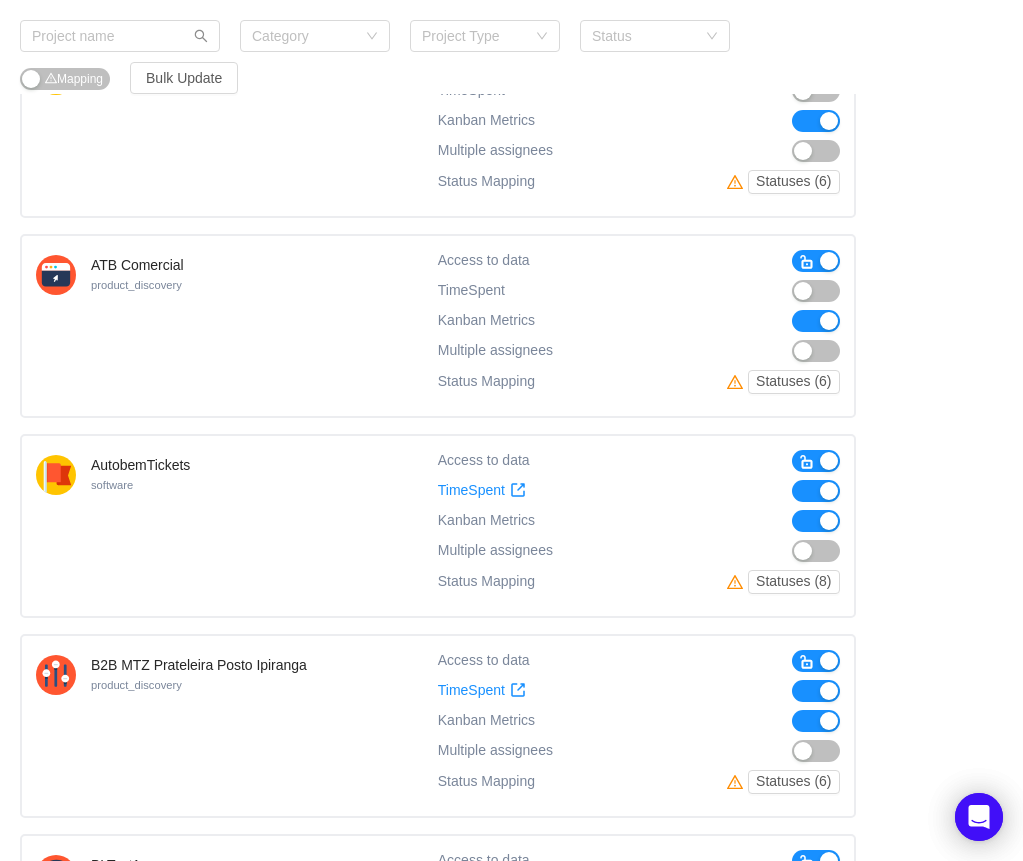 scroll, scrollTop: 600, scrollLeft: 0, axis: vertical 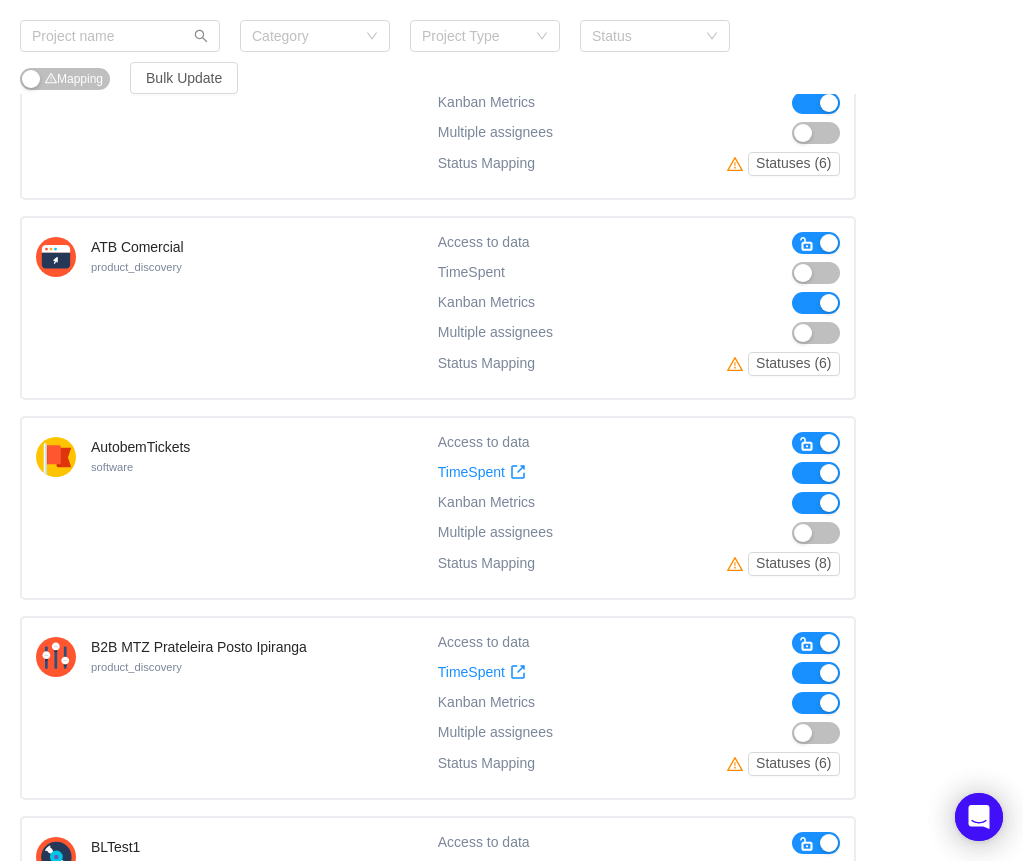 click at bounding box center [816, 473] 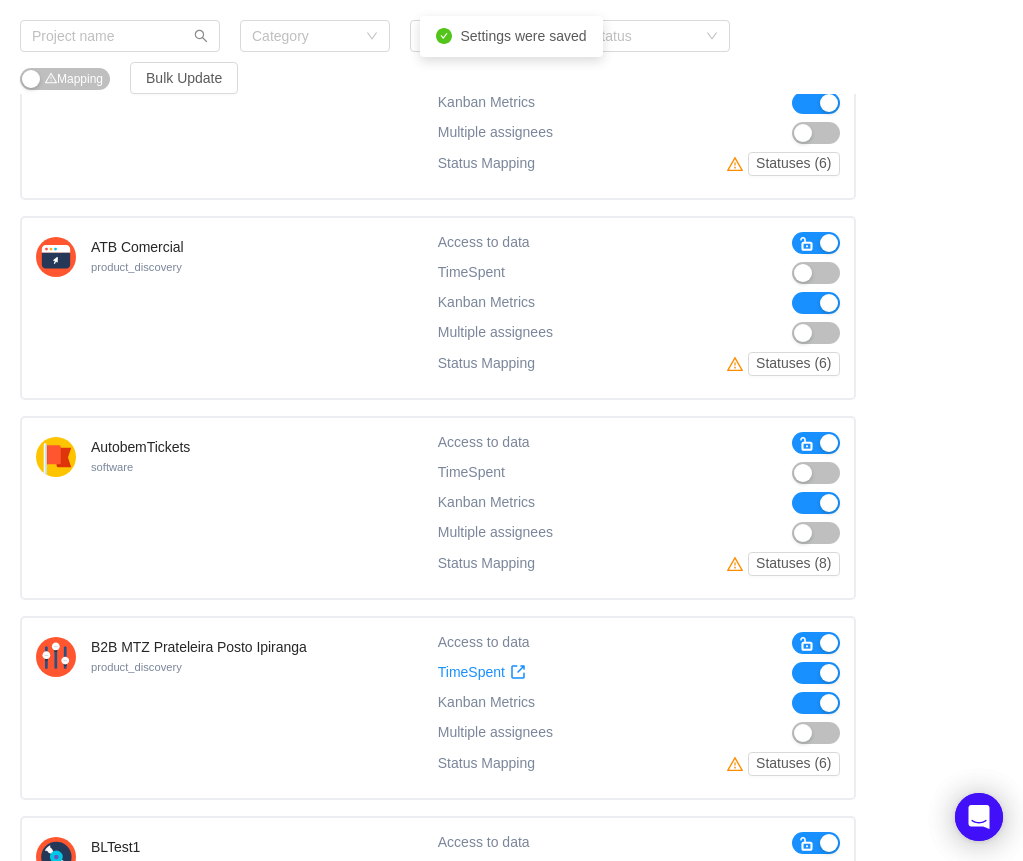 click at bounding box center [816, 673] 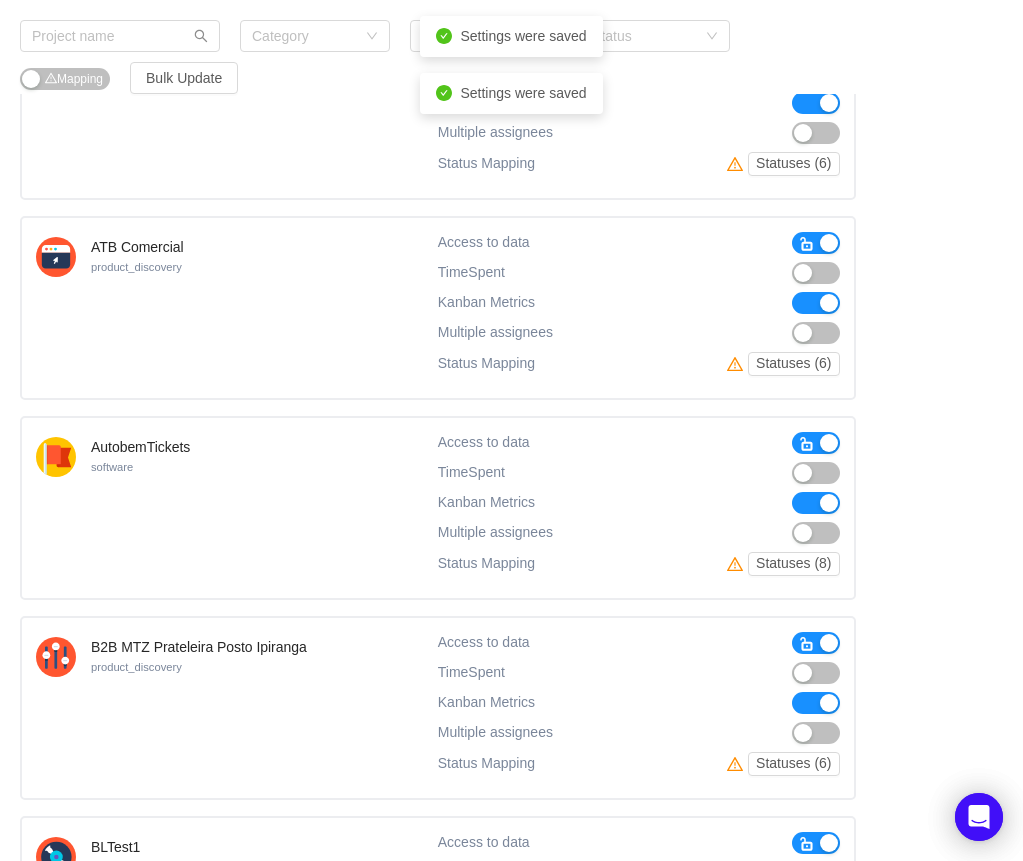 scroll, scrollTop: 800, scrollLeft: 0, axis: vertical 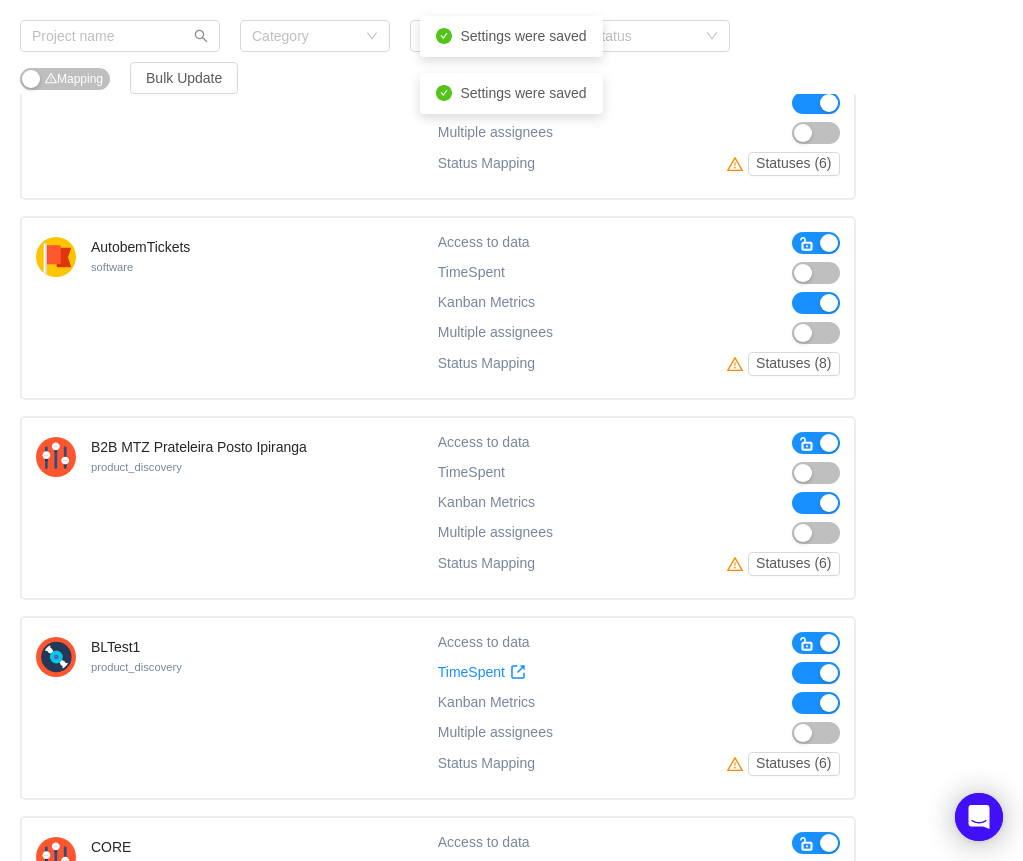 click at bounding box center (816, 673) 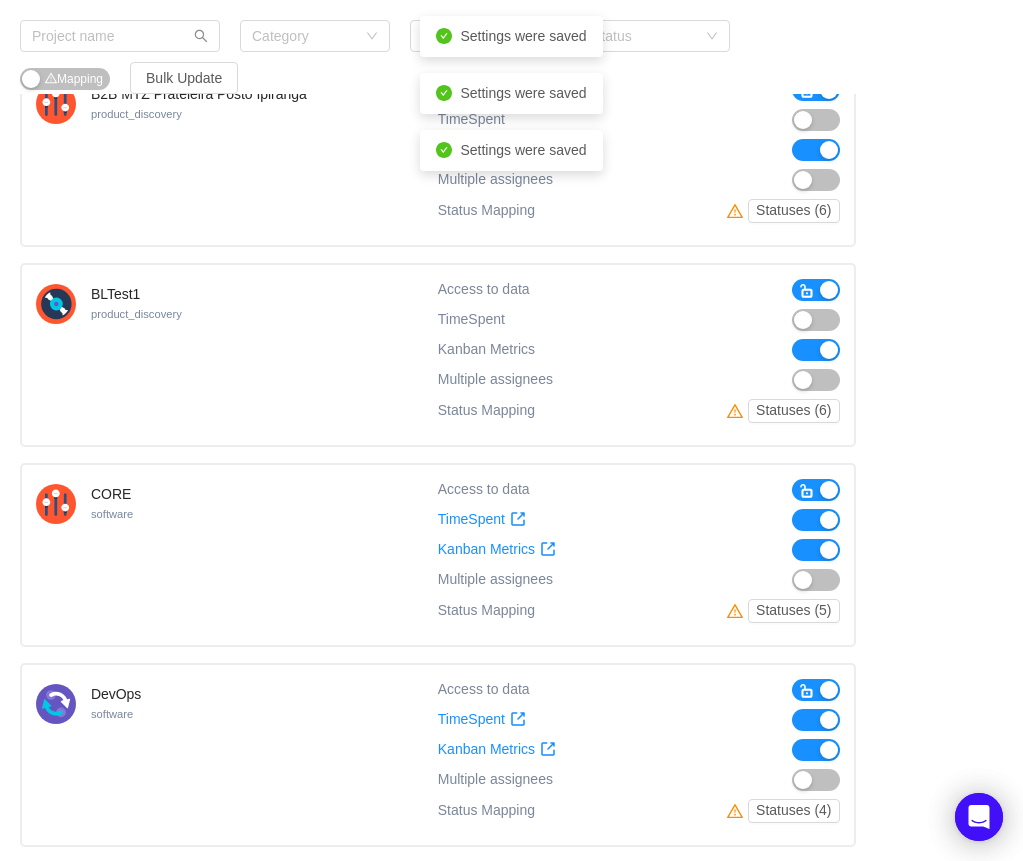 scroll, scrollTop: 1200, scrollLeft: 0, axis: vertical 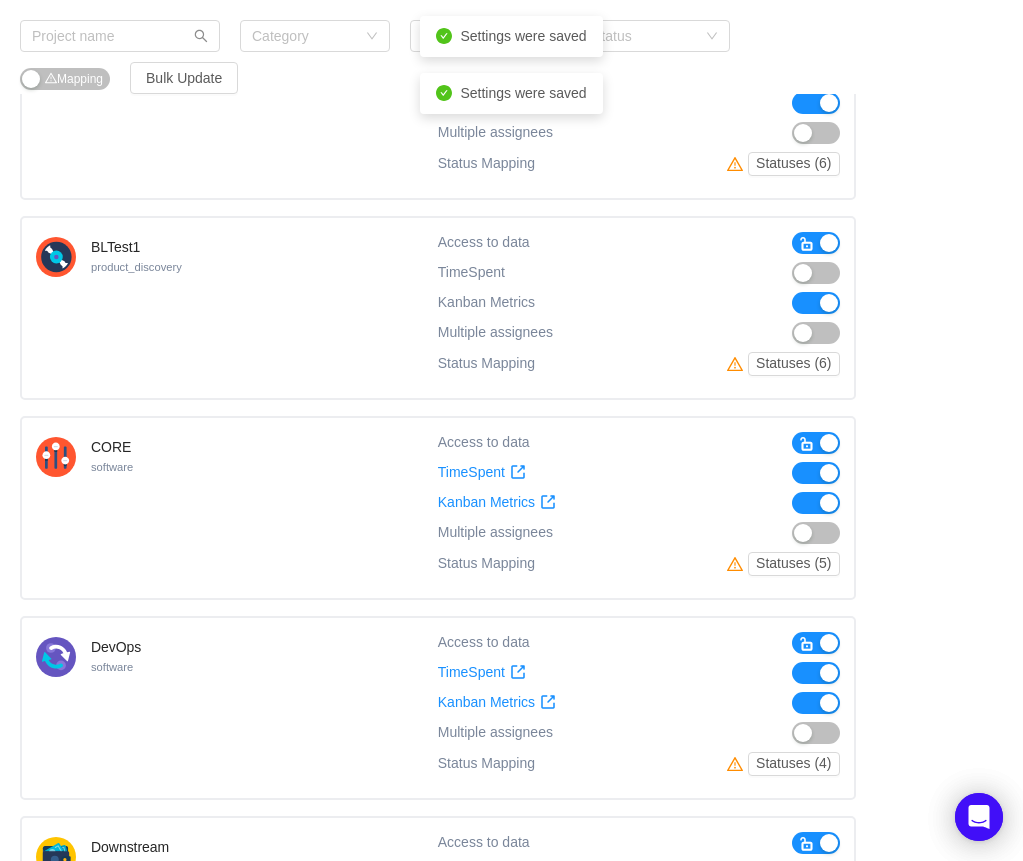 click at bounding box center (816, 473) 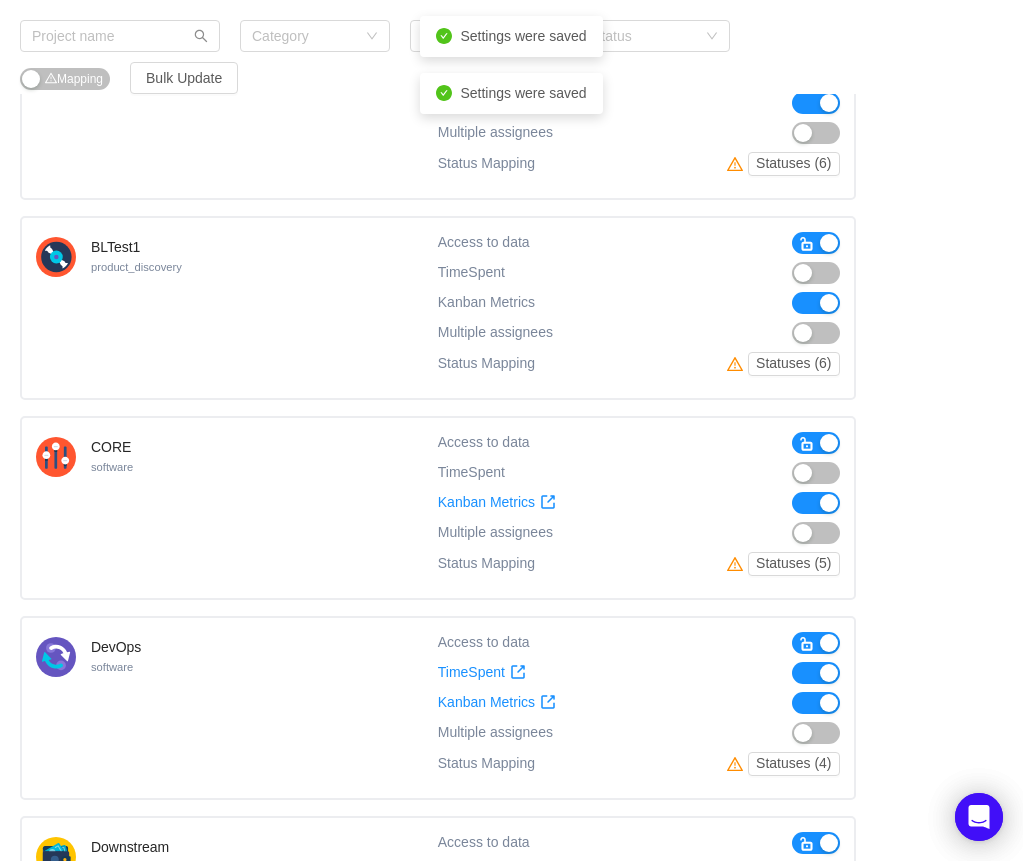 click at bounding box center [816, 673] 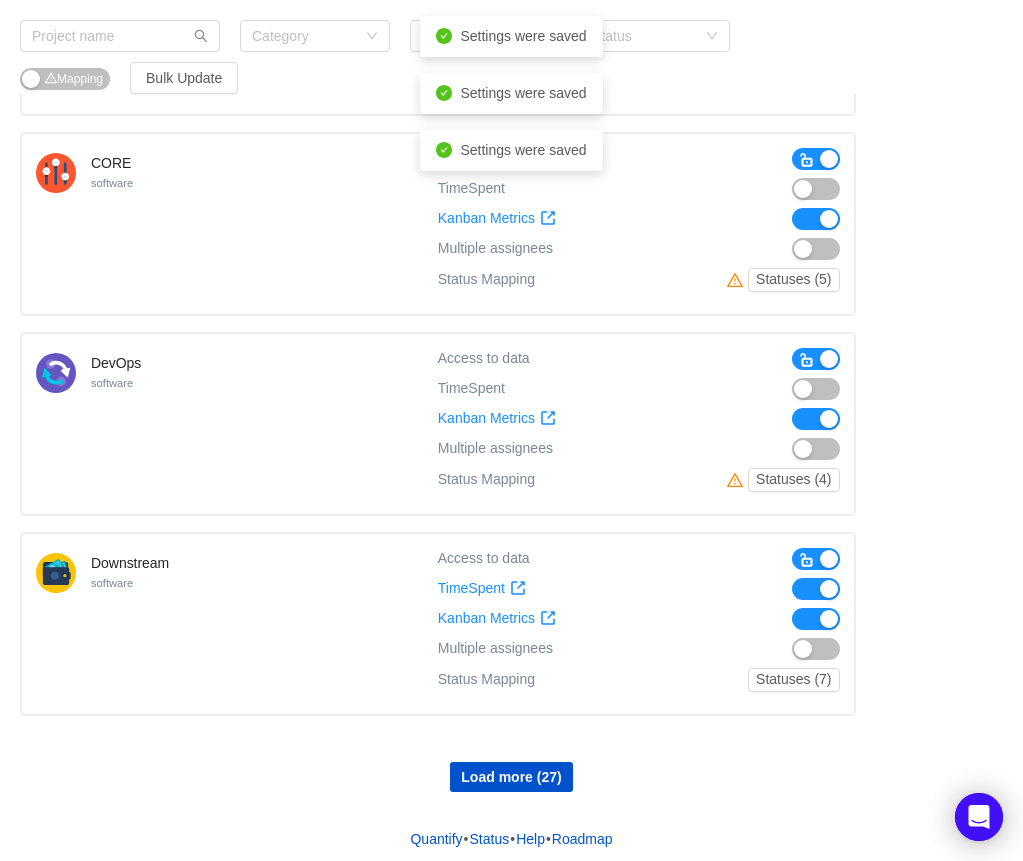 scroll, scrollTop: 1489, scrollLeft: 0, axis: vertical 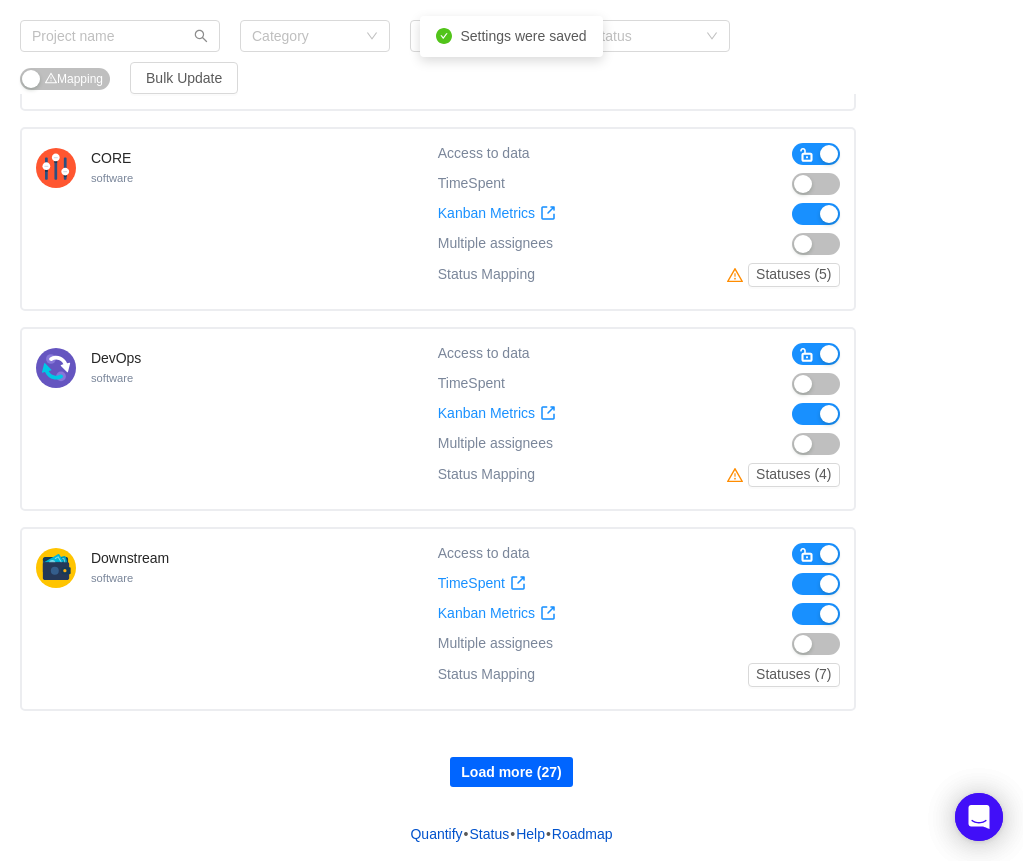 click on "Load more (27)" at bounding box center (511, 772) 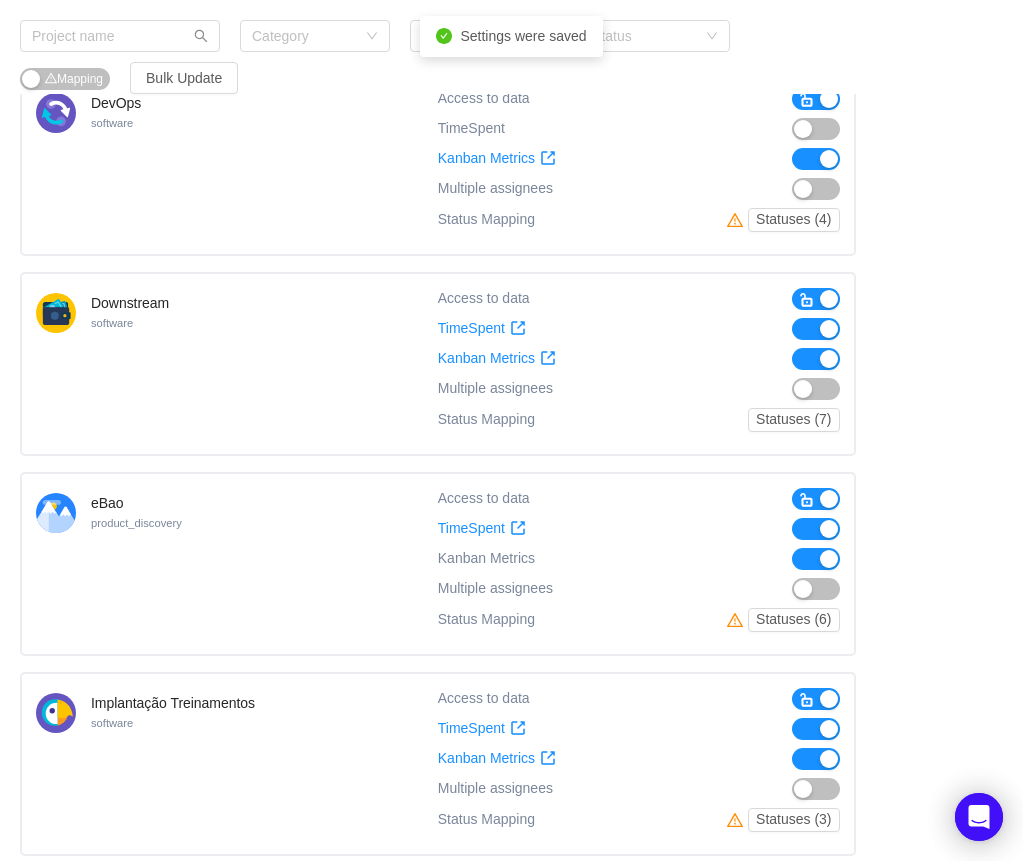 scroll, scrollTop: 1789, scrollLeft: 0, axis: vertical 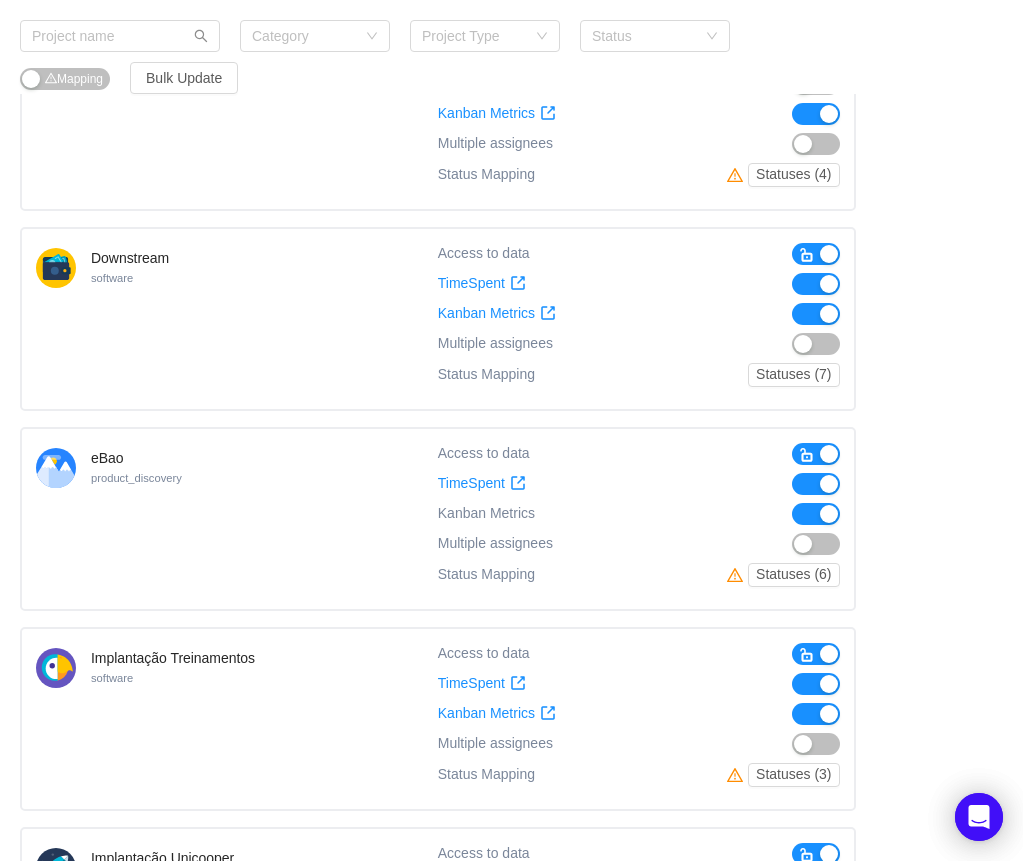 click at bounding box center [816, 484] 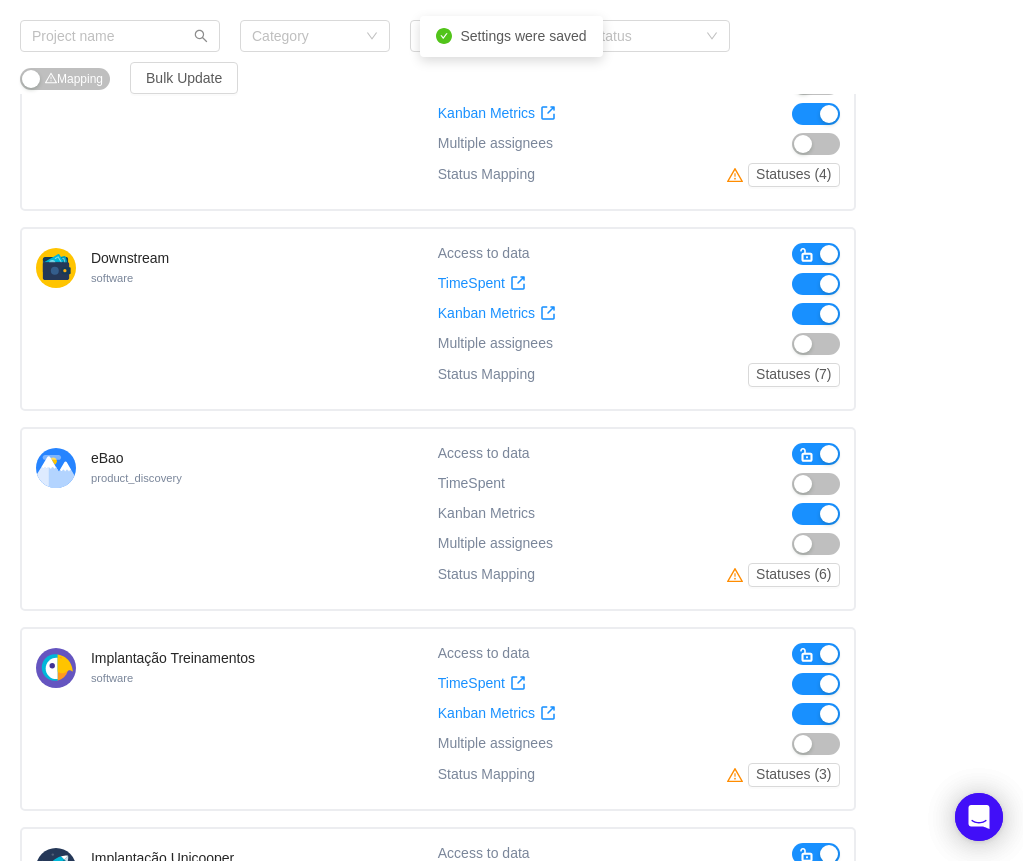 click at bounding box center (816, 684) 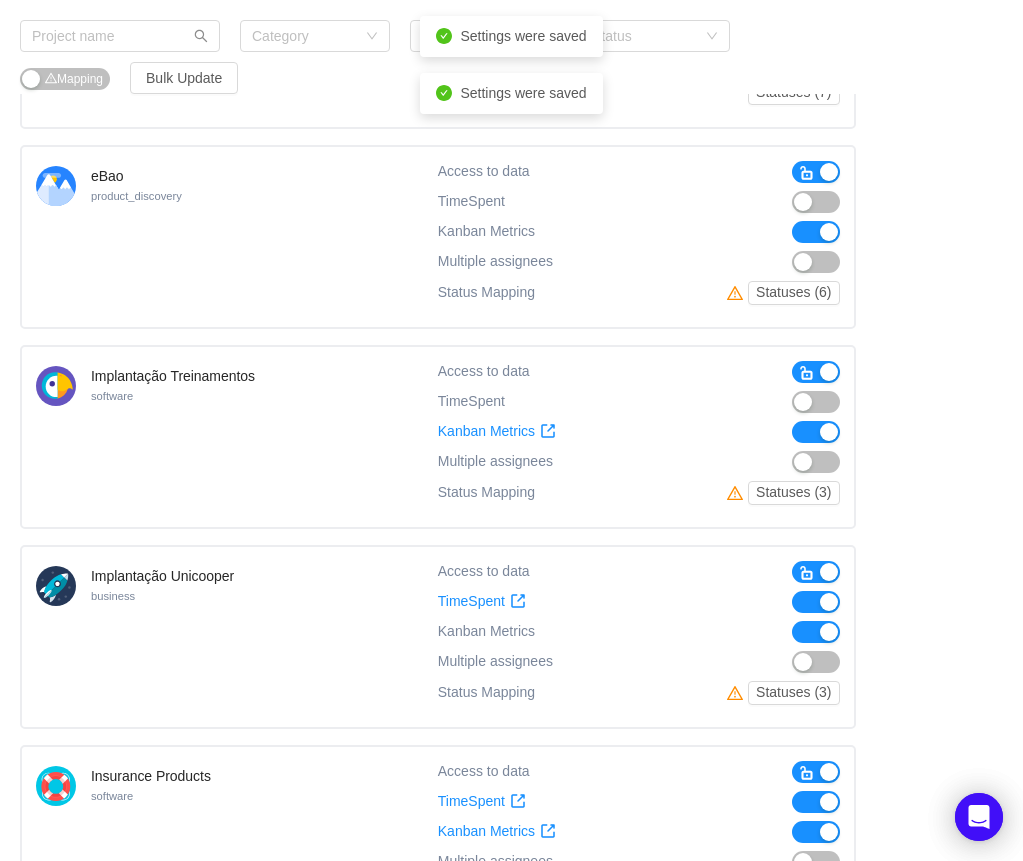scroll, scrollTop: 2089, scrollLeft: 0, axis: vertical 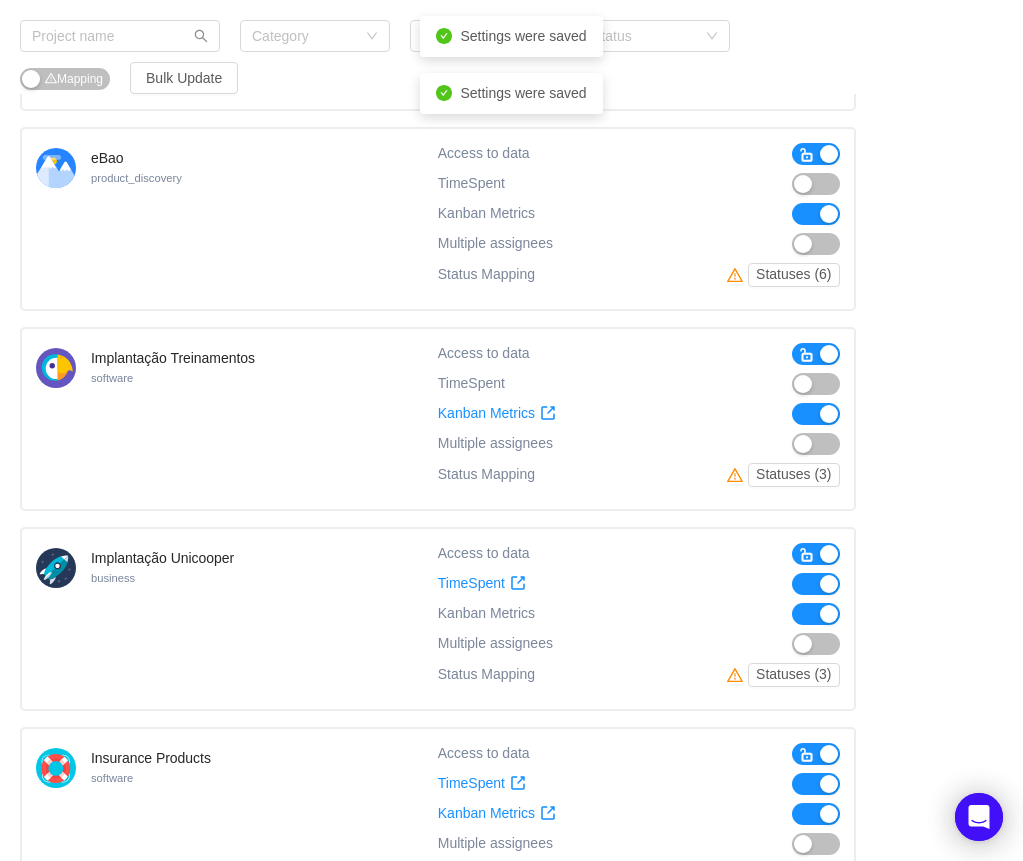 click at bounding box center (816, 584) 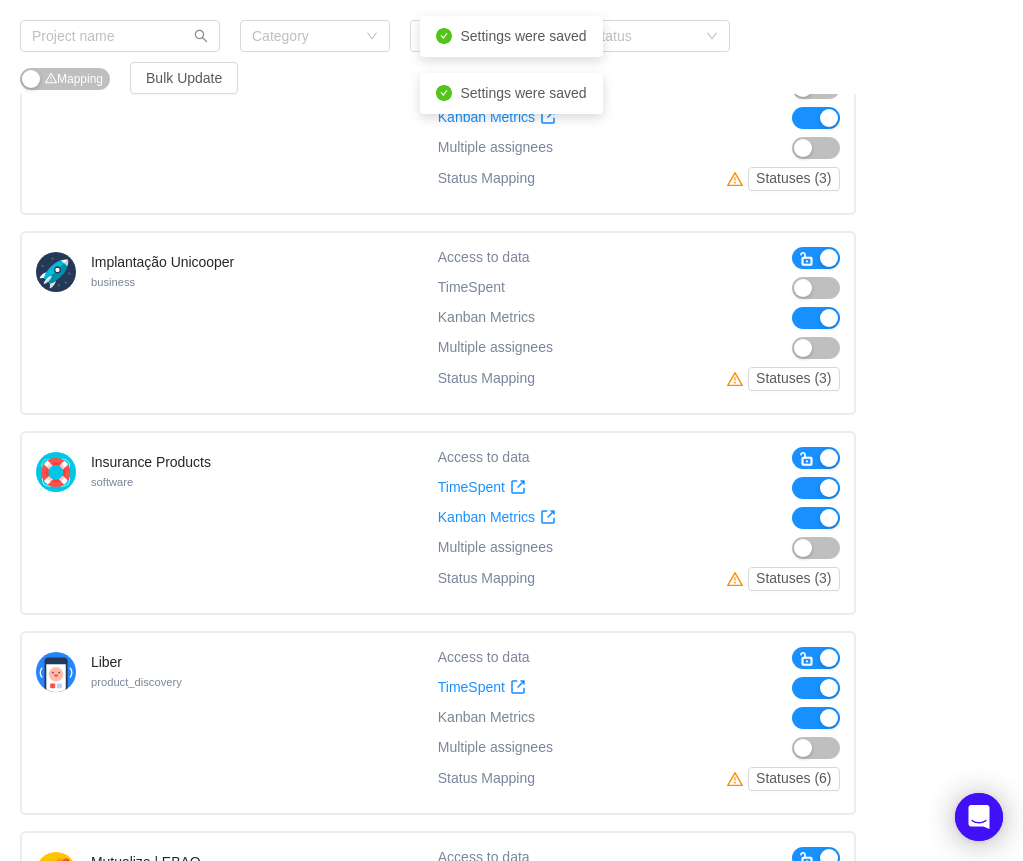 scroll, scrollTop: 2389, scrollLeft: 0, axis: vertical 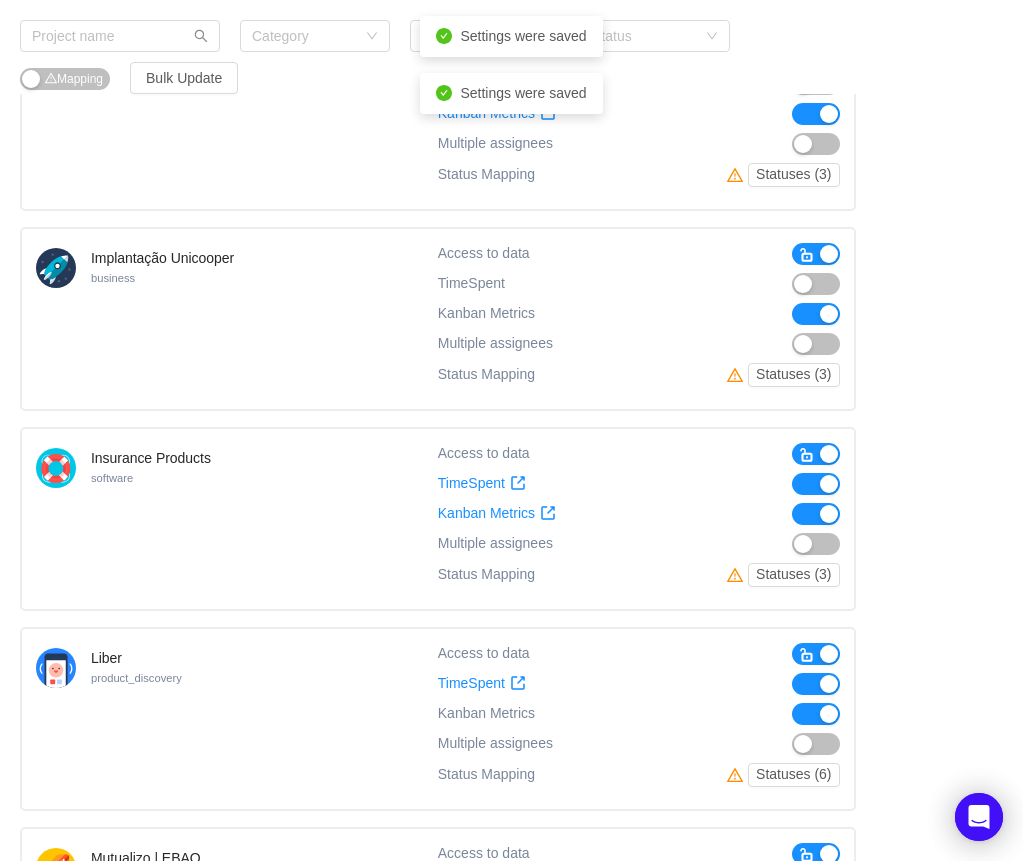 click at bounding box center (816, 484) 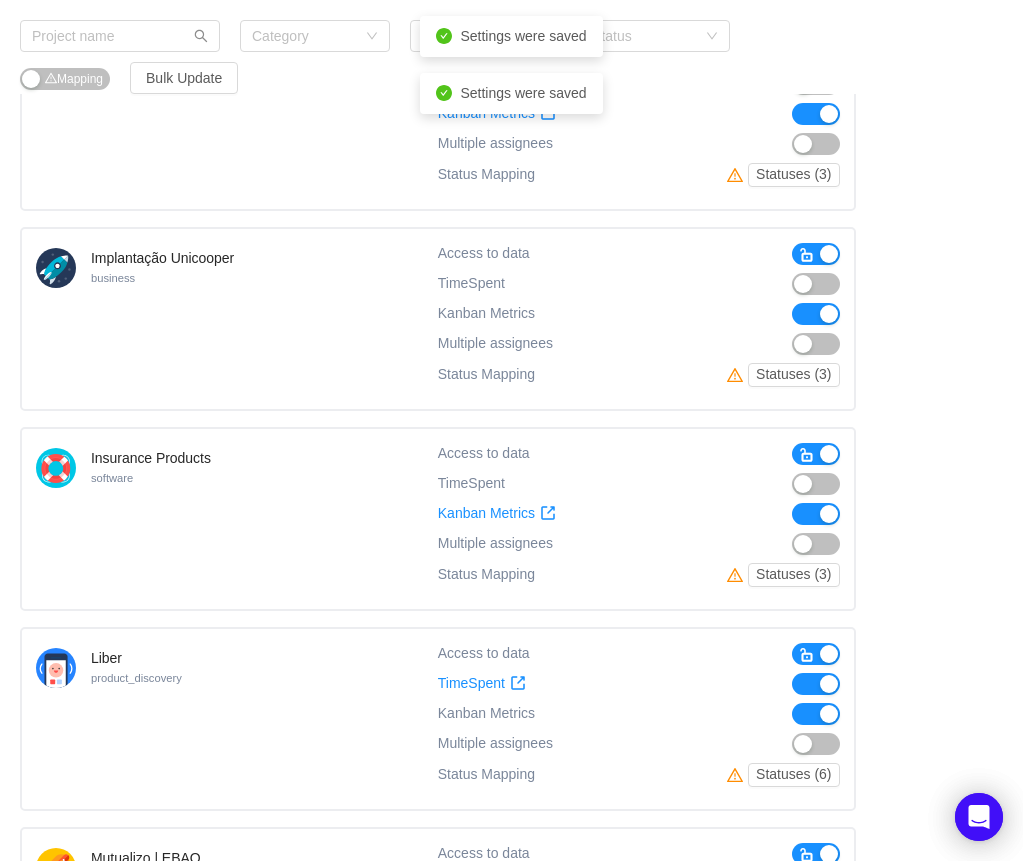 click at bounding box center [816, 684] 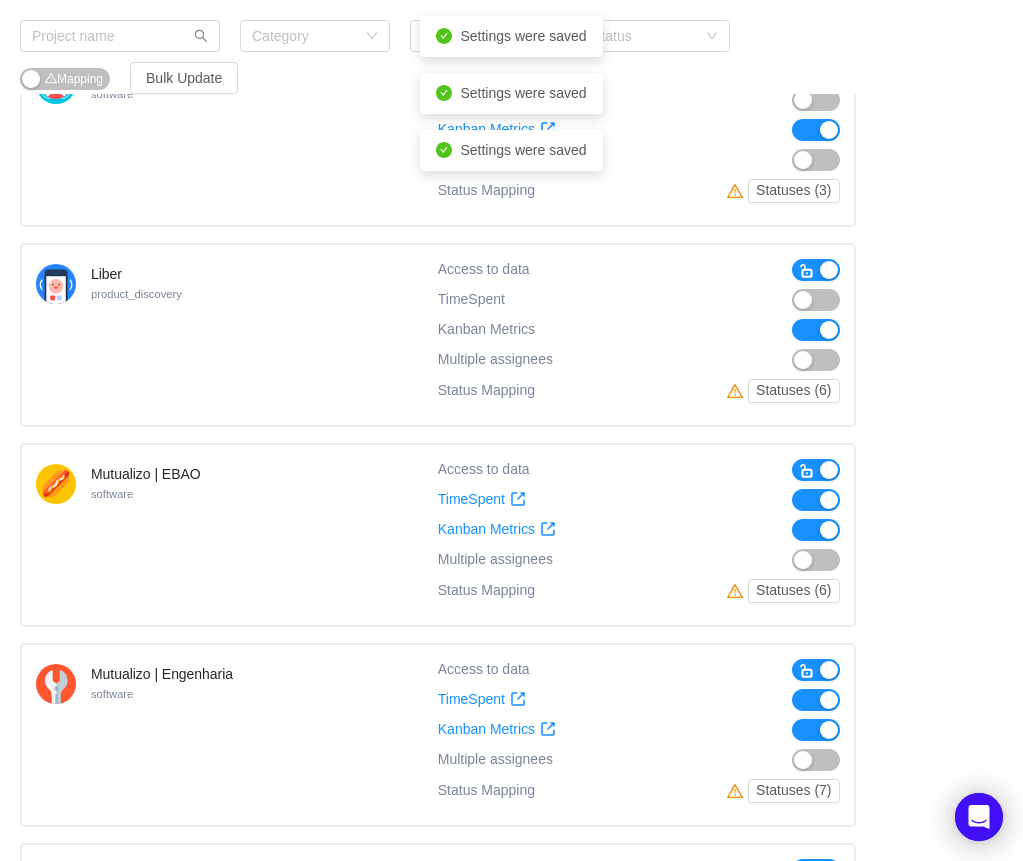 scroll, scrollTop: 2789, scrollLeft: 0, axis: vertical 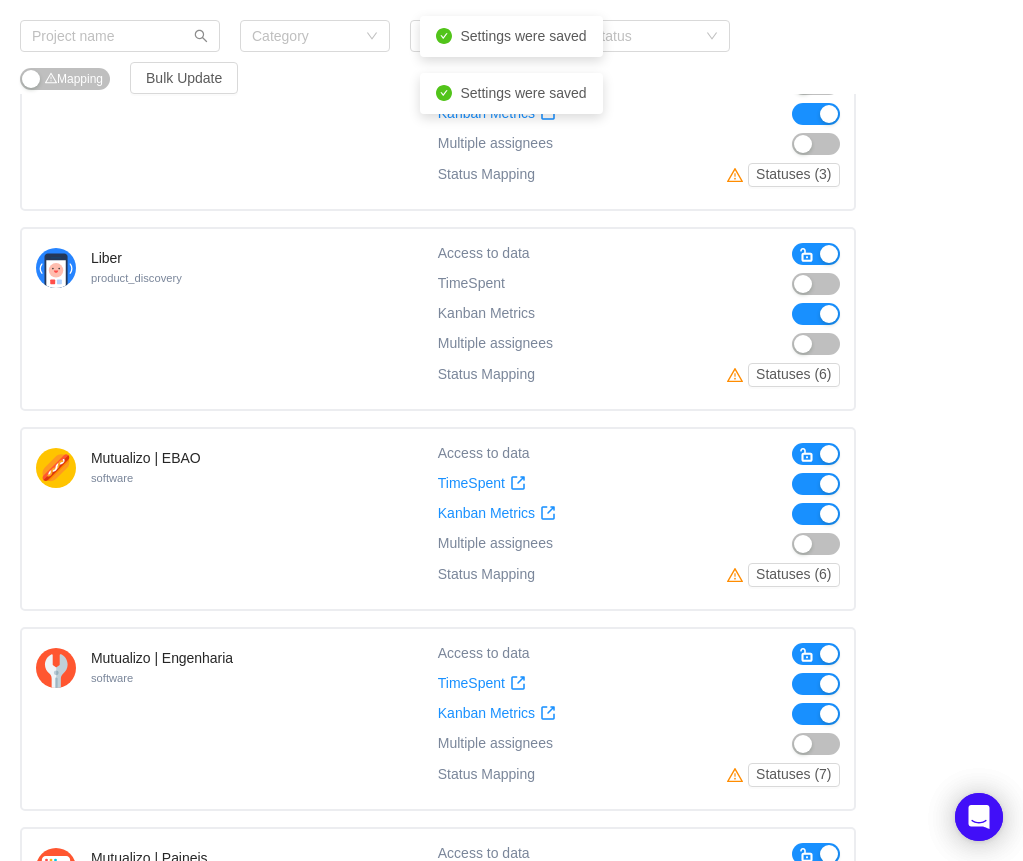 click at bounding box center (816, 484) 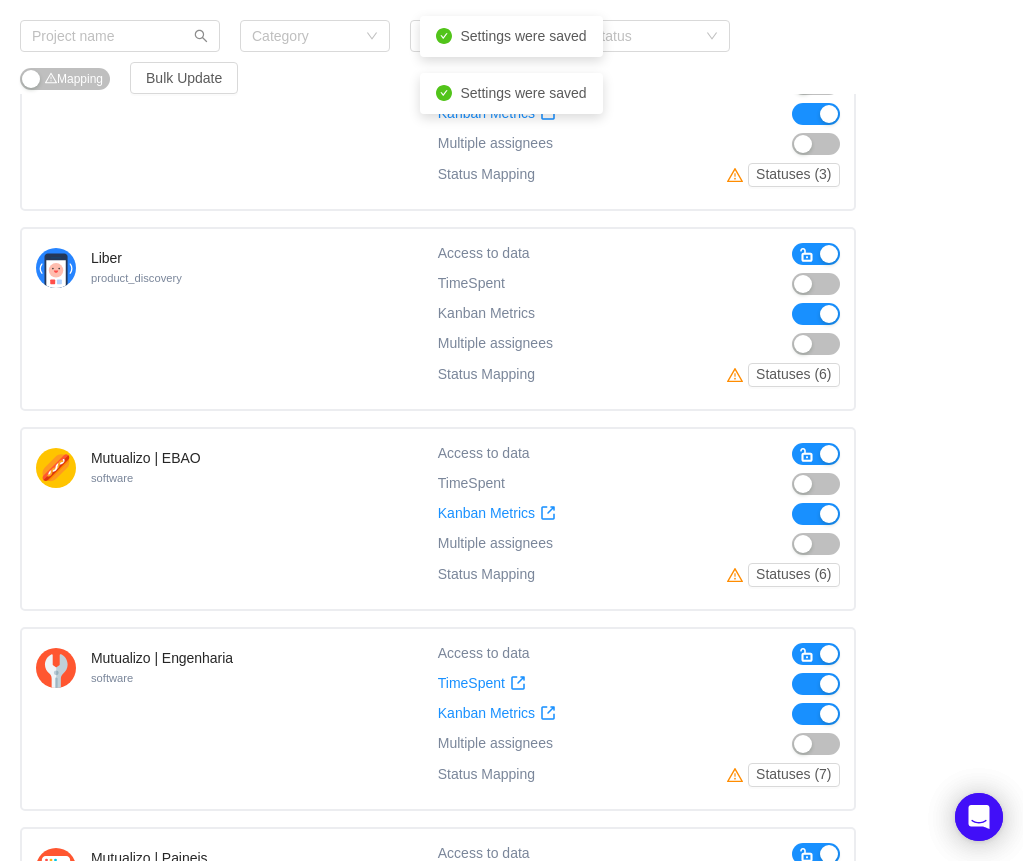 click at bounding box center [816, 684] 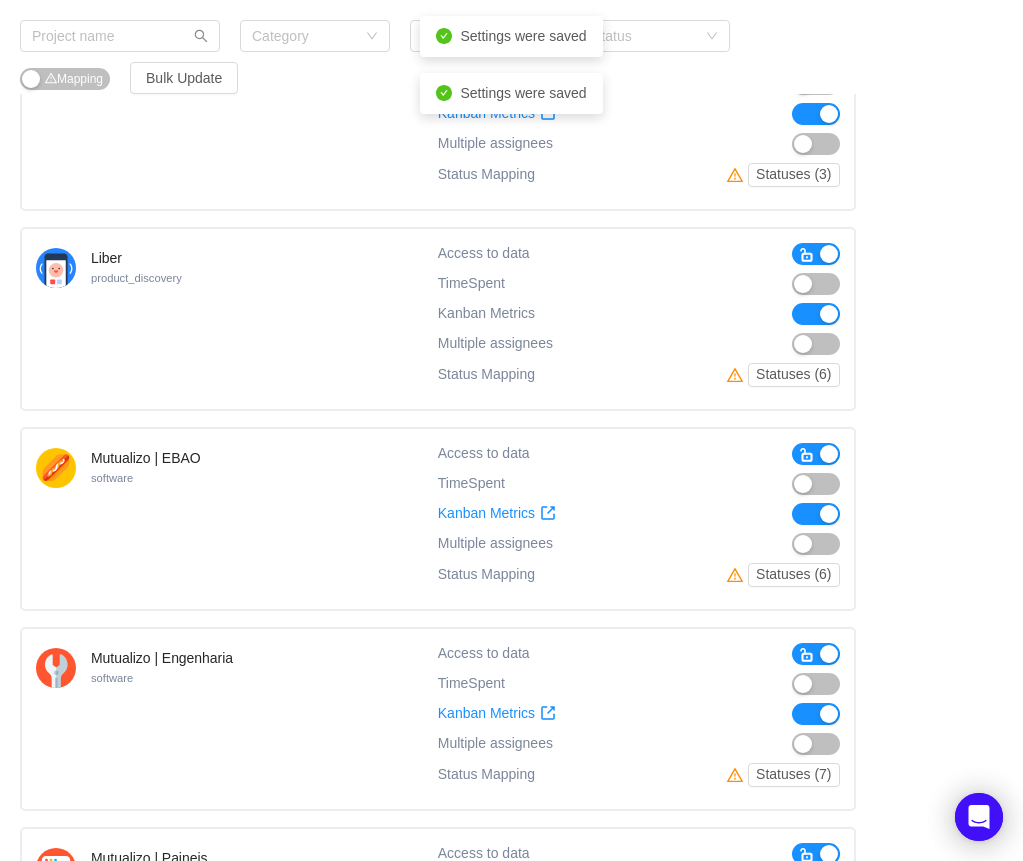 scroll, scrollTop: 3089, scrollLeft: 0, axis: vertical 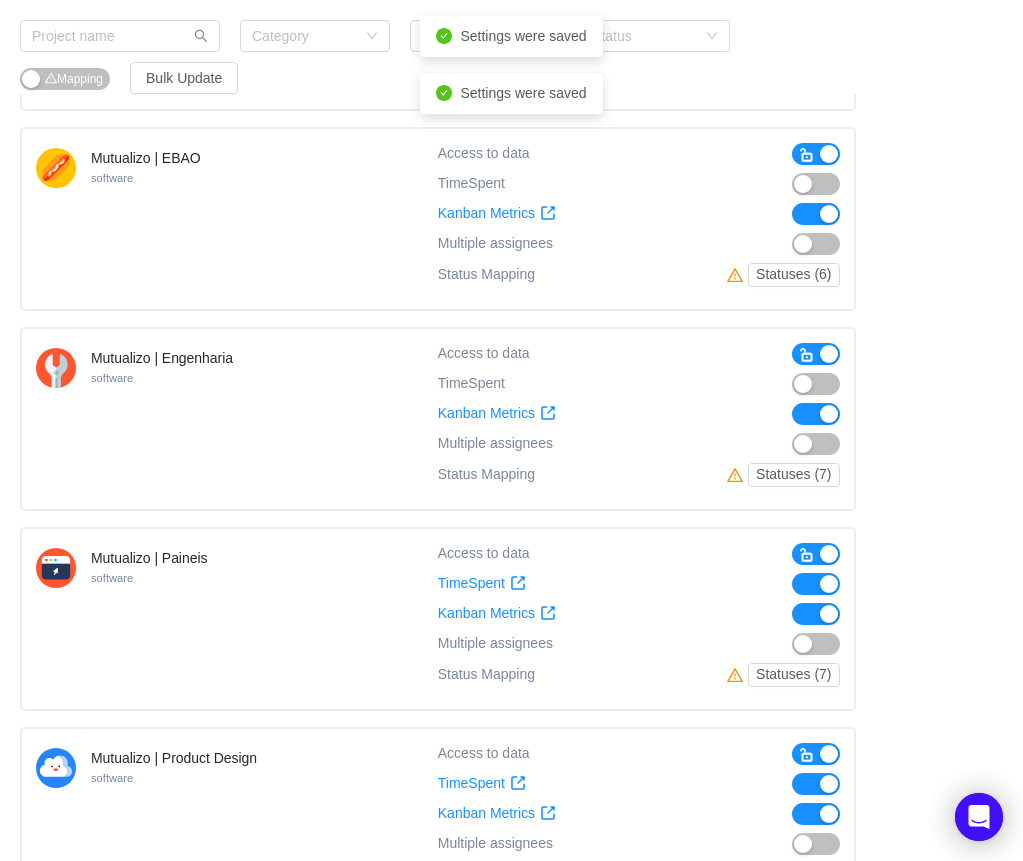 click at bounding box center (816, 584) 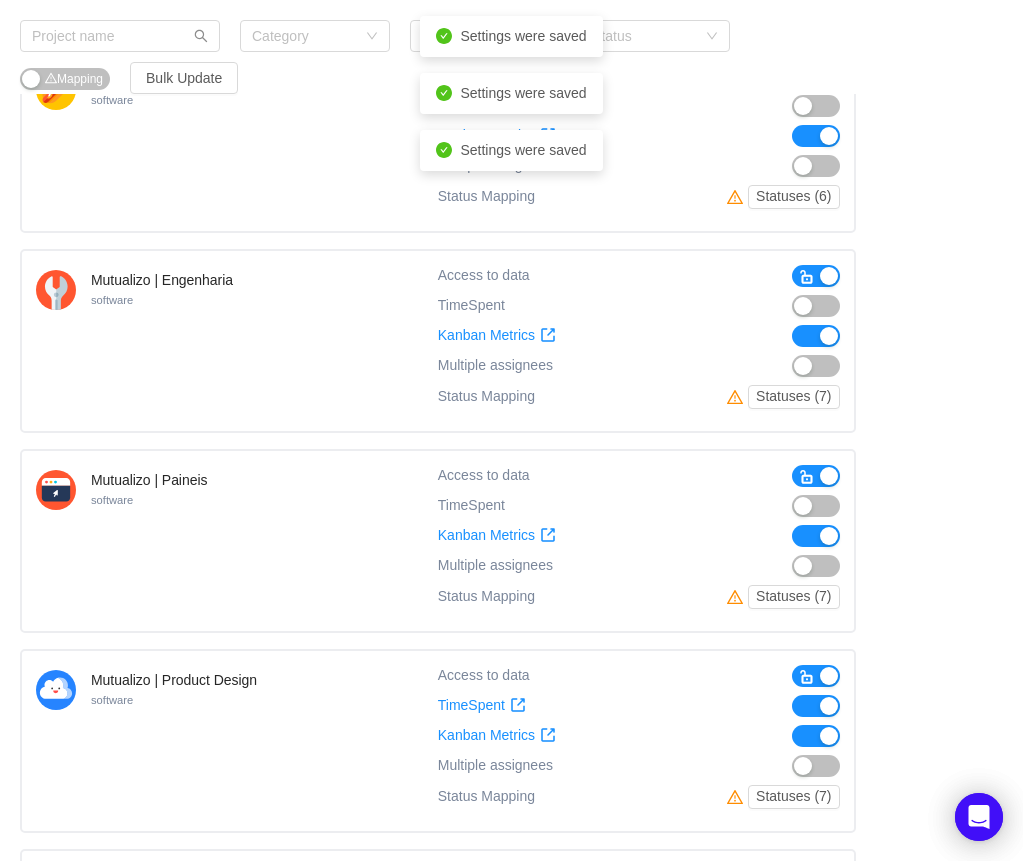 scroll, scrollTop: 3289, scrollLeft: 0, axis: vertical 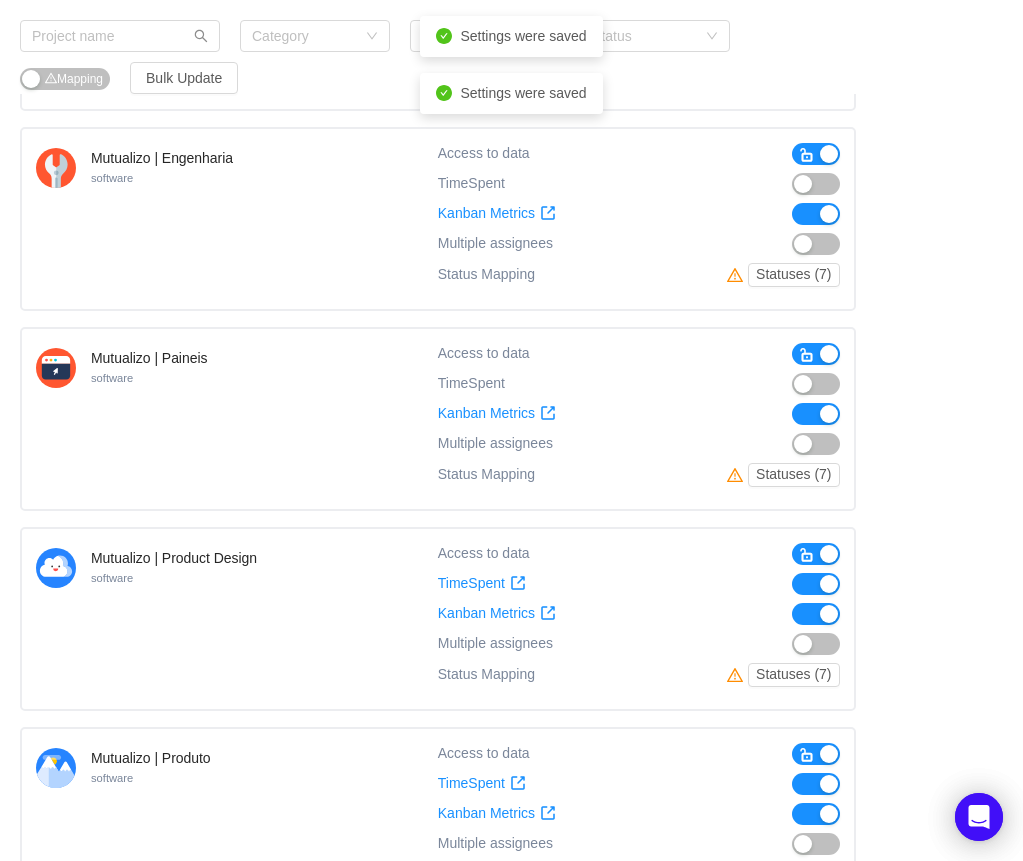 click at bounding box center [816, 584] 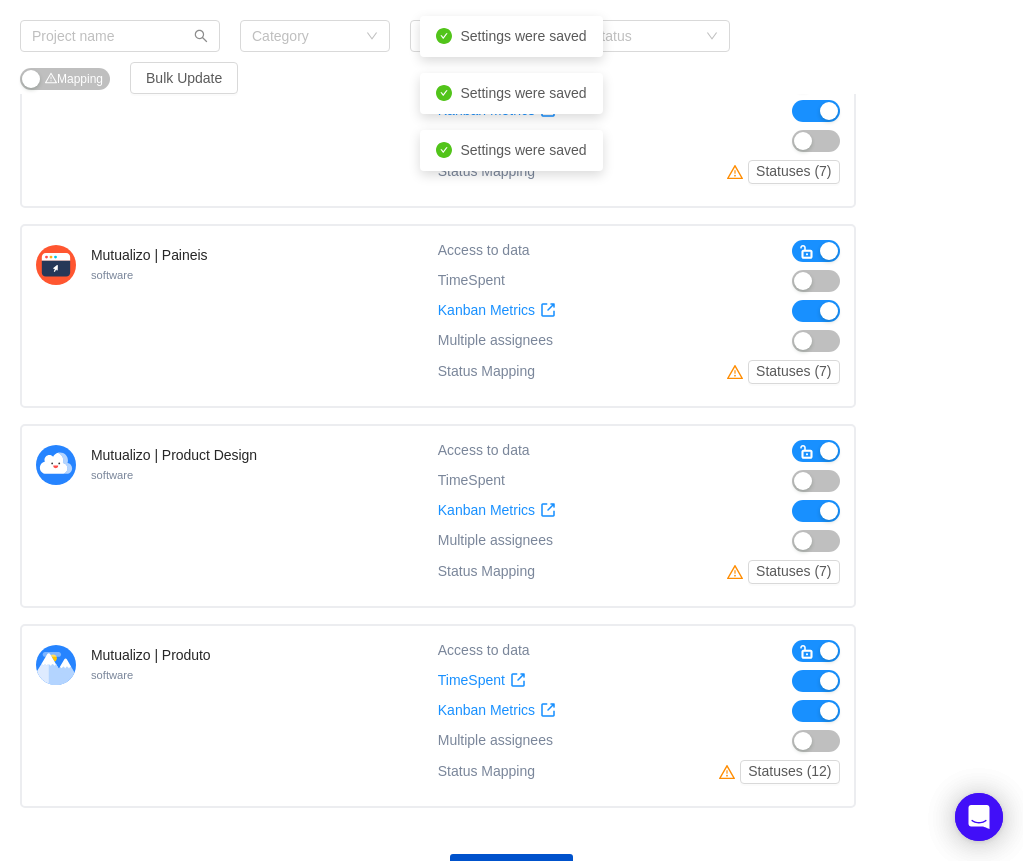 scroll, scrollTop: 3489, scrollLeft: 0, axis: vertical 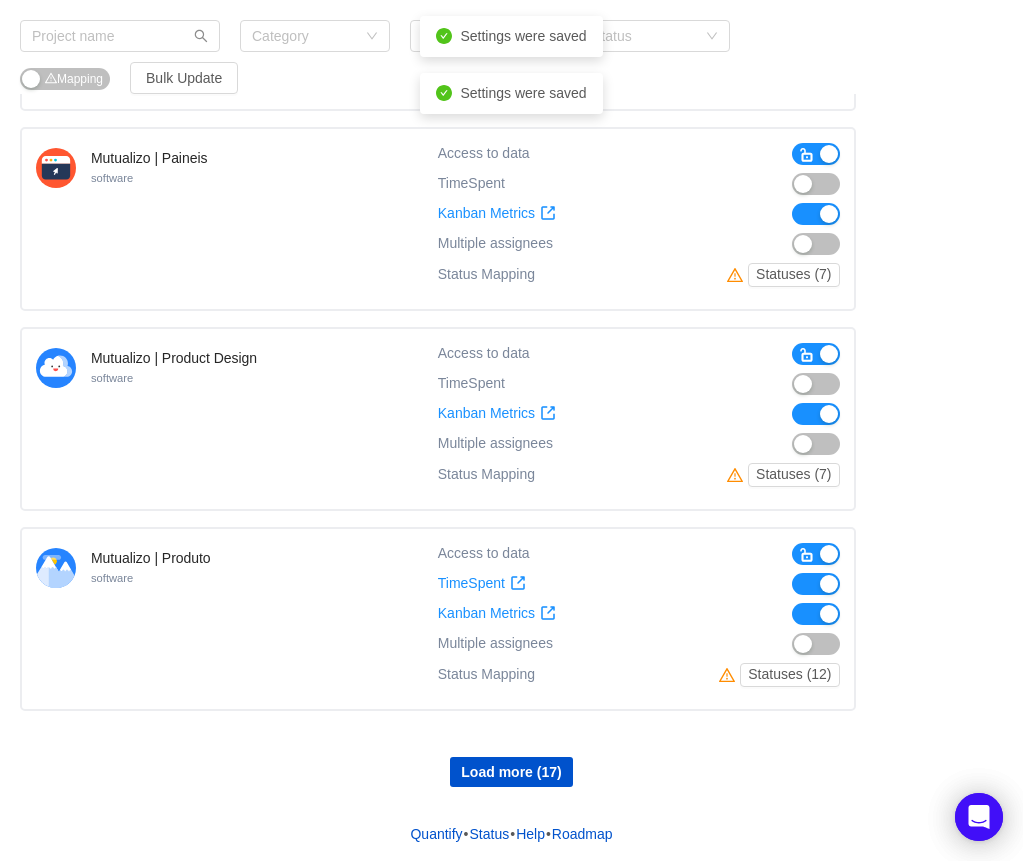 click at bounding box center (816, 584) 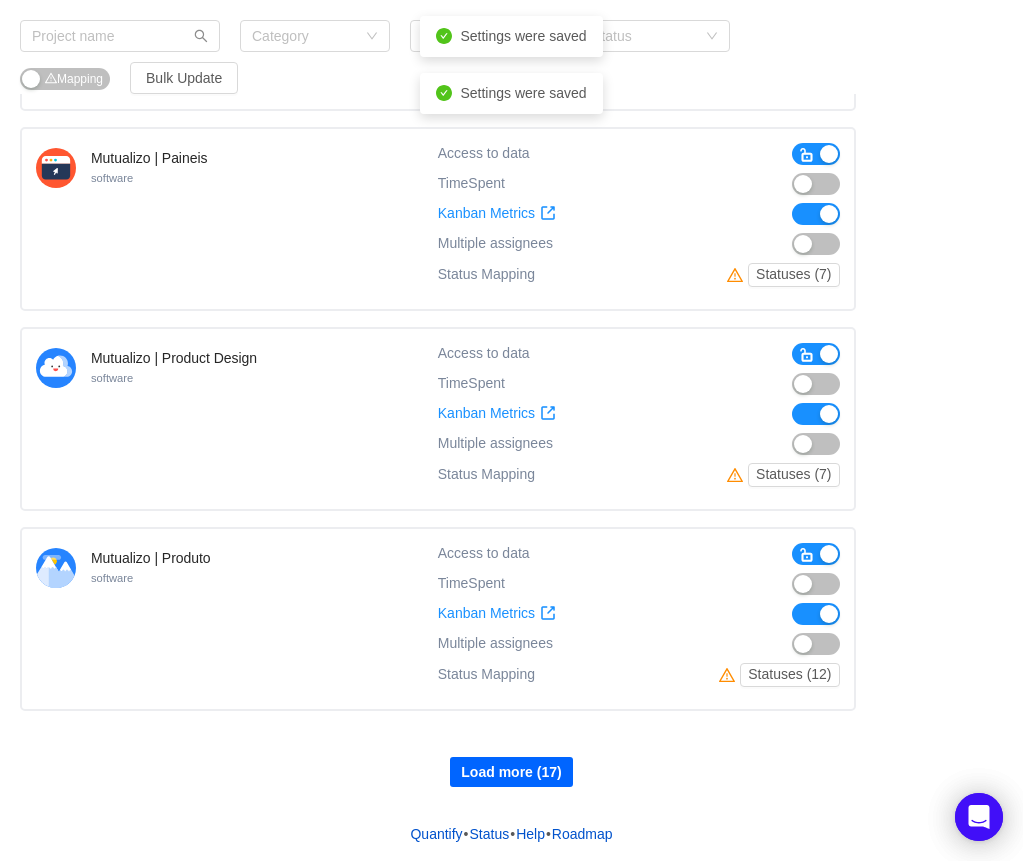 click on "Load more (17)" at bounding box center [511, 772] 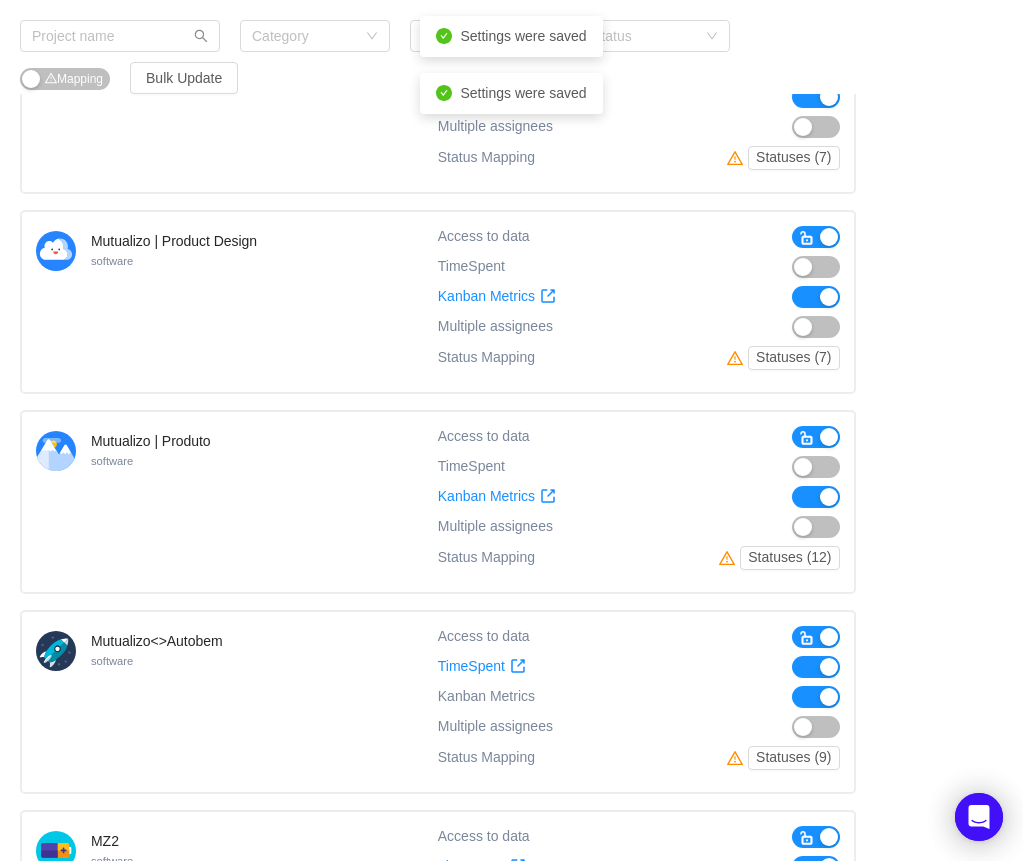 scroll, scrollTop: 3789, scrollLeft: 0, axis: vertical 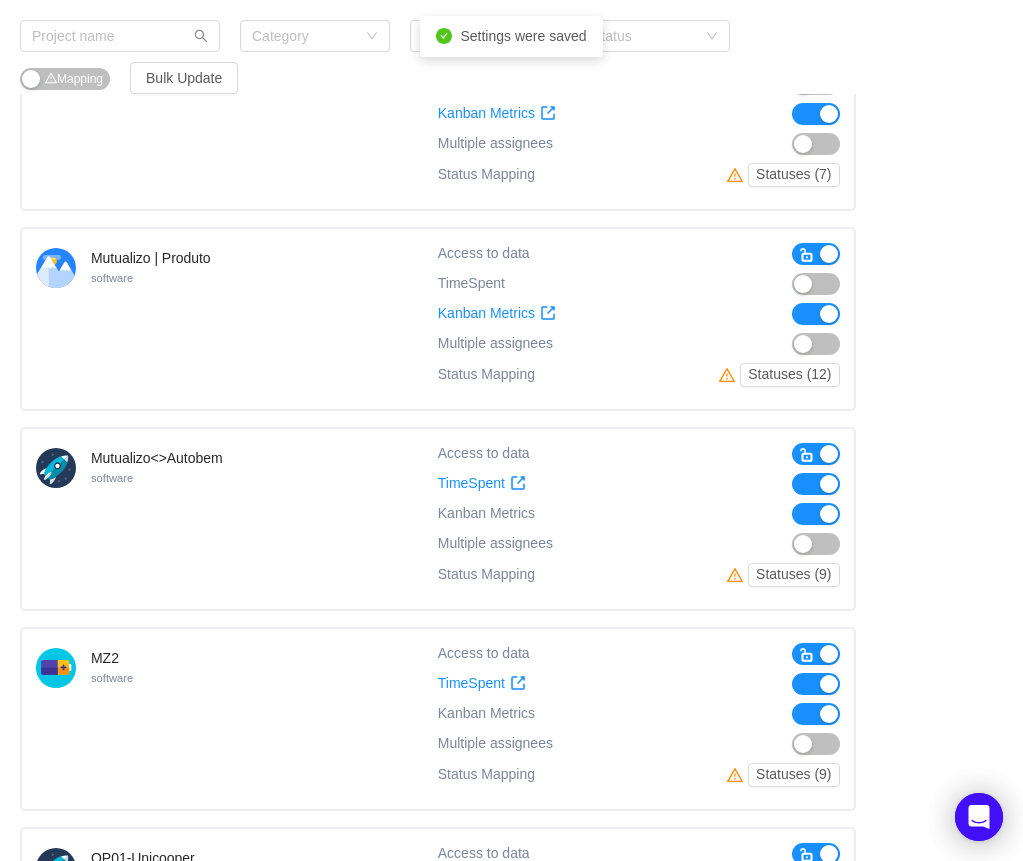 click at bounding box center (816, 484) 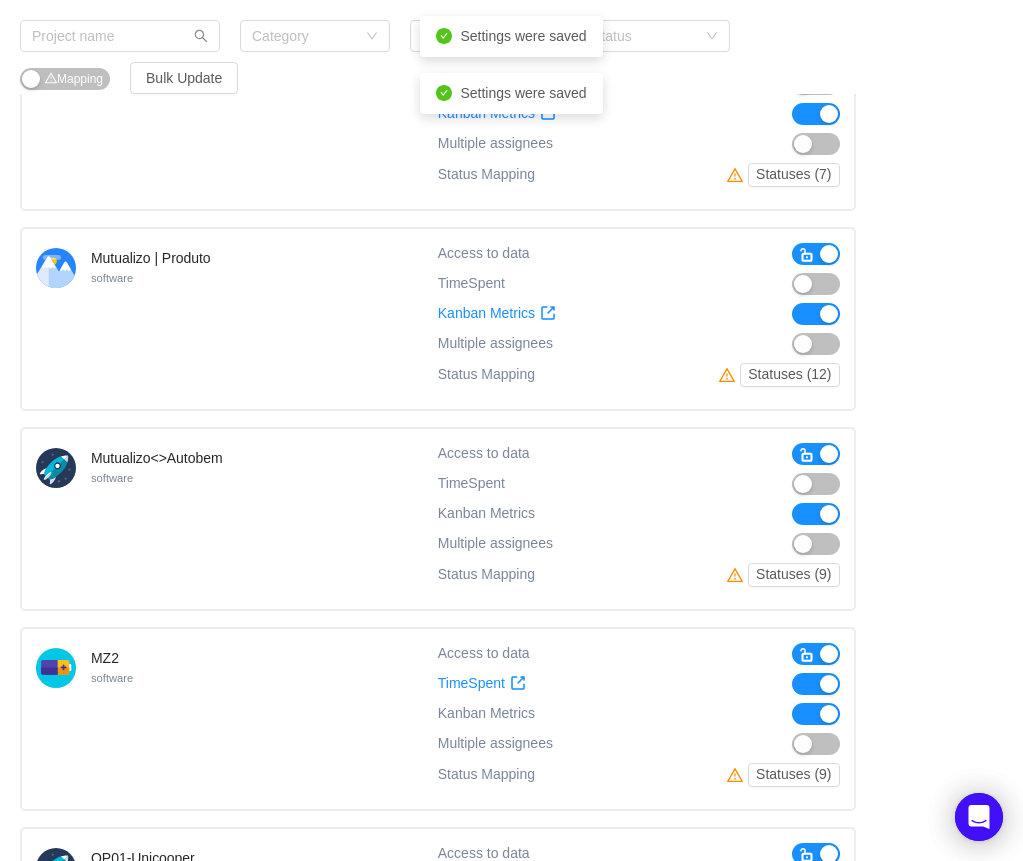 click at bounding box center (816, 684) 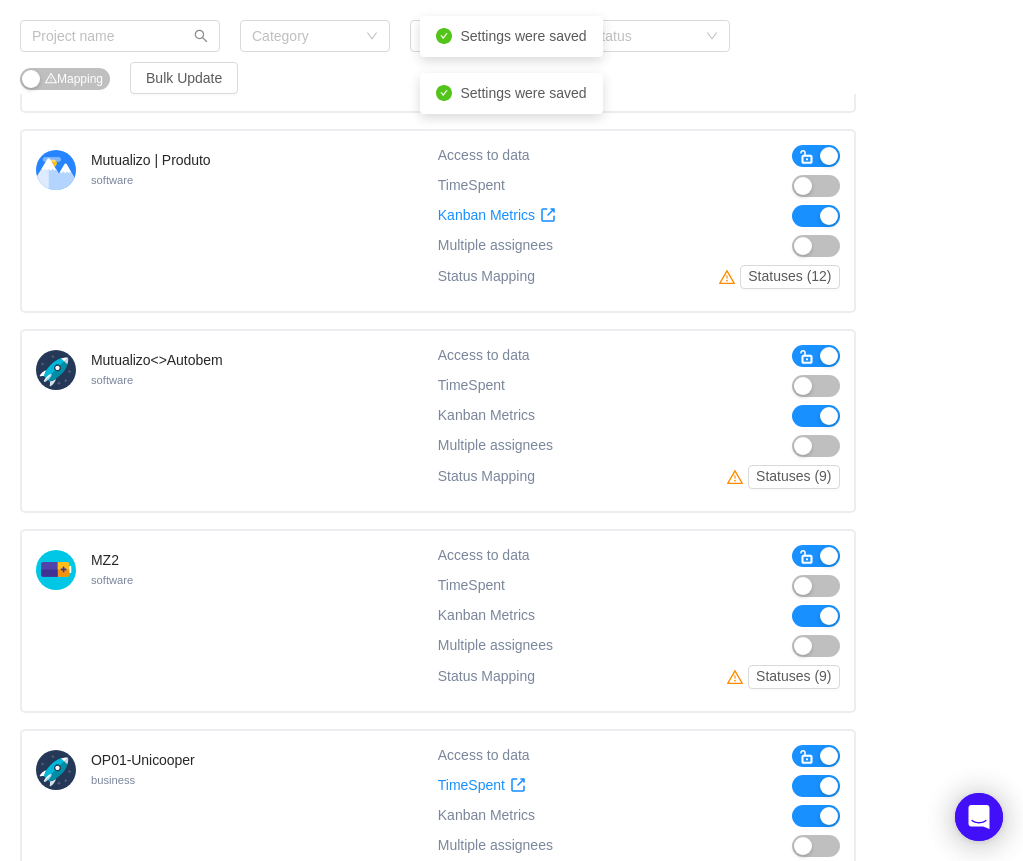 scroll, scrollTop: 3989, scrollLeft: 0, axis: vertical 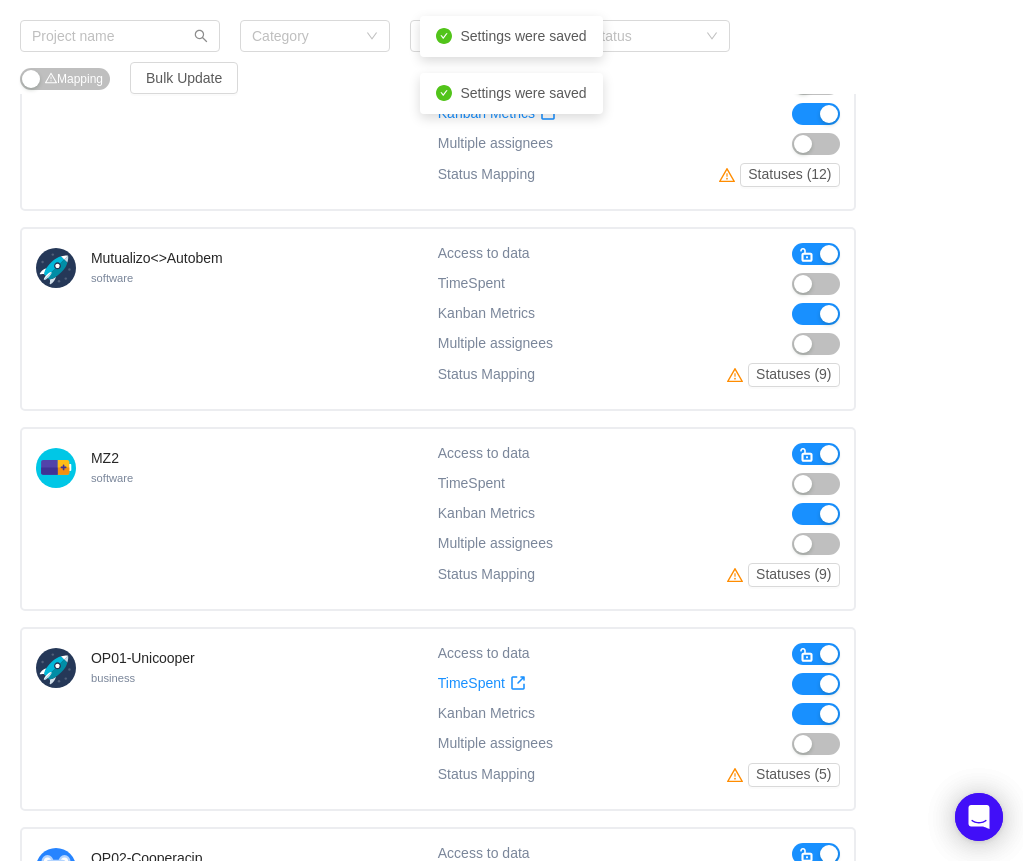 click at bounding box center (816, 684) 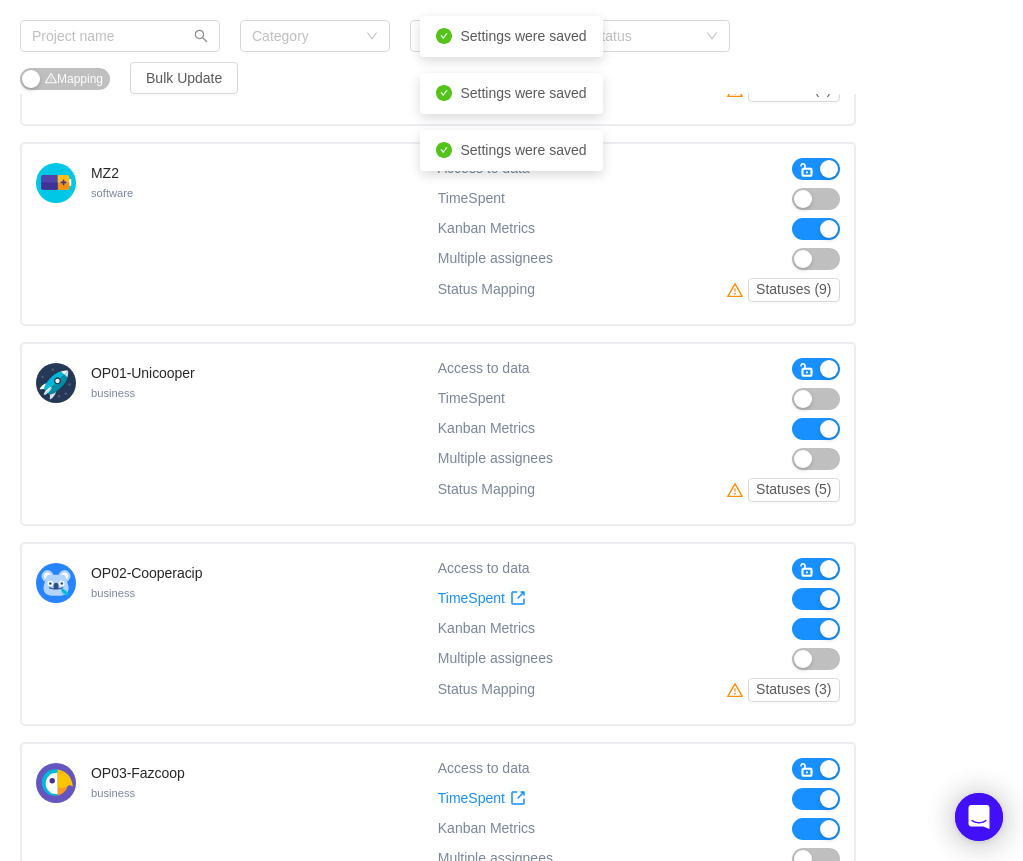 scroll, scrollTop: 4289, scrollLeft: 0, axis: vertical 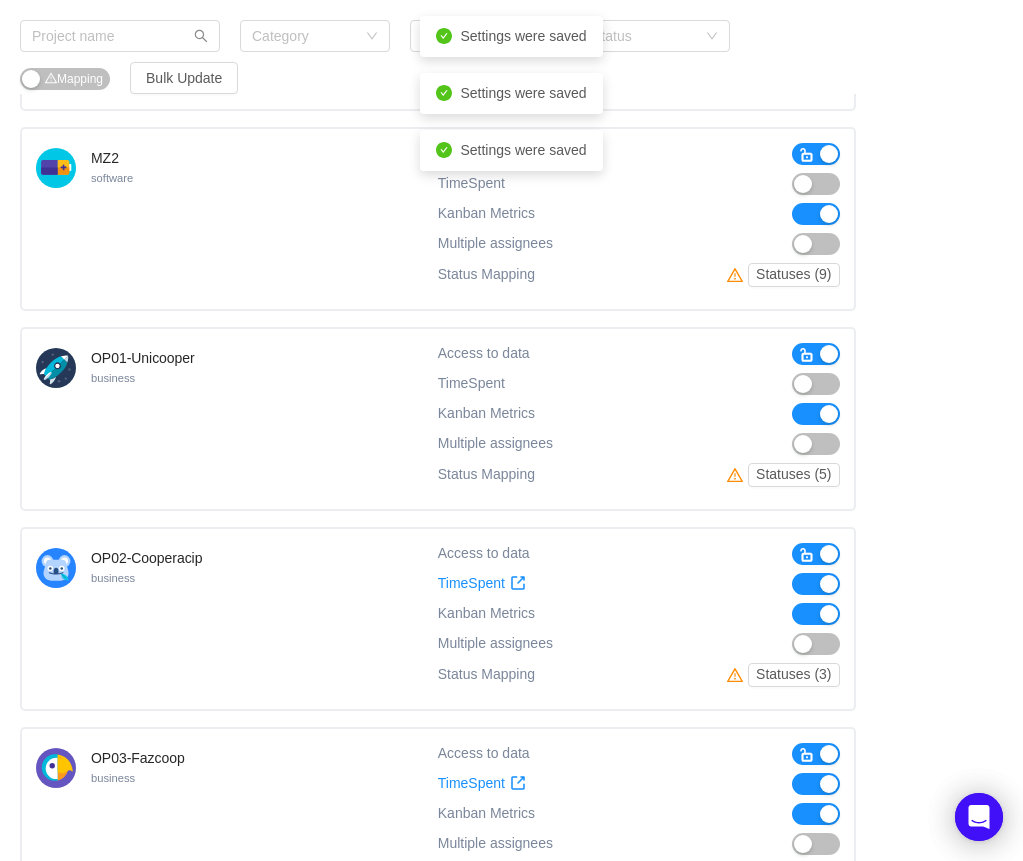 click at bounding box center [816, 584] 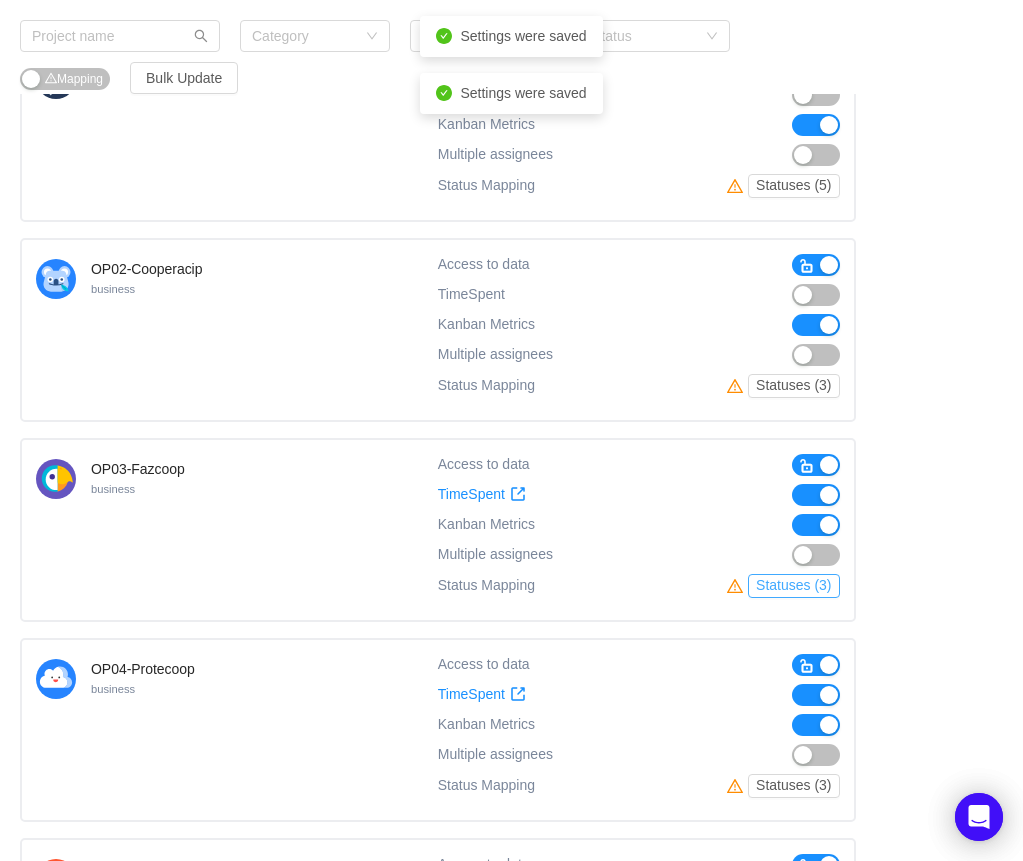 scroll, scrollTop: 4589, scrollLeft: 0, axis: vertical 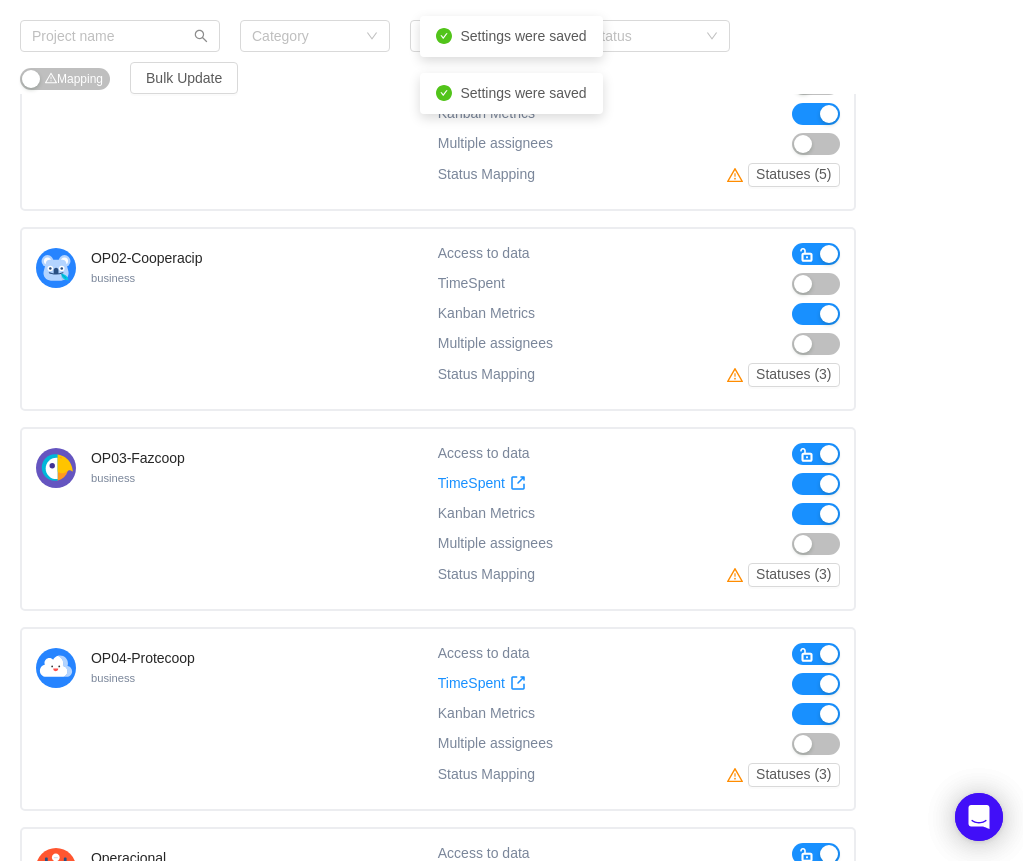 click at bounding box center (816, 484) 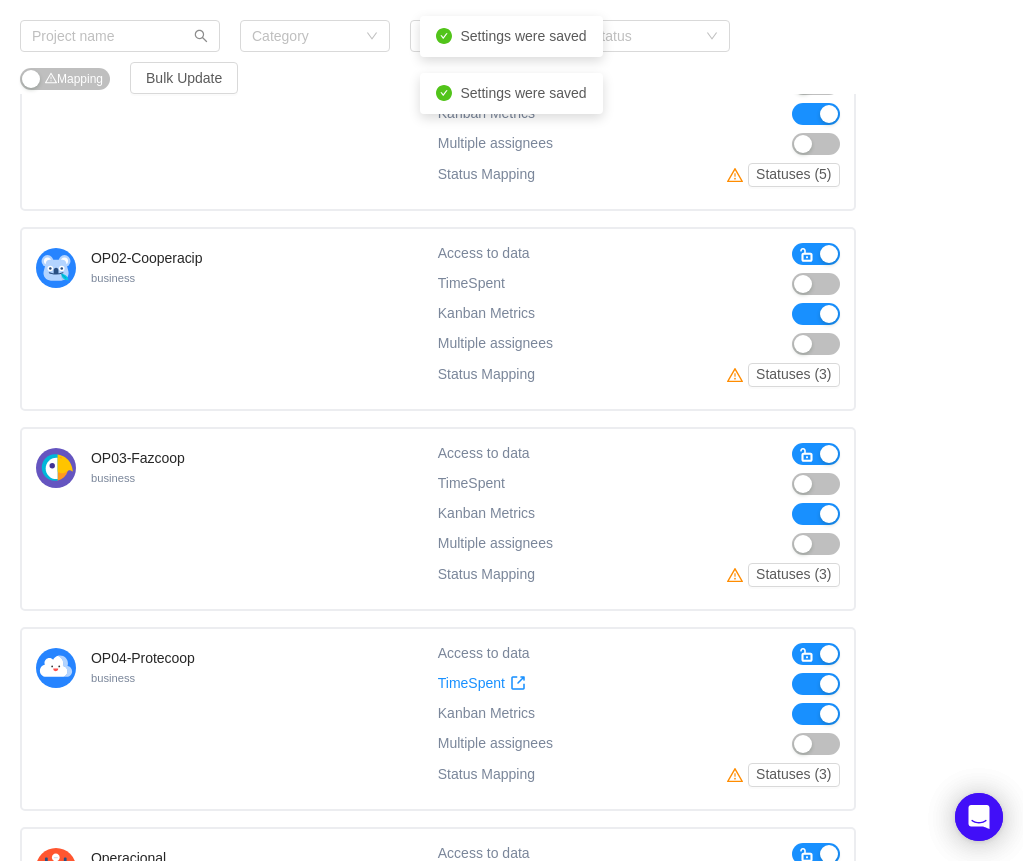 click at bounding box center (816, 684) 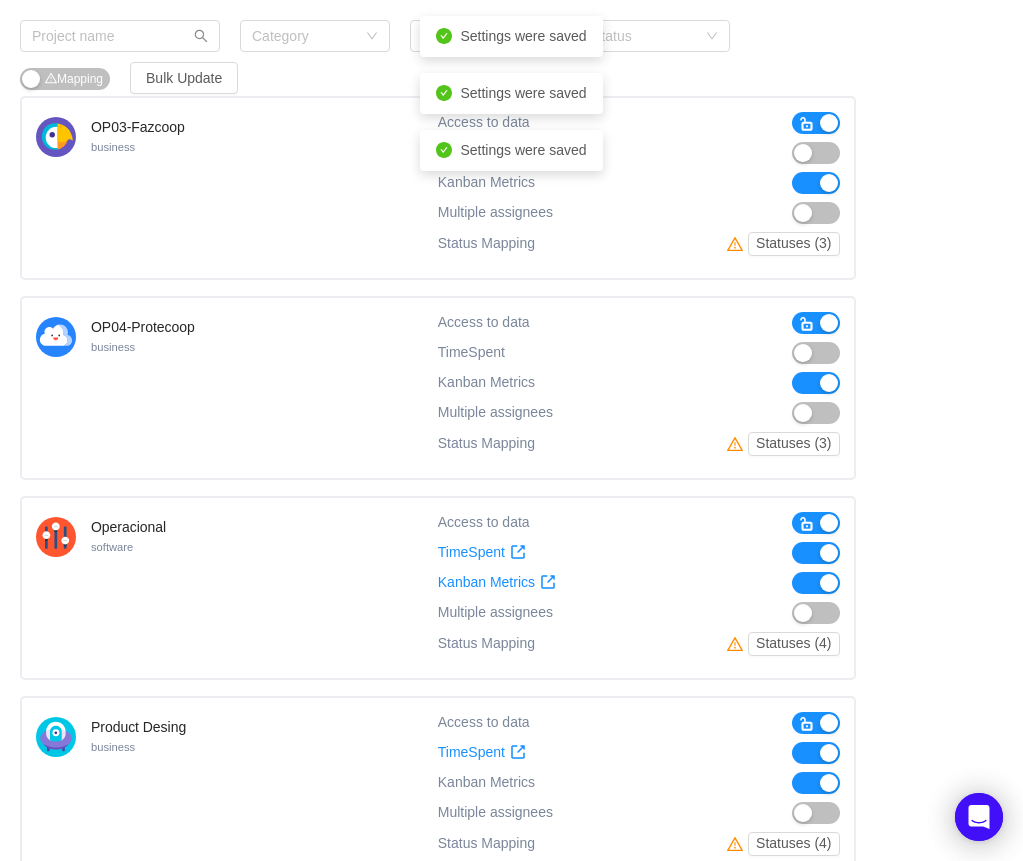 scroll, scrollTop: 4989, scrollLeft: 0, axis: vertical 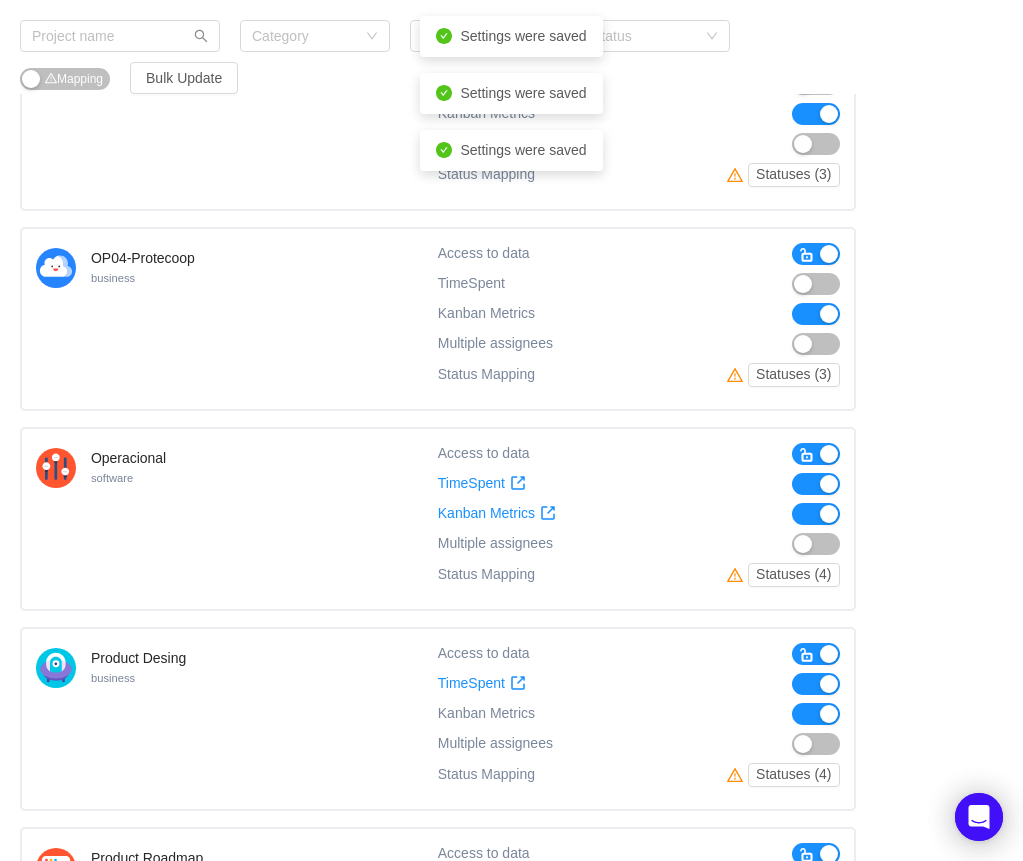 click at bounding box center [816, 484] 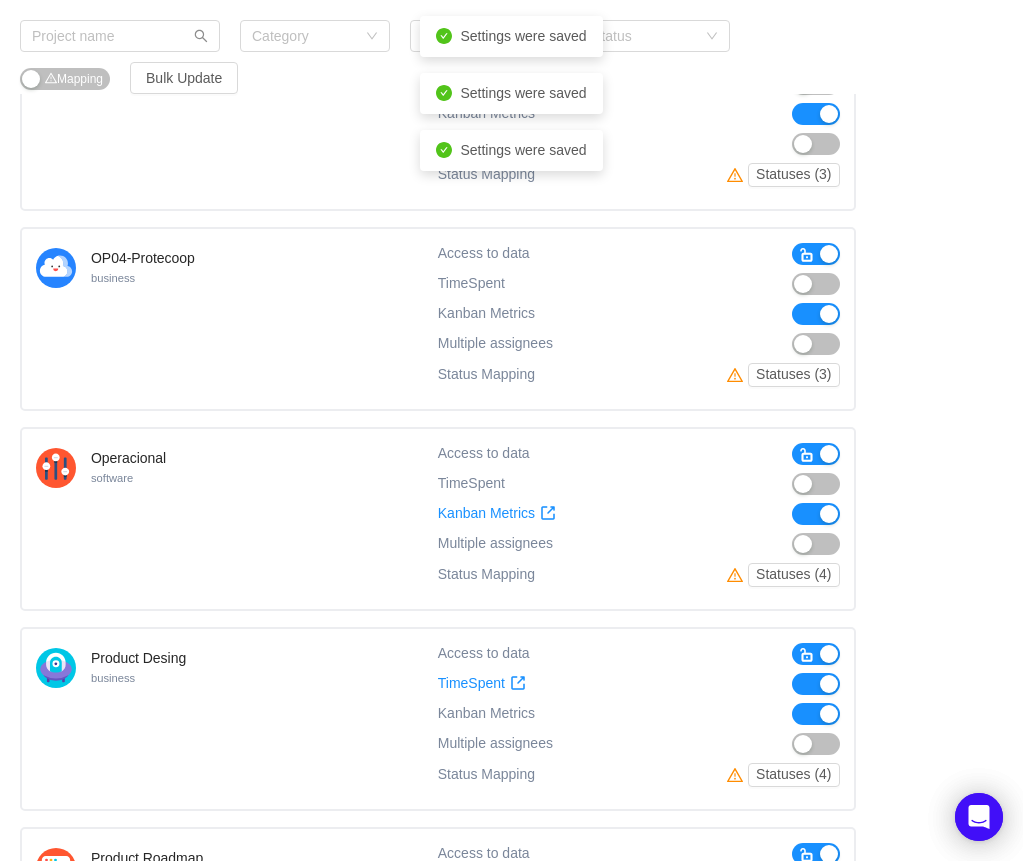 click at bounding box center [816, 684] 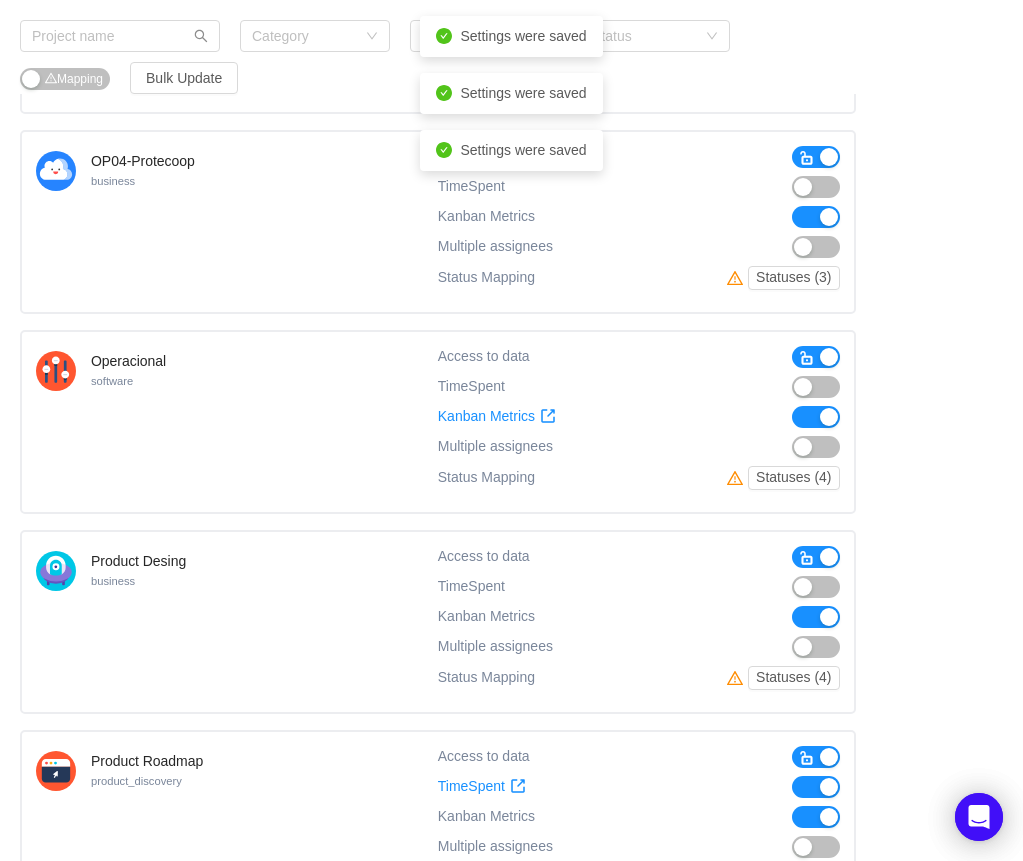 scroll, scrollTop: 5289, scrollLeft: 0, axis: vertical 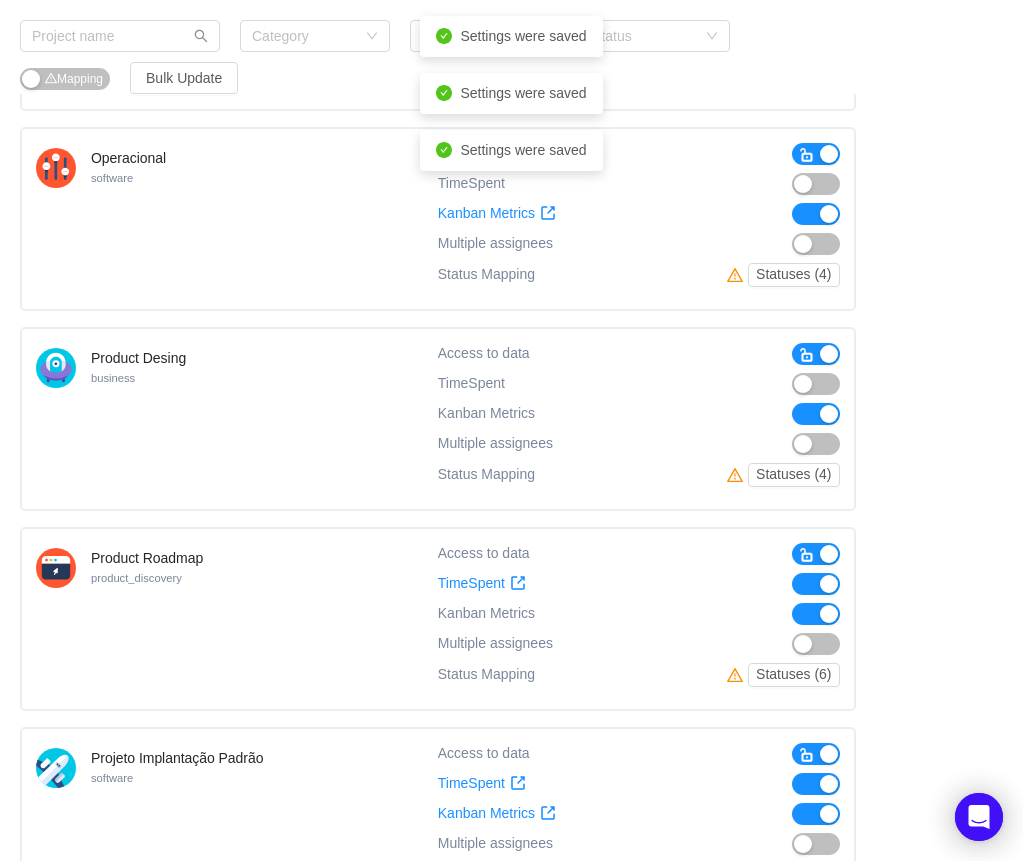 click at bounding box center (816, 584) 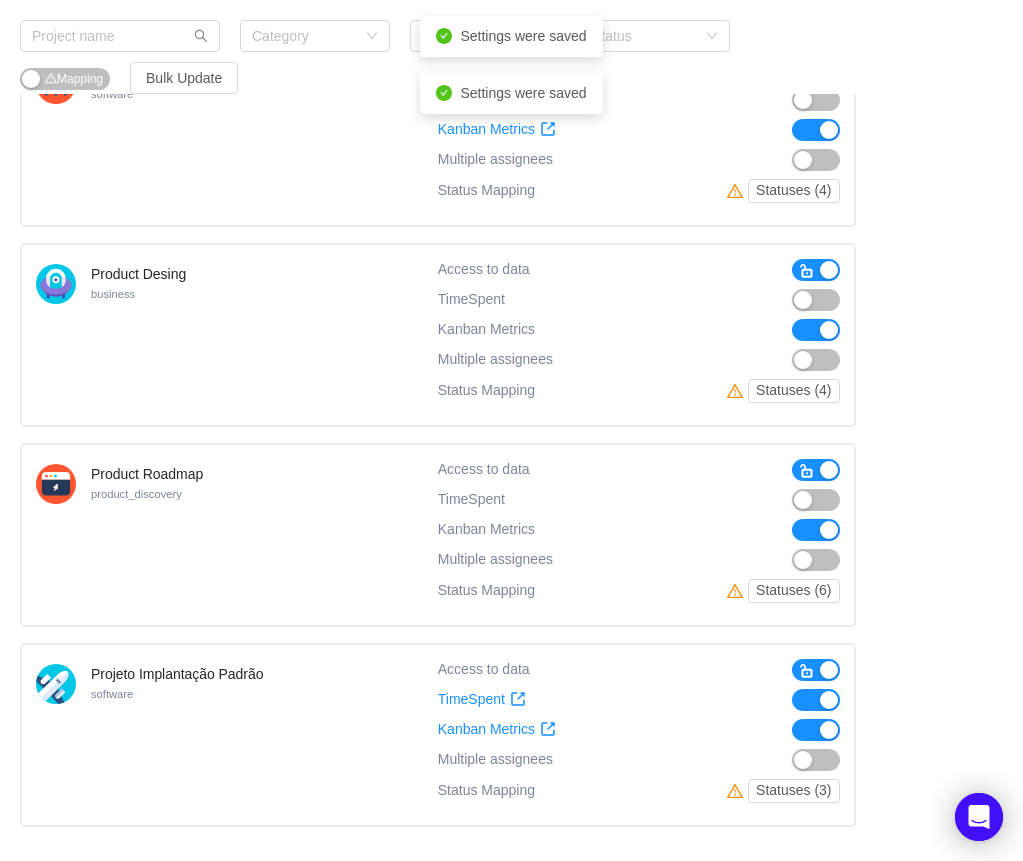 scroll, scrollTop: 5489, scrollLeft: 0, axis: vertical 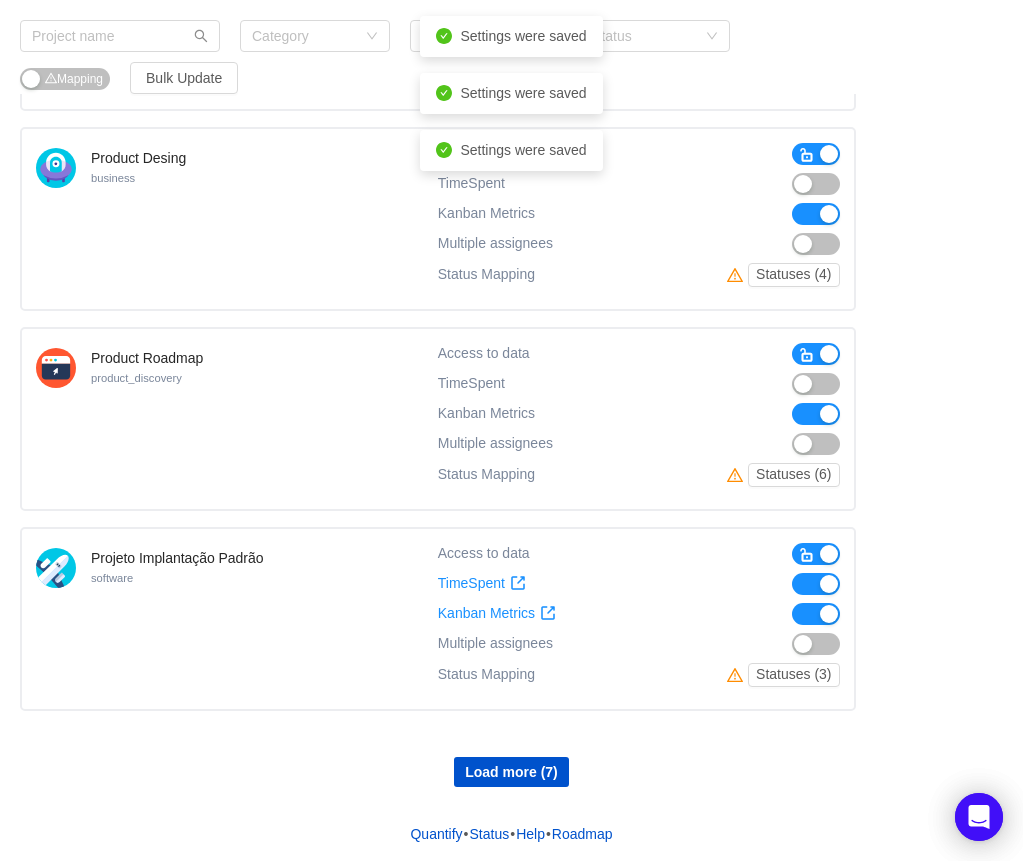 click at bounding box center [816, 584] 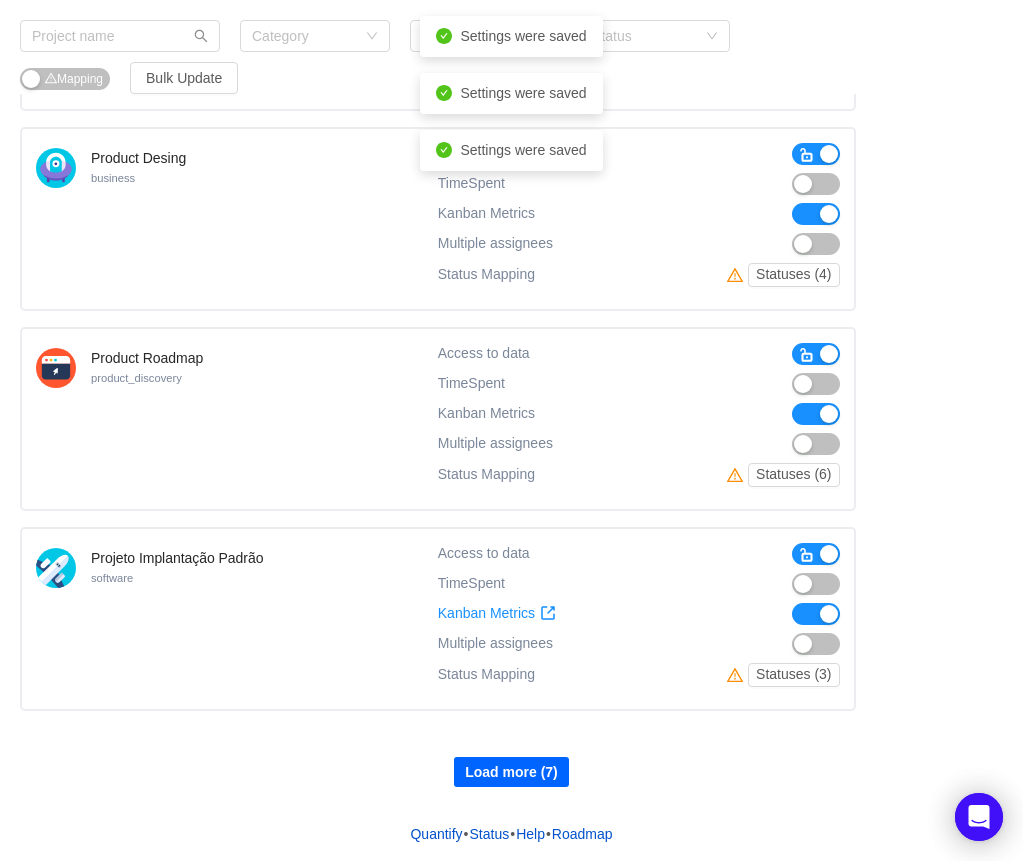 click on "Load more (7)" at bounding box center [511, 772] 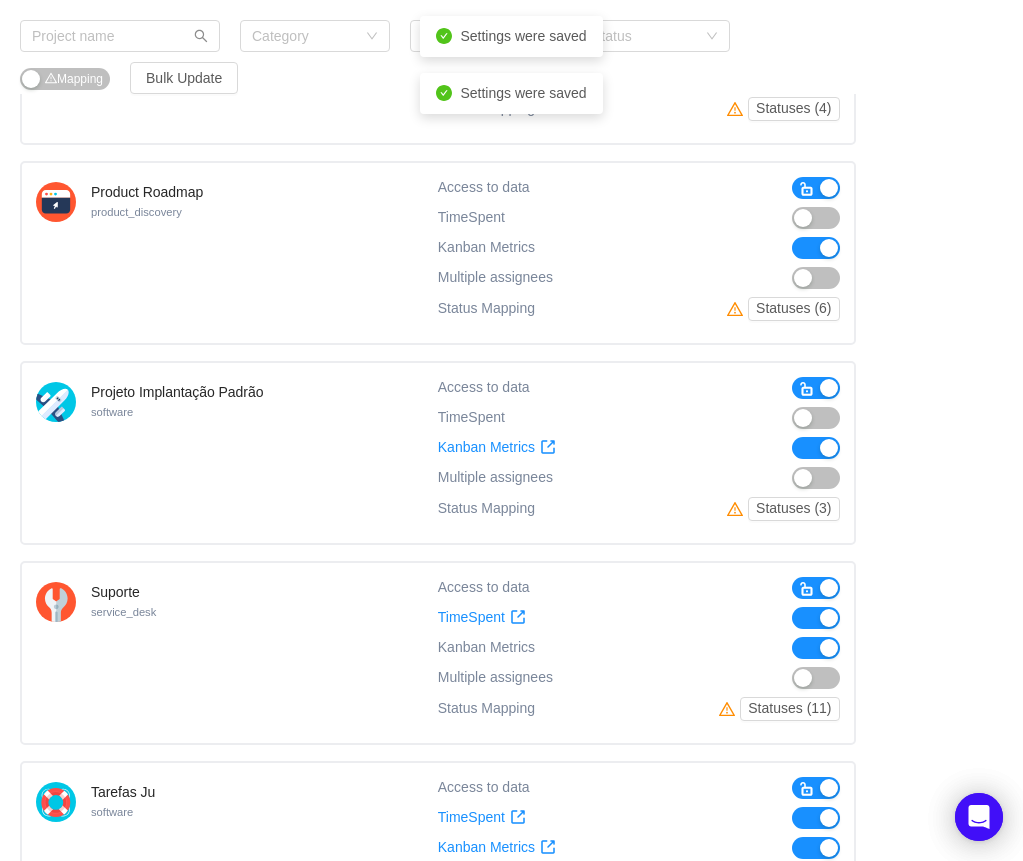scroll, scrollTop: 5989, scrollLeft: 0, axis: vertical 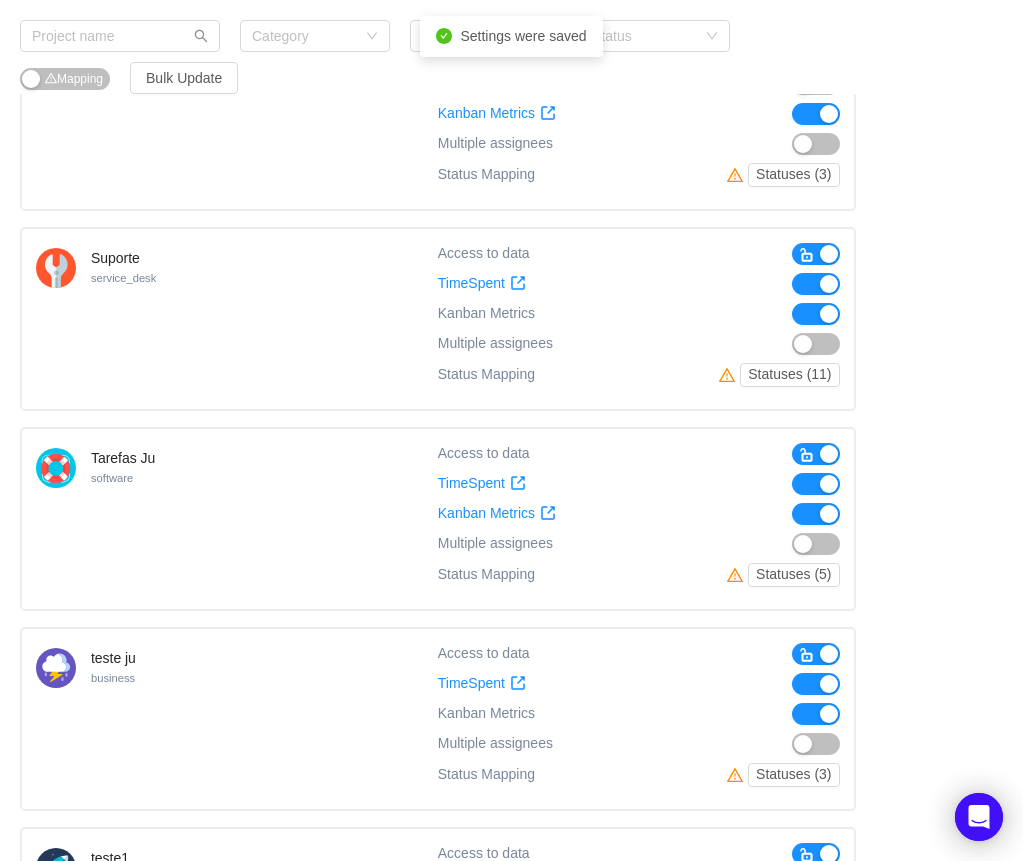 click at bounding box center [816, 284] 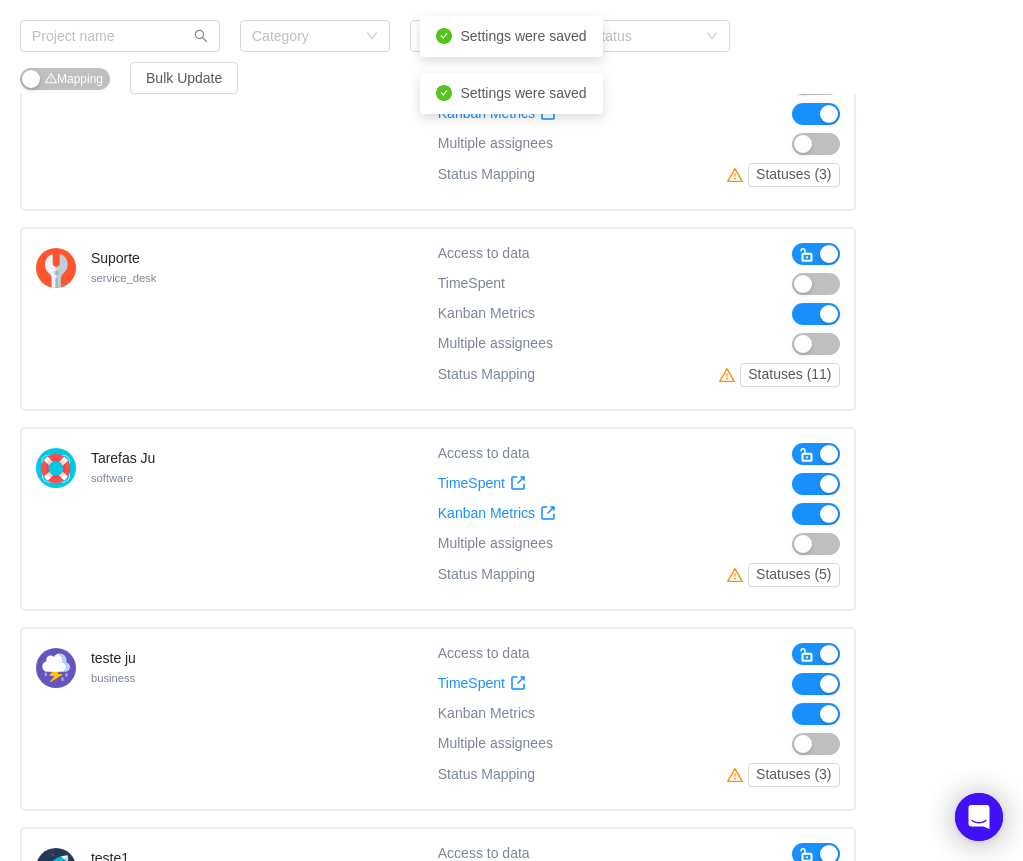 click at bounding box center [816, 484] 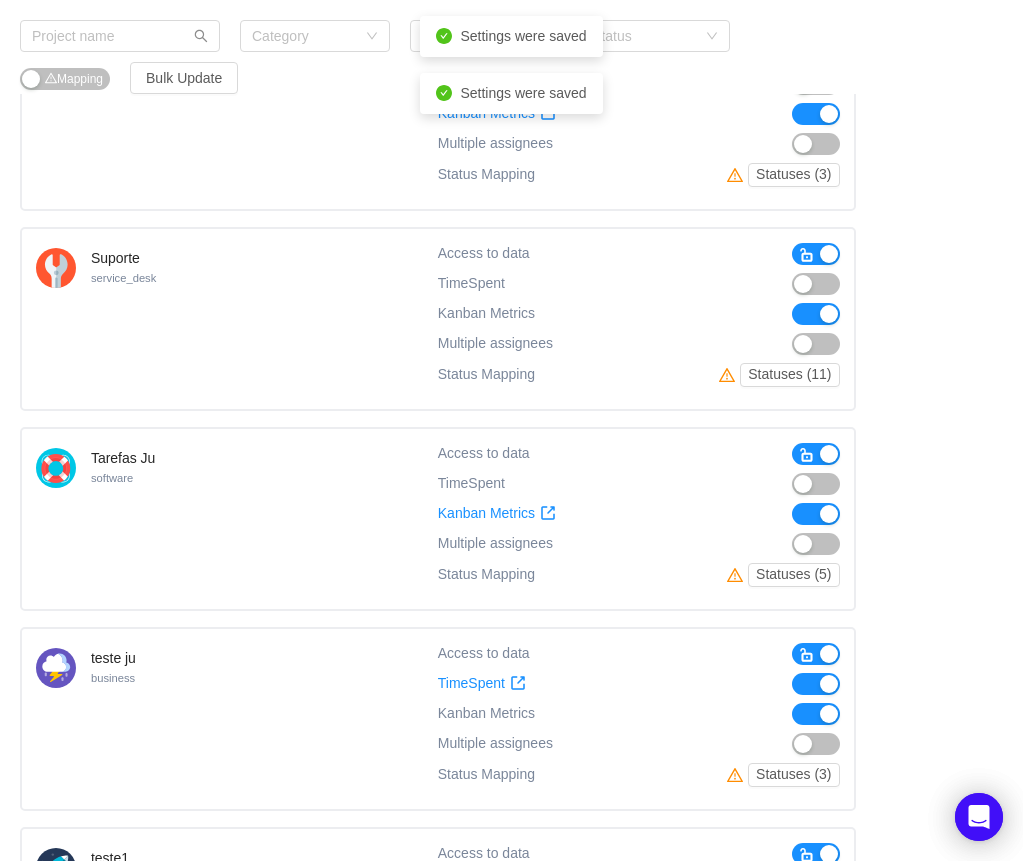 click at bounding box center [816, 684] 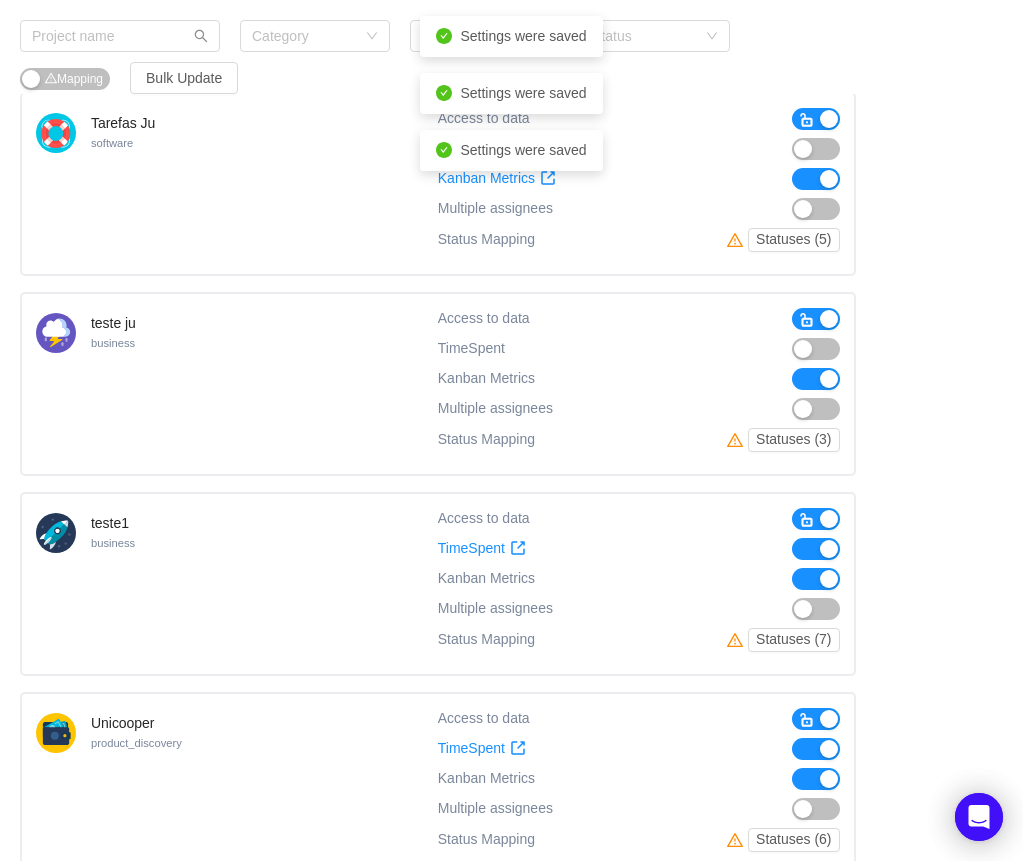 scroll, scrollTop: 6389, scrollLeft: 0, axis: vertical 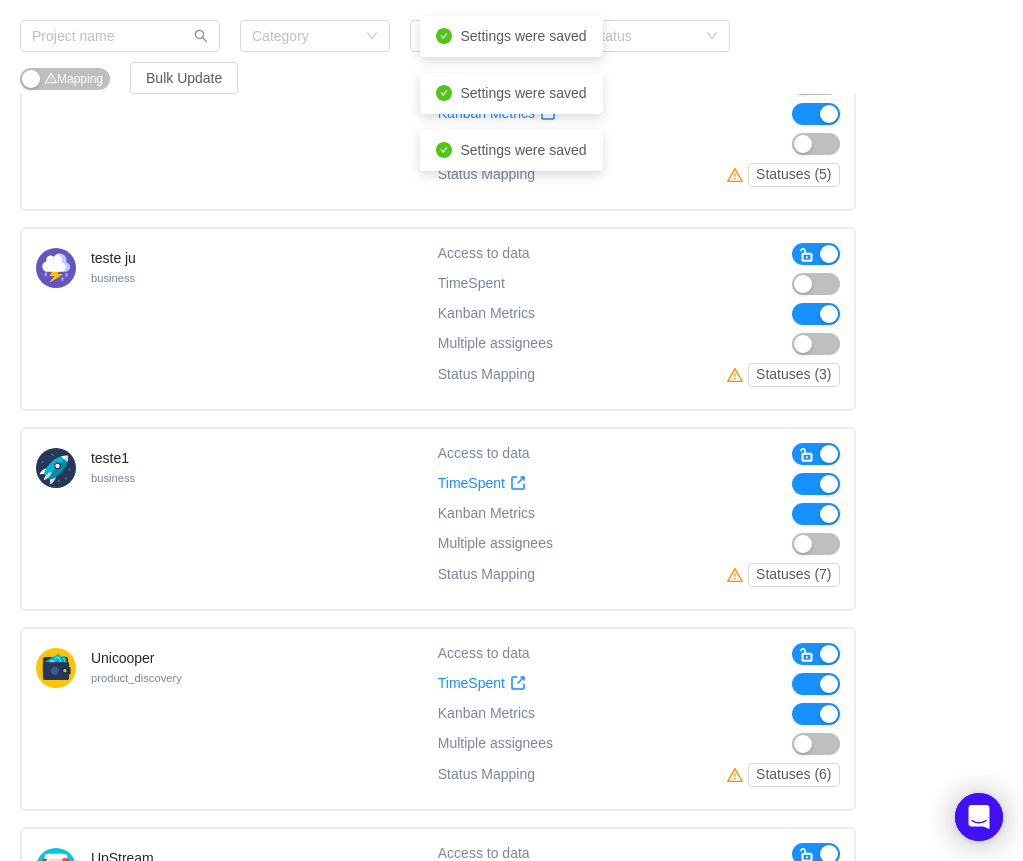 click at bounding box center (816, 484) 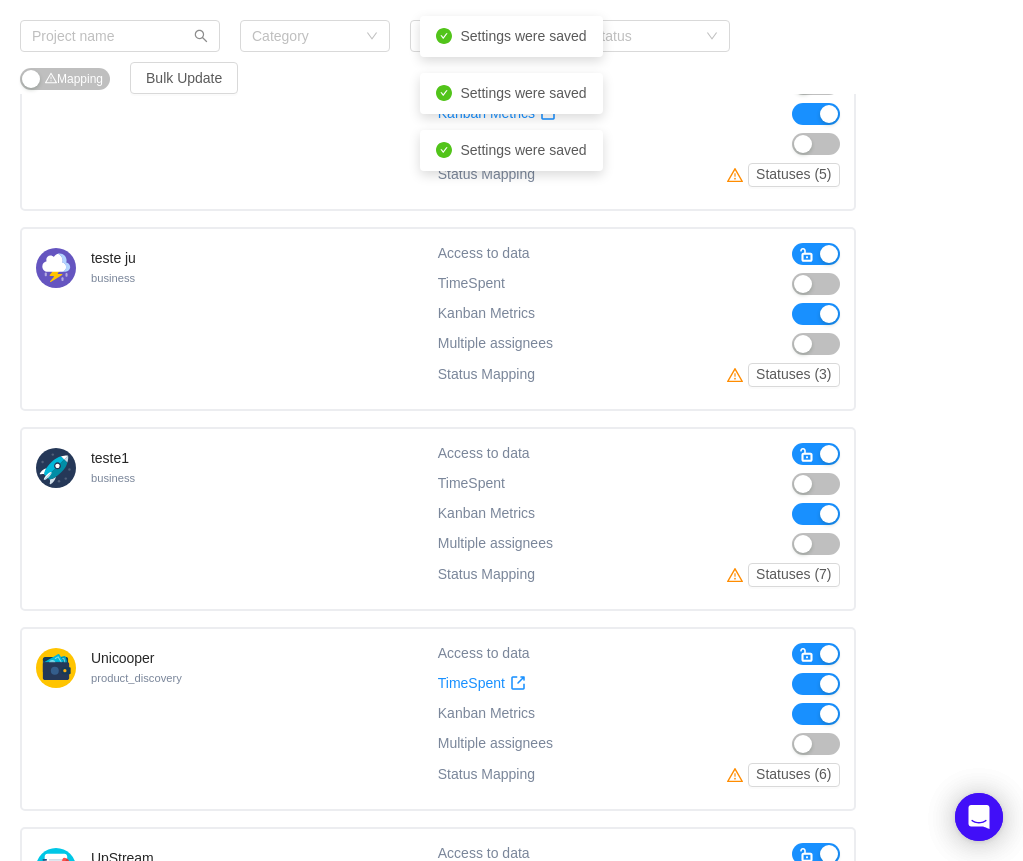 click at bounding box center [816, 684] 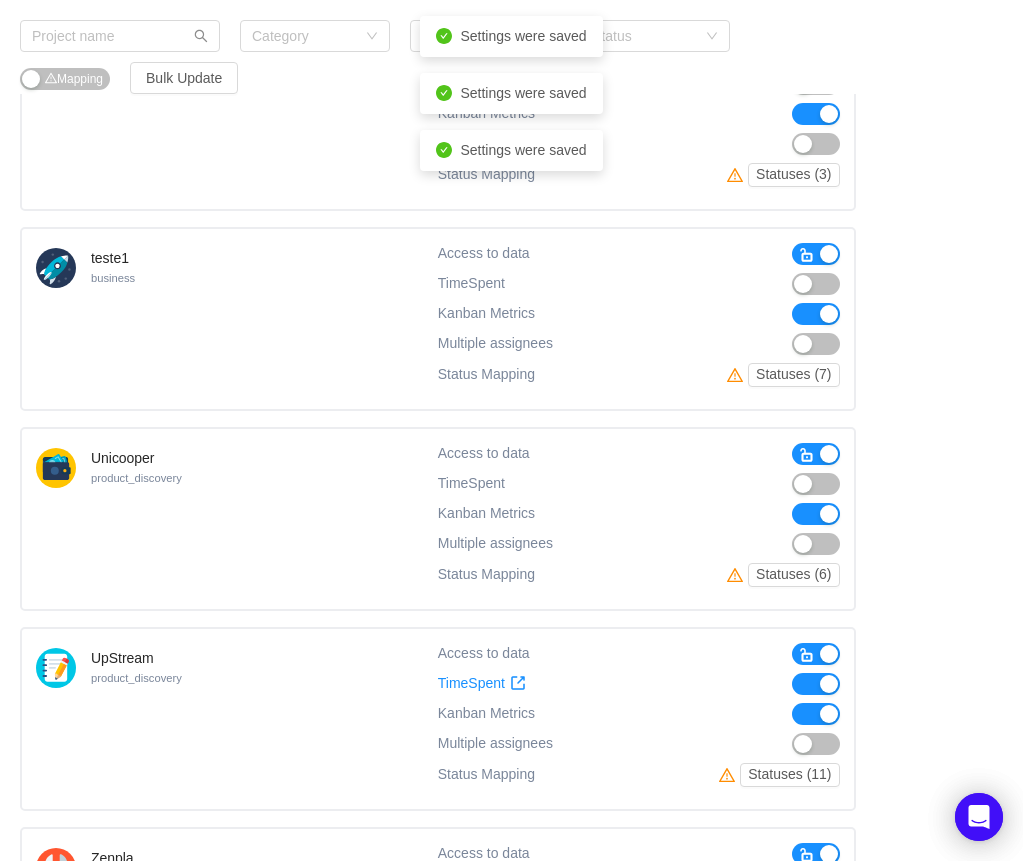 click at bounding box center (816, 684) 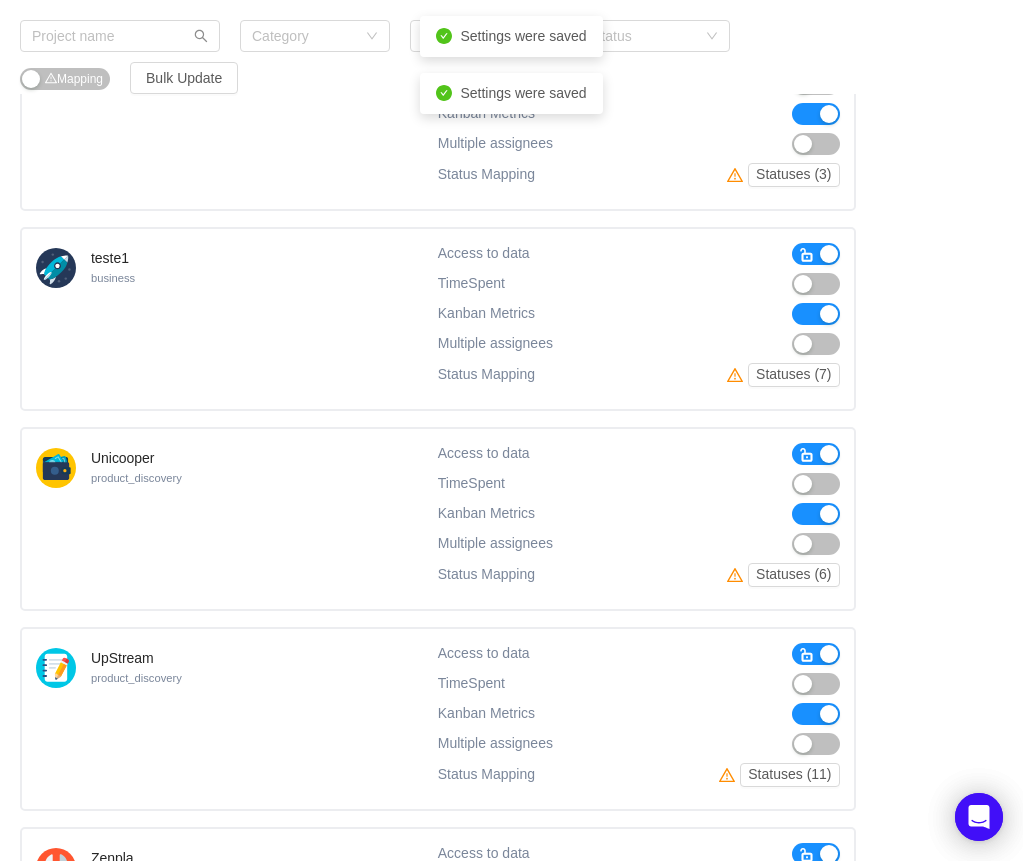 scroll, scrollTop: 6829, scrollLeft: 0, axis: vertical 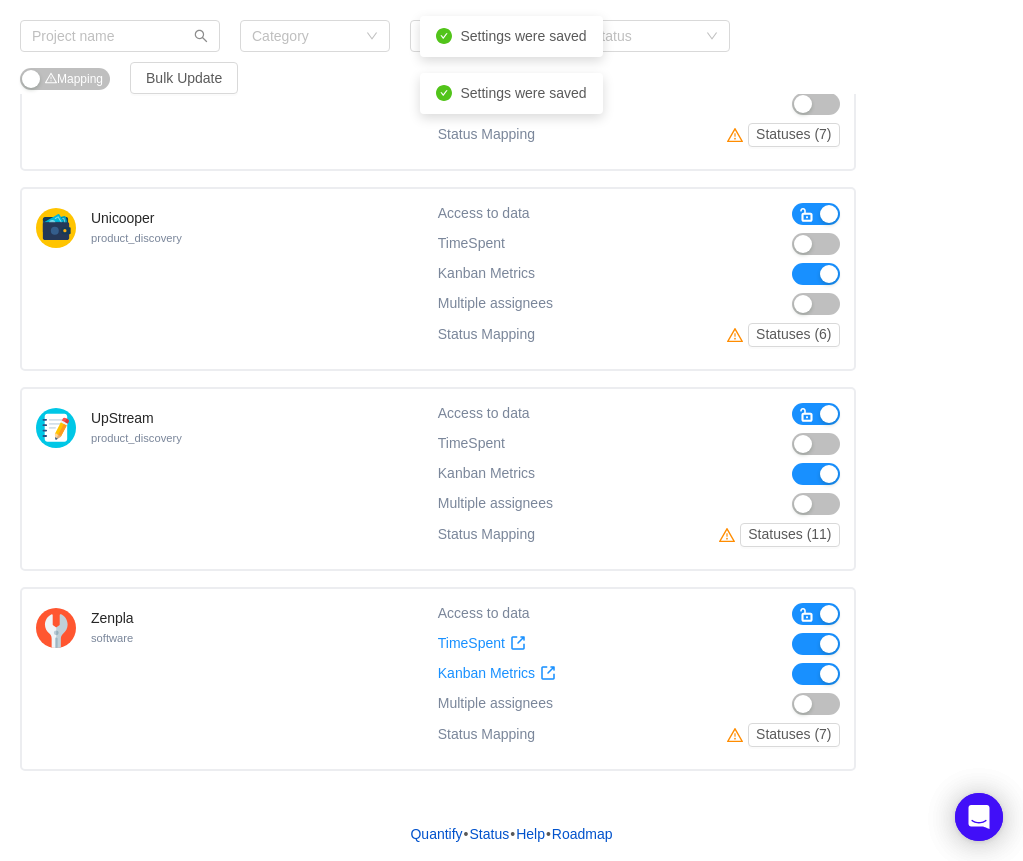 click at bounding box center [816, 644] 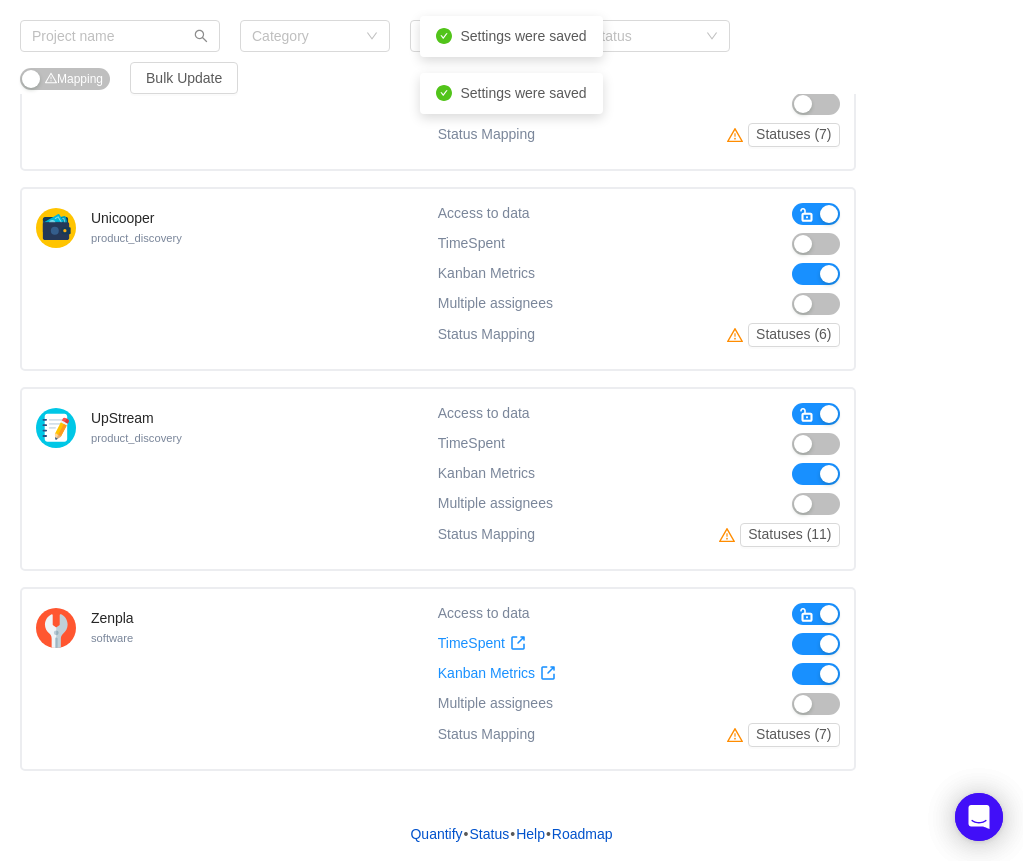 click at bounding box center [816, 444] 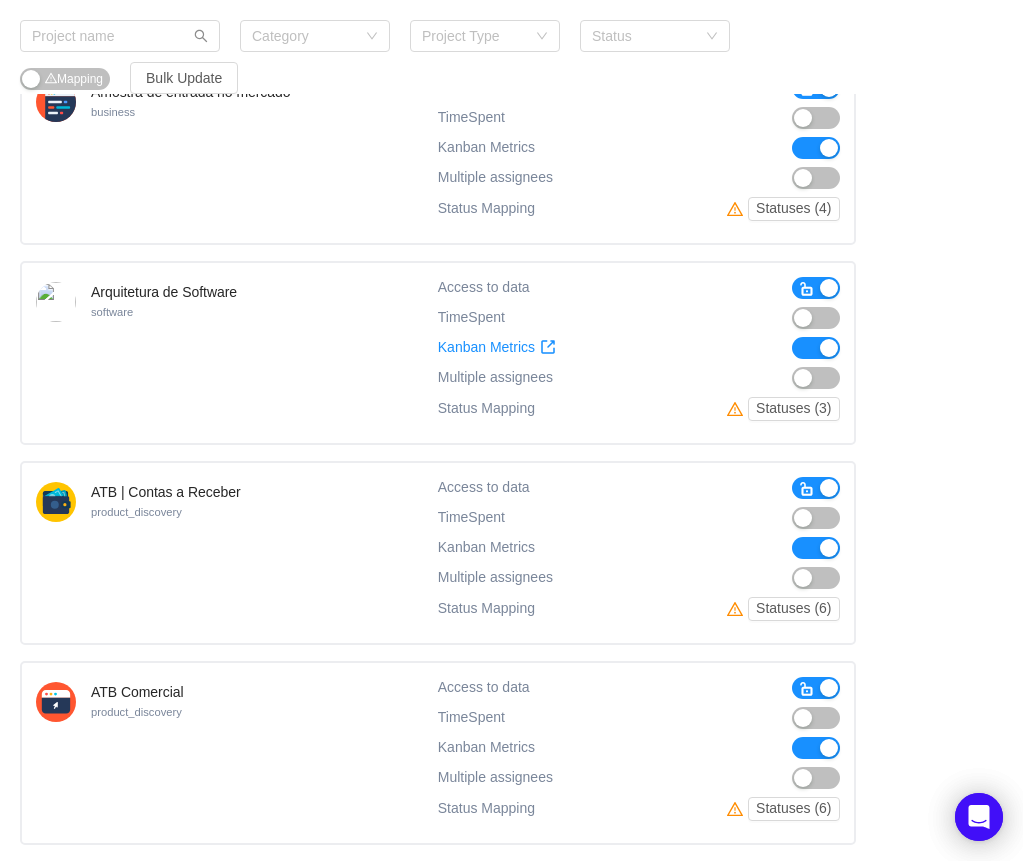 scroll, scrollTop: 0, scrollLeft: 0, axis: both 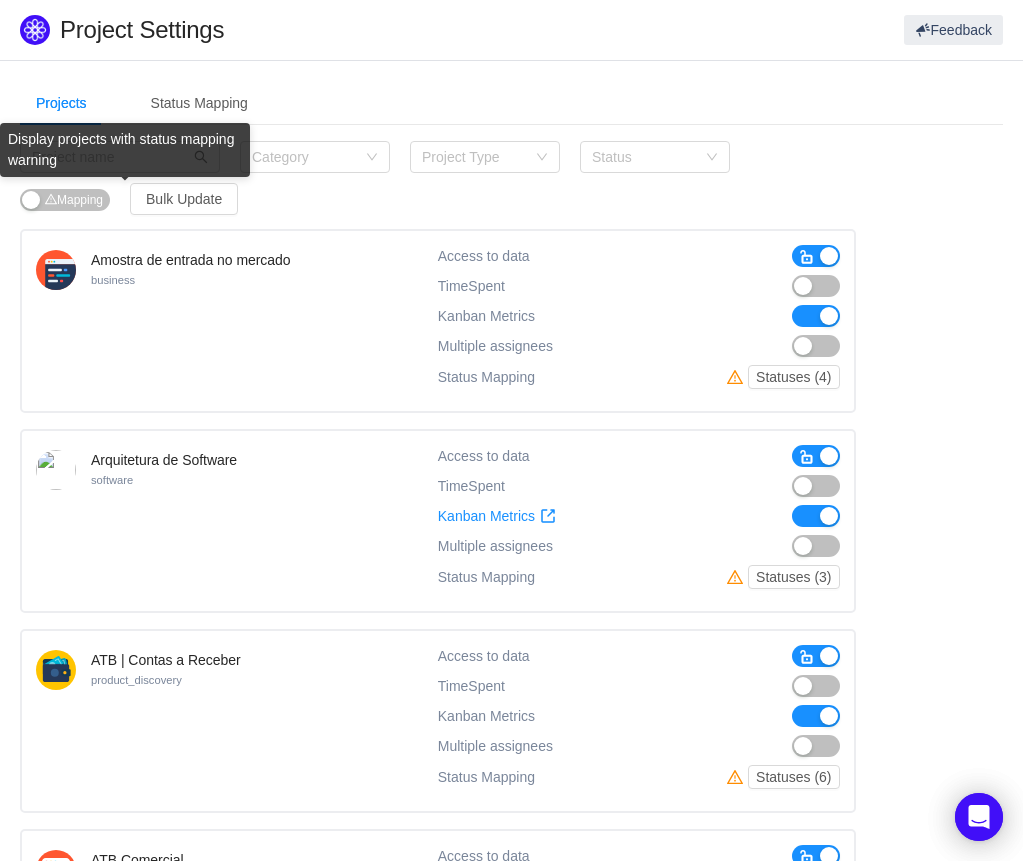 click on "Mapping" at bounding box center [74, 200] 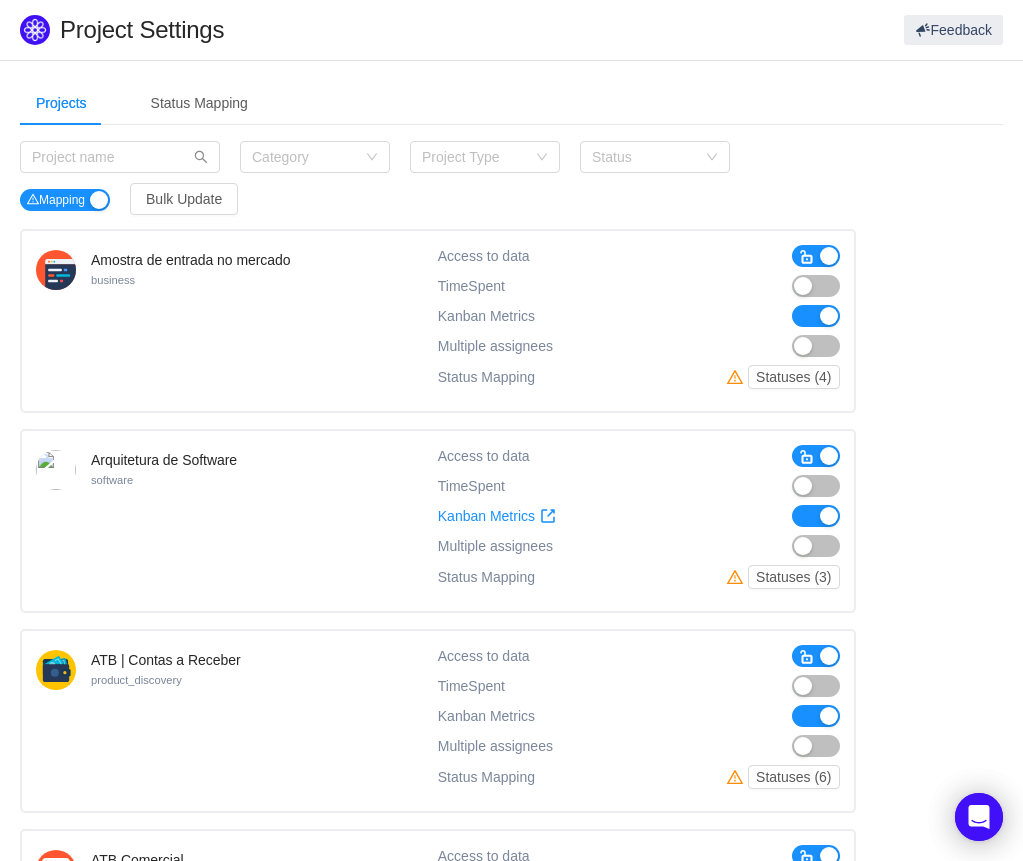 click on "Category   Project Type   Status  Mapping Bulk Update" at bounding box center (388, 178) 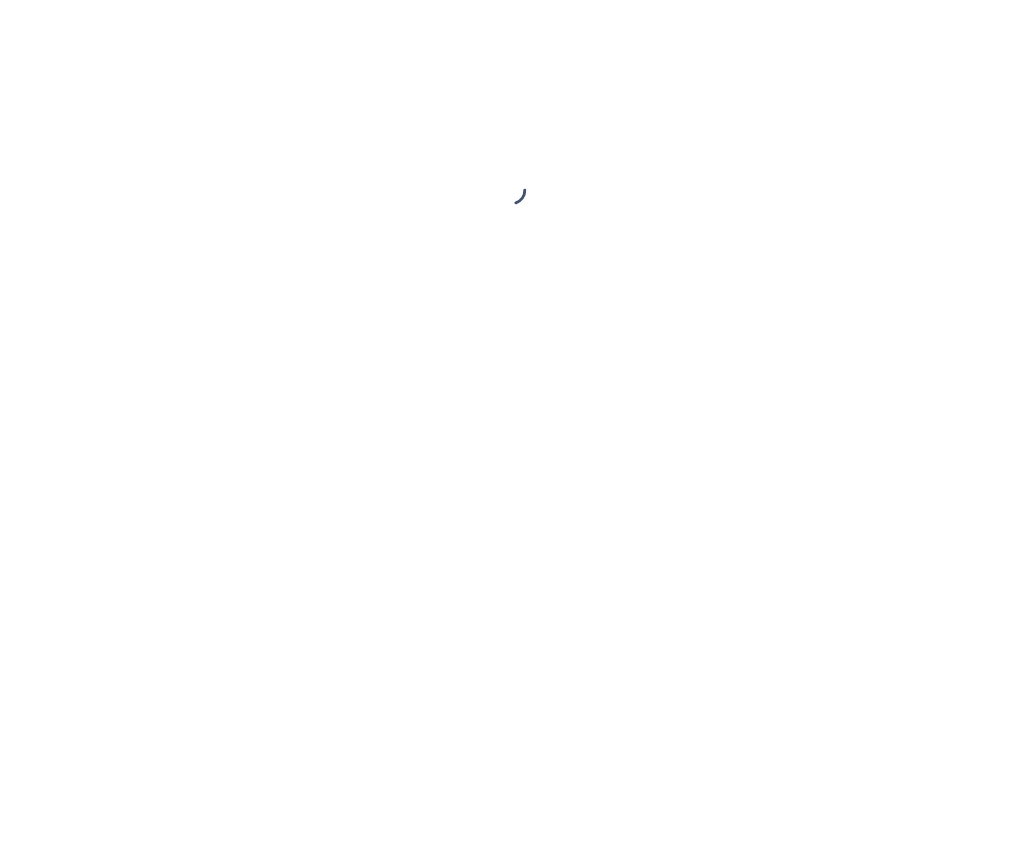 scroll, scrollTop: 0, scrollLeft: 0, axis: both 